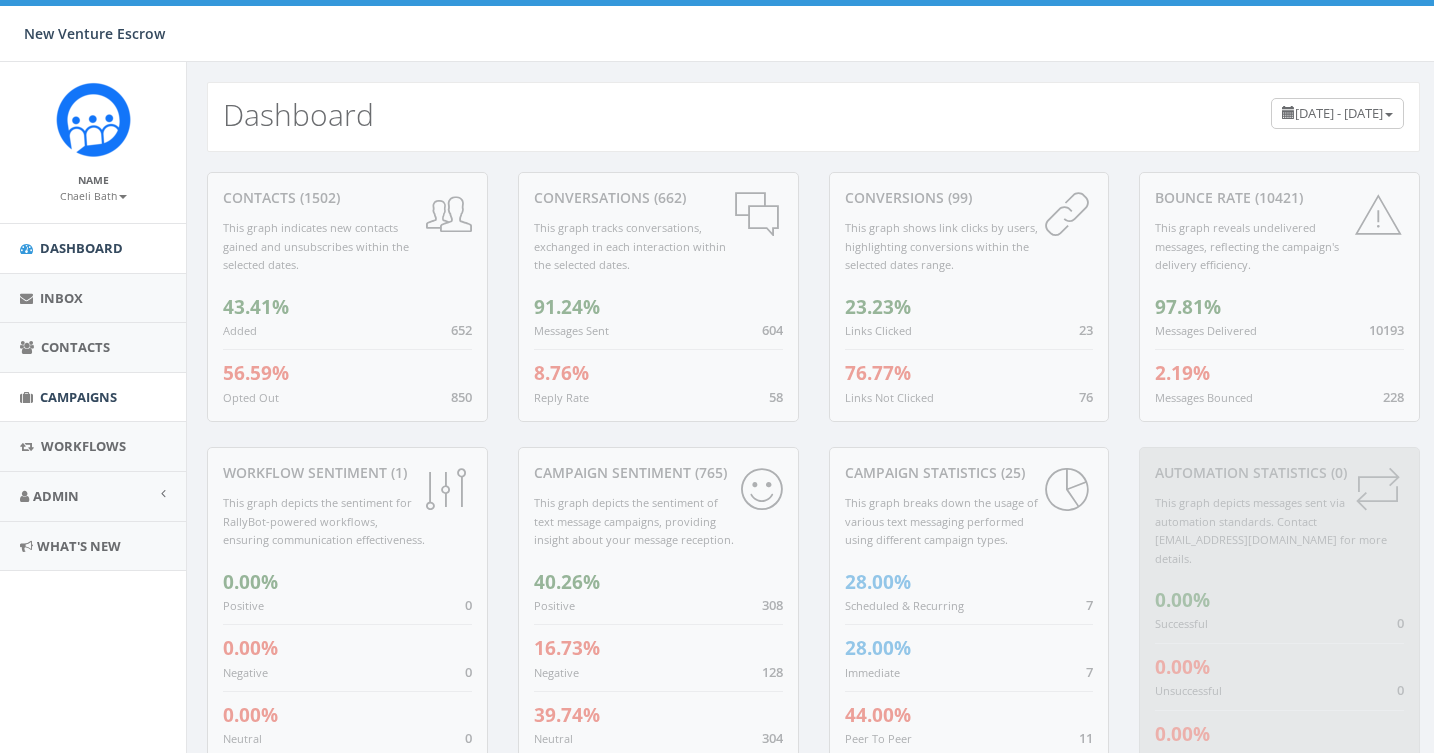 scroll, scrollTop: 0, scrollLeft: 0, axis: both 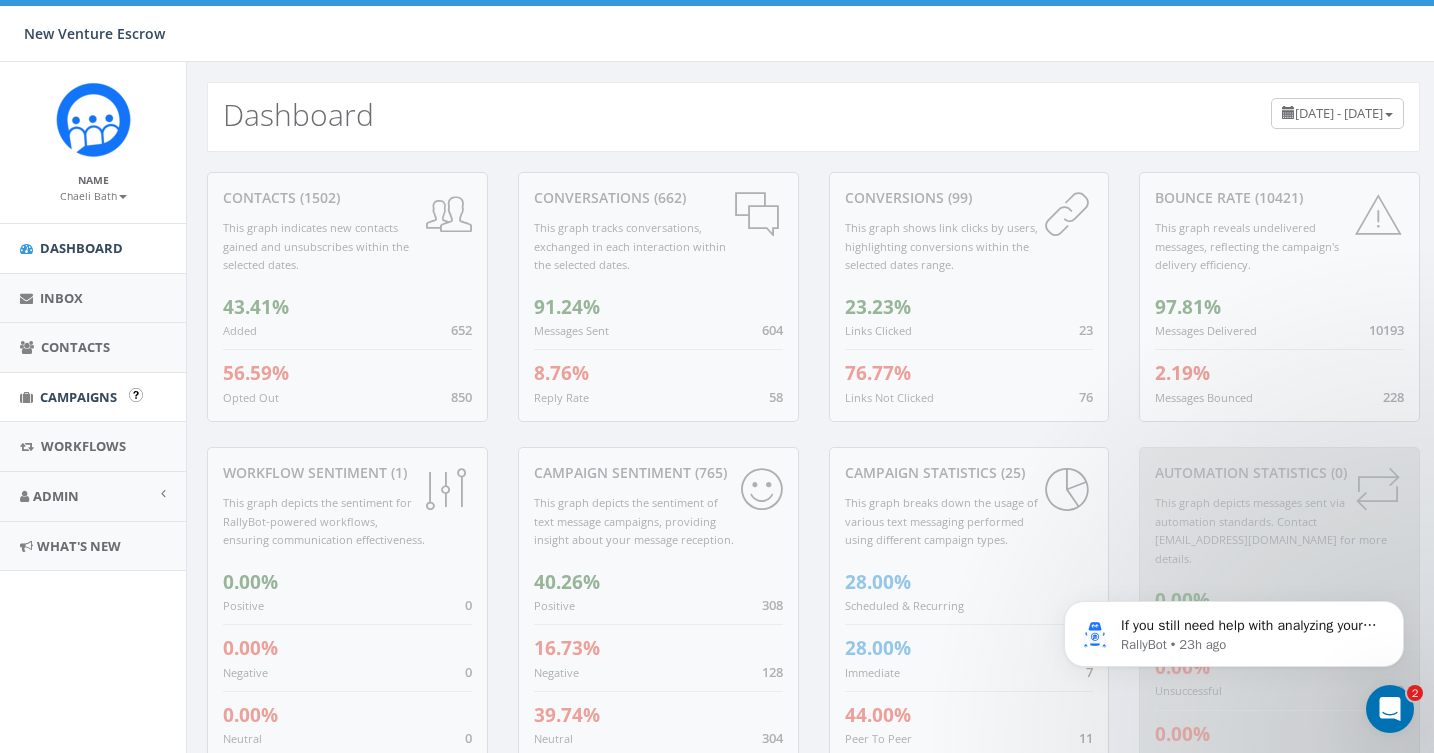 click on "Campaigns" at bounding box center [78, 397] 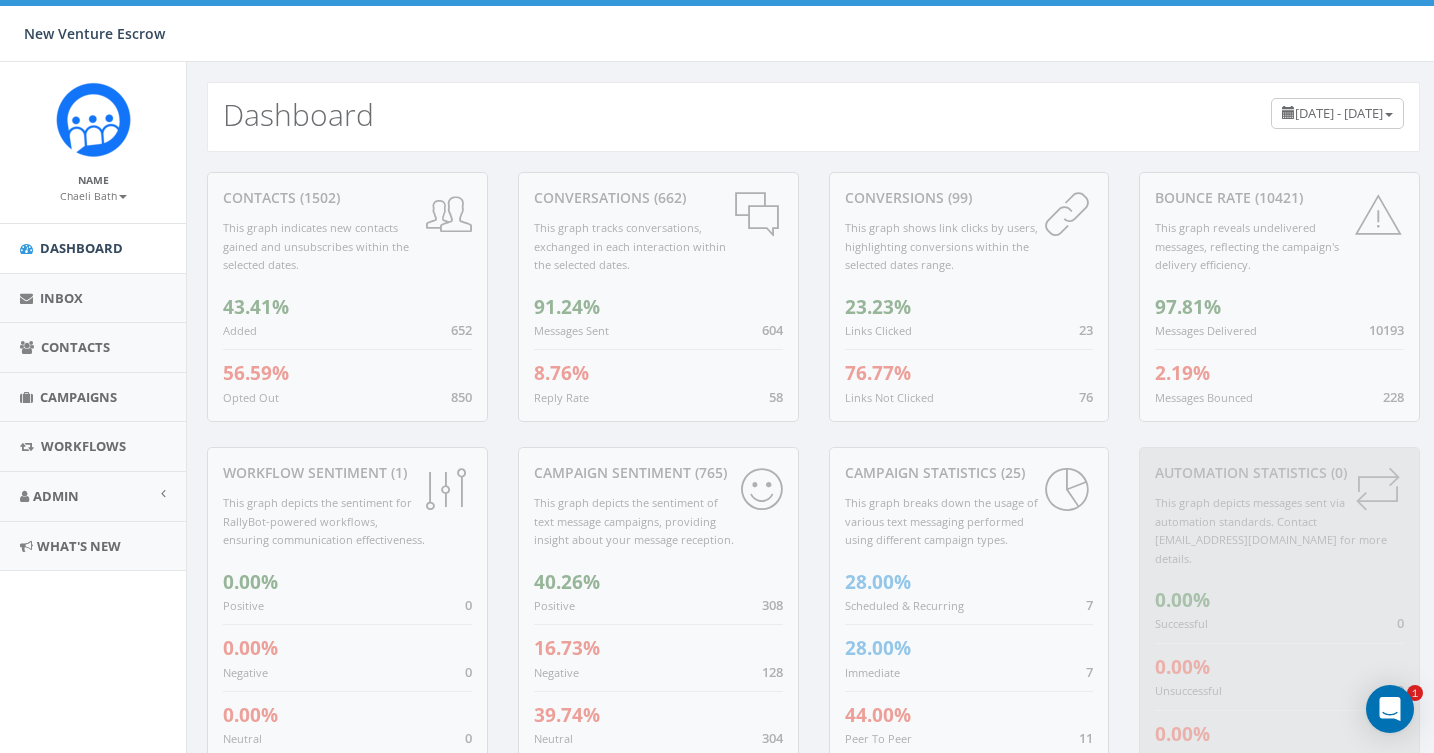 scroll, scrollTop: 0, scrollLeft: 0, axis: both 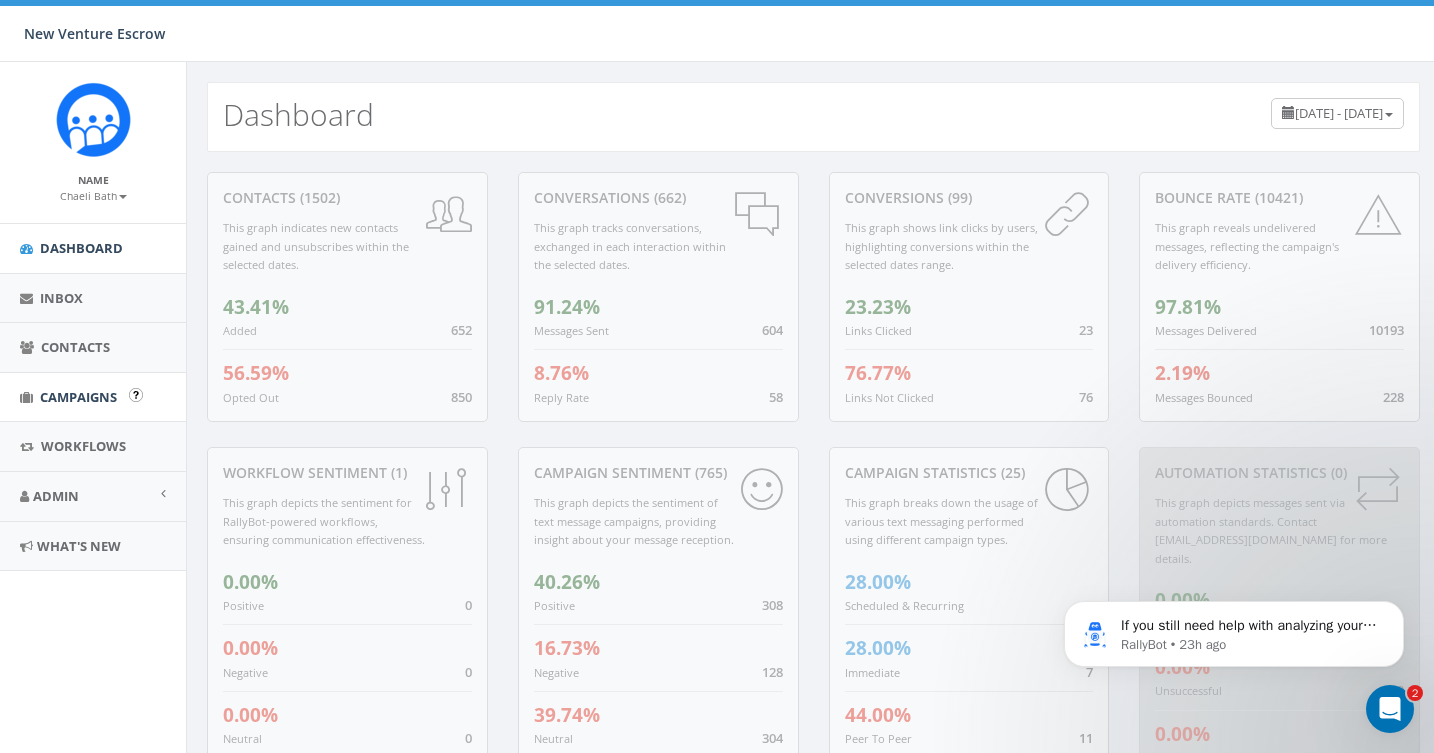 click on "Campaigns" at bounding box center (78, 397) 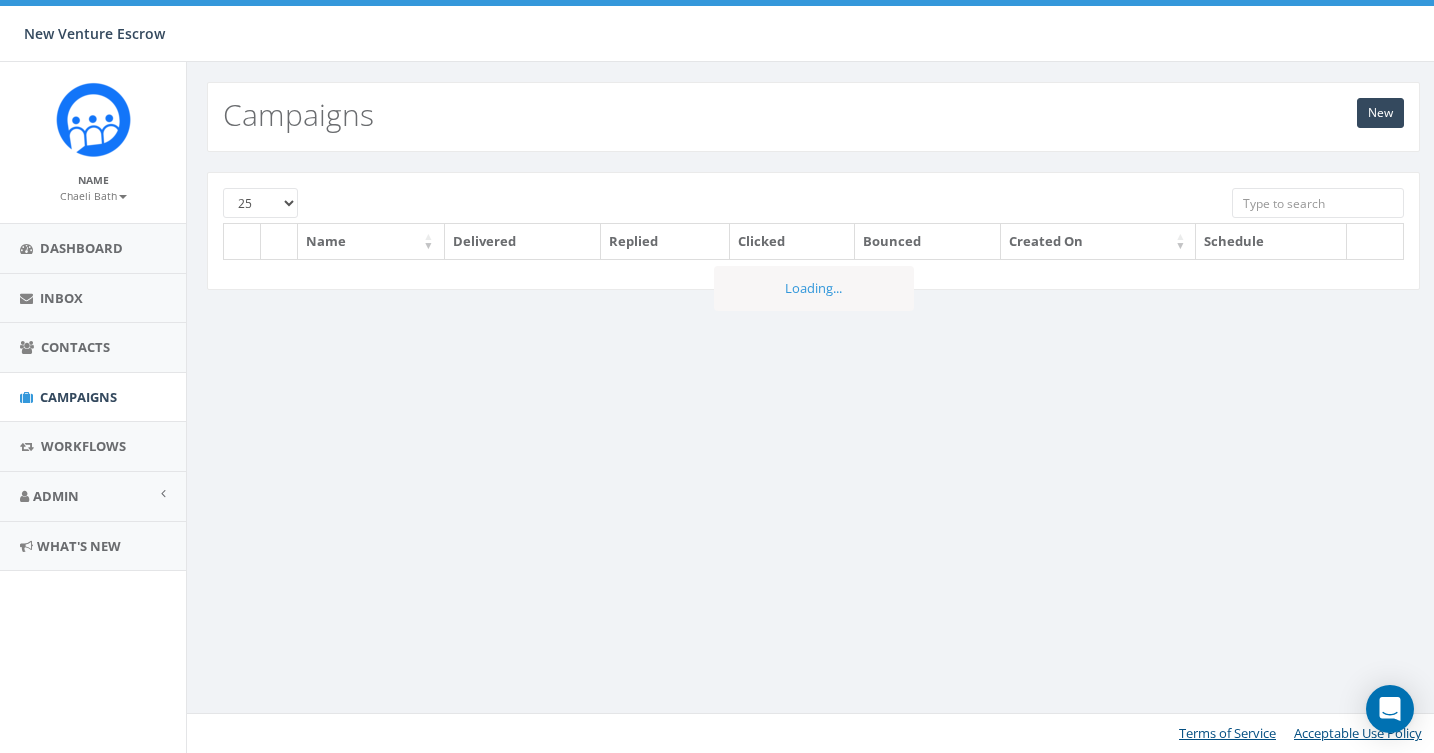 scroll, scrollTop: 0, scrollLeft: 0, axis: both 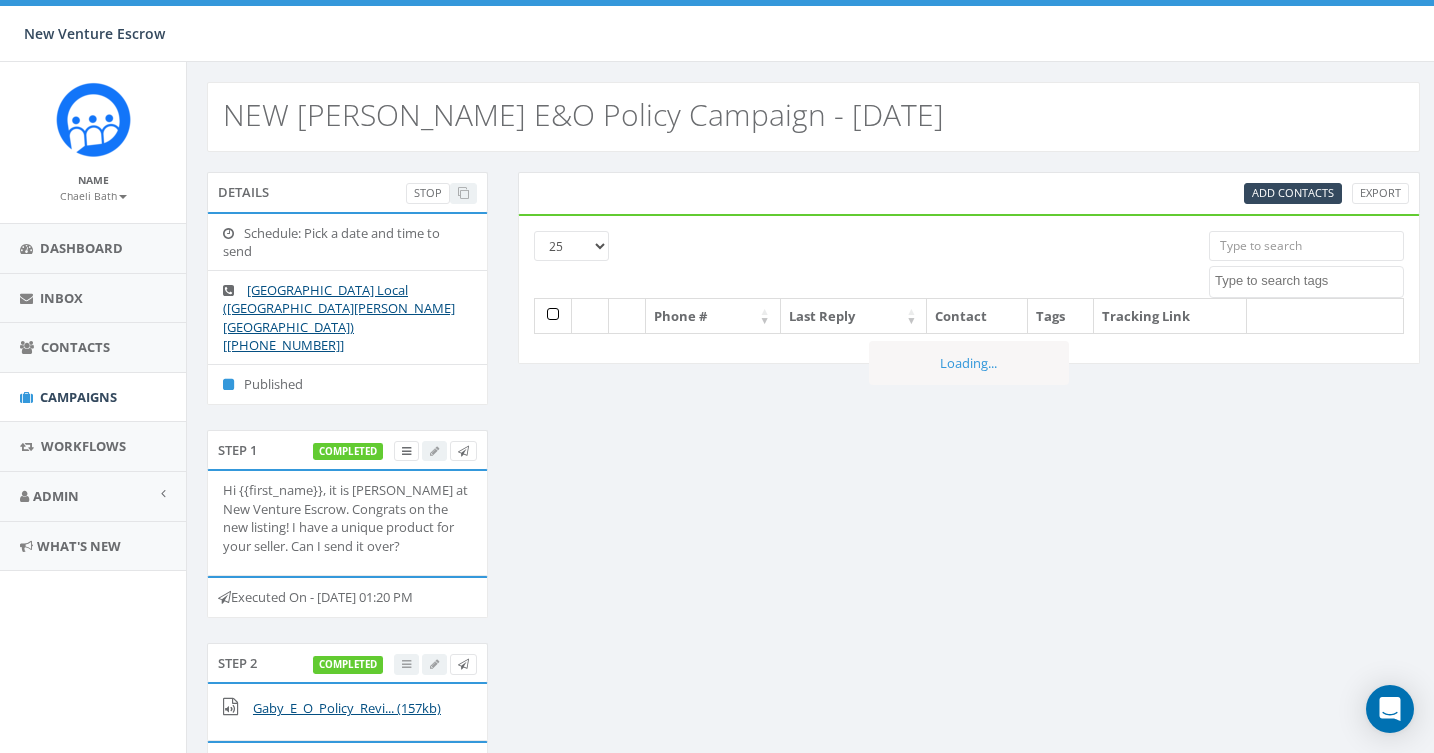 select 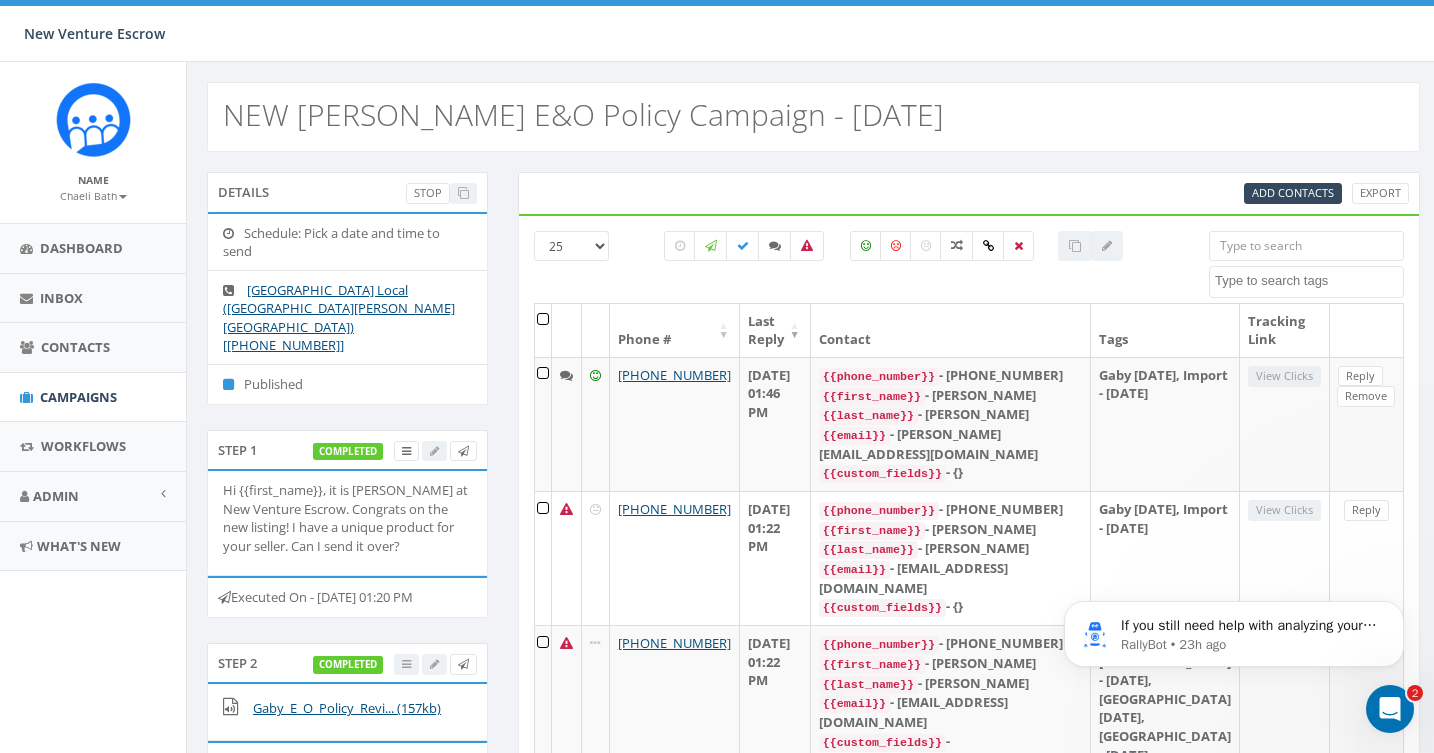 scroll, scrollTop: 0, scrollLeft: 0, axis: both 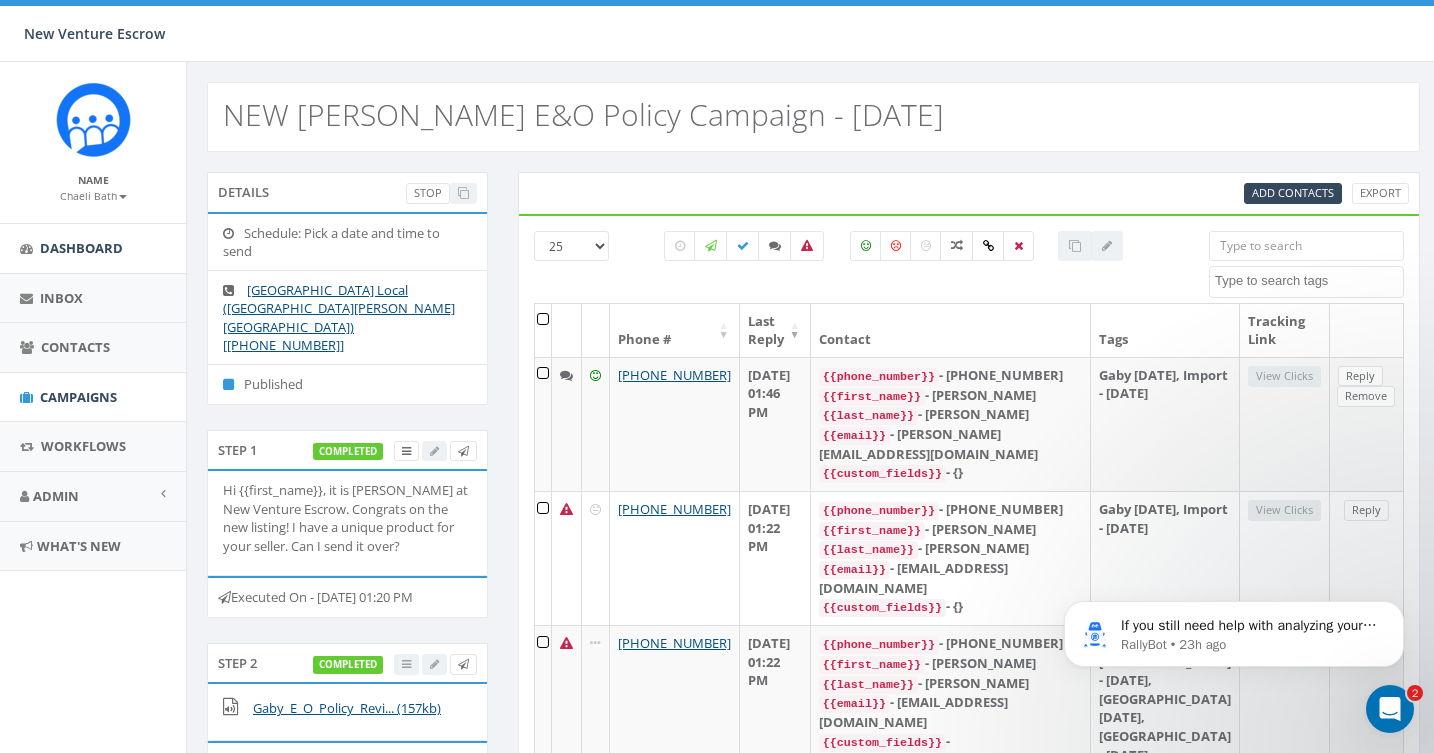 click on "Dashboard" at bounding box center (81, 248) 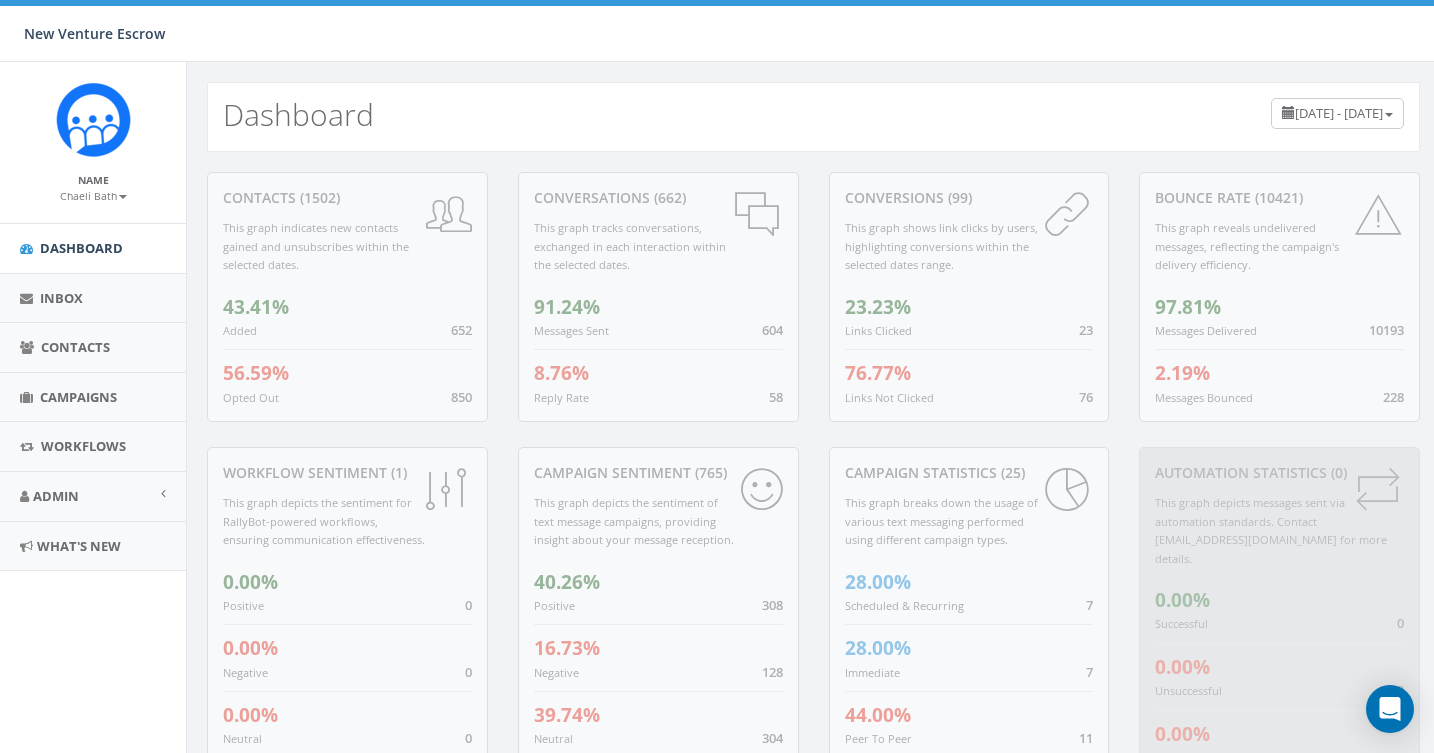 scroll, scrollTop: 0, scrollLeft: 0, axis: both 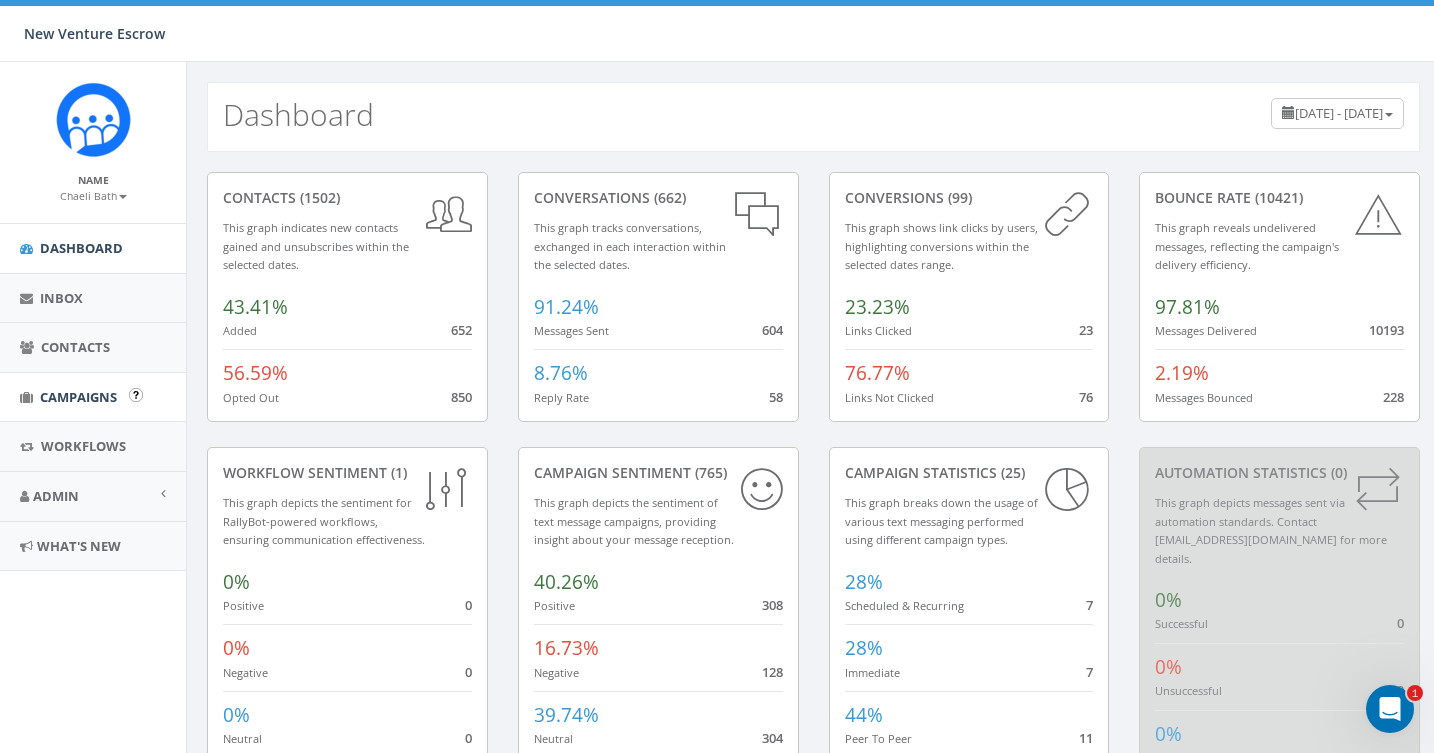 click on "Campaigns" at bounding box center (93, 397) 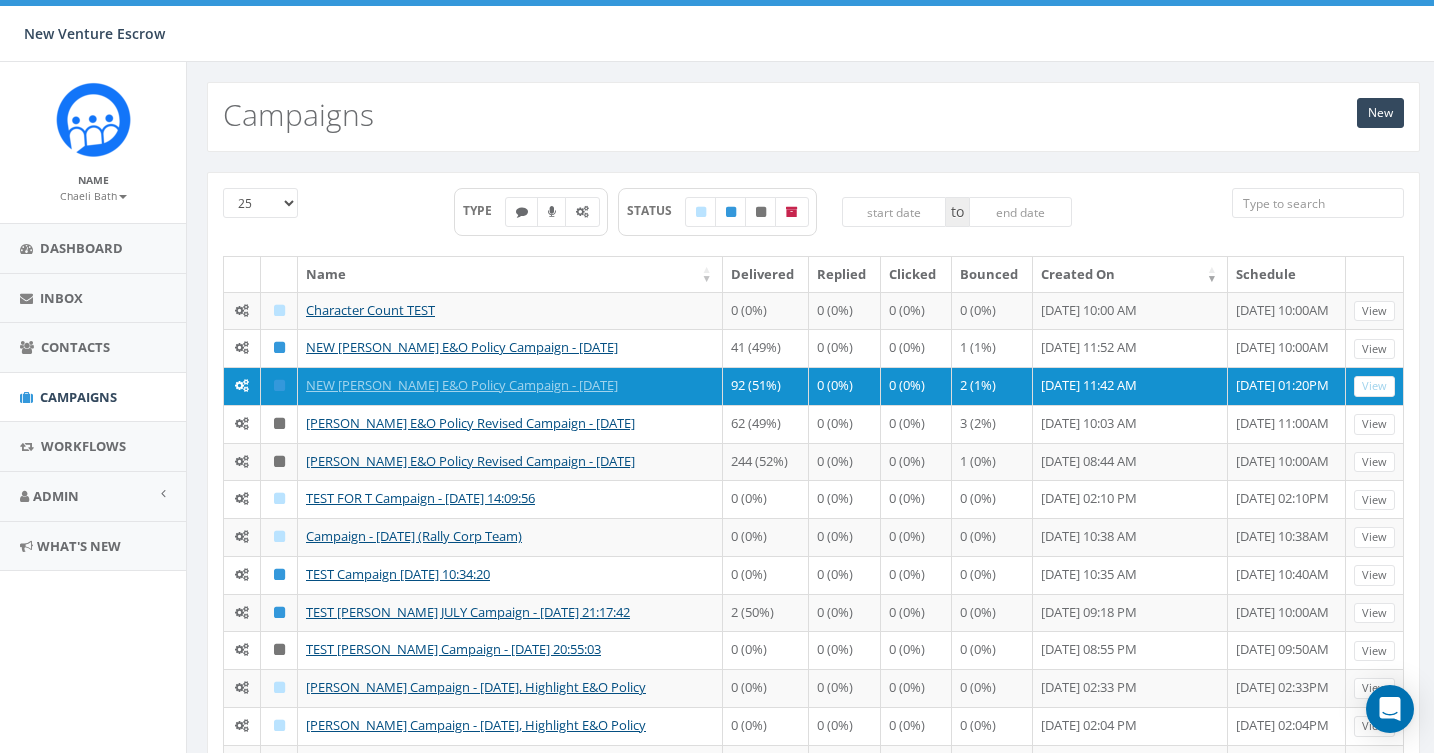 scroll, scrollTop: 0, scrollLeft: 0, axis: both 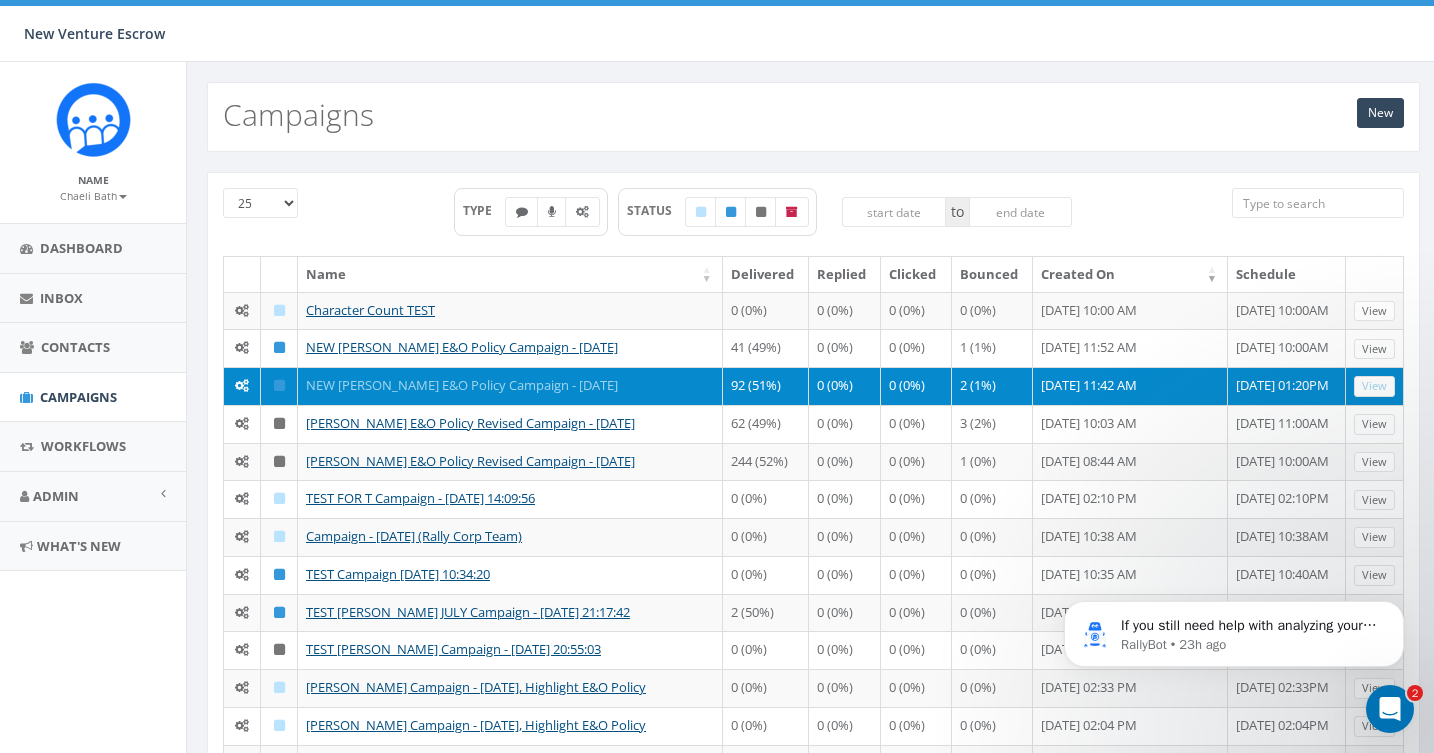 click on "NEW Gaby Sevilla E&O Policy Campaign - 07/28/2025" at bounding box center (462, 385) 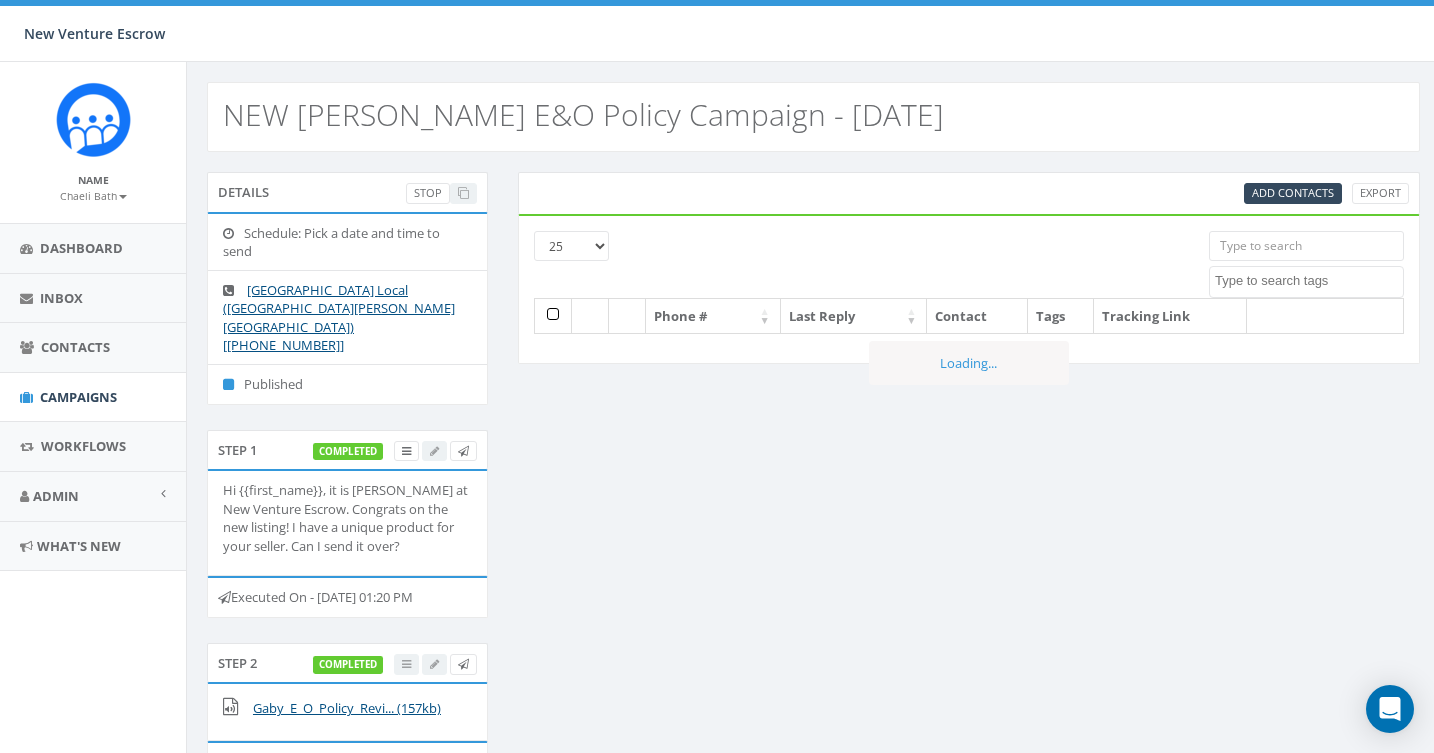 select 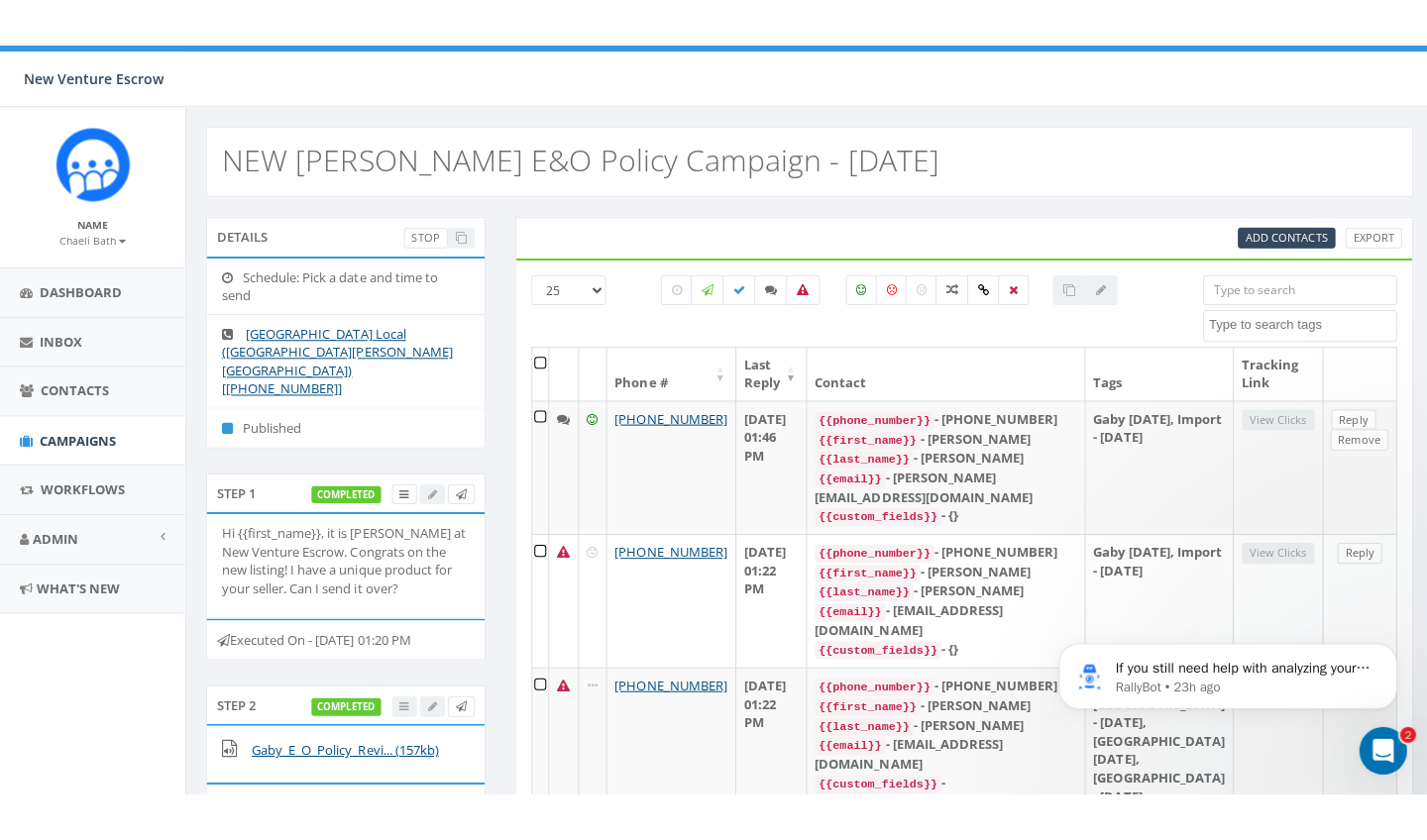 scroll, scrollTop: 0, scrollLeft: 0, axis: both 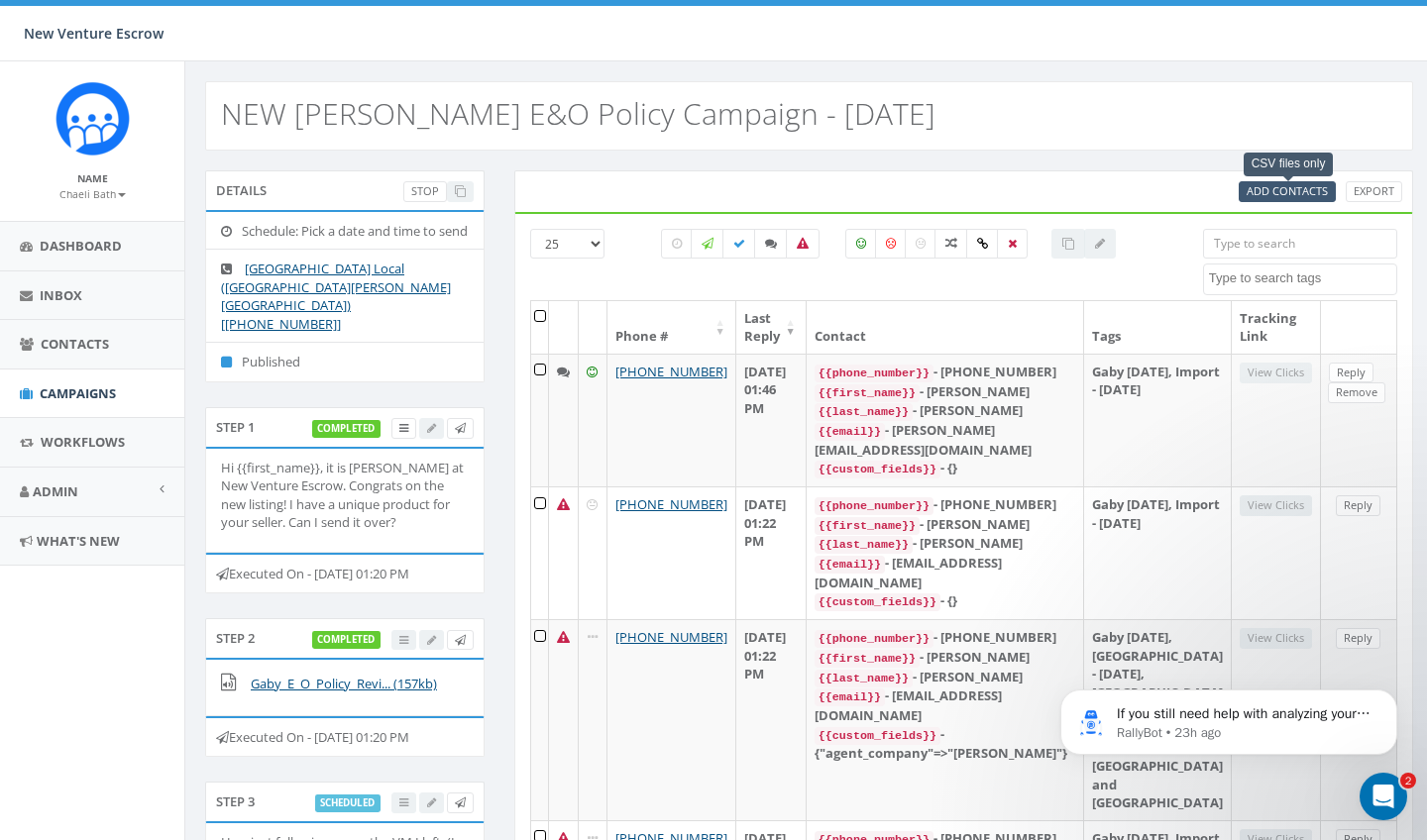 click on "Add Contacts" at bounding box center [1287, 190] 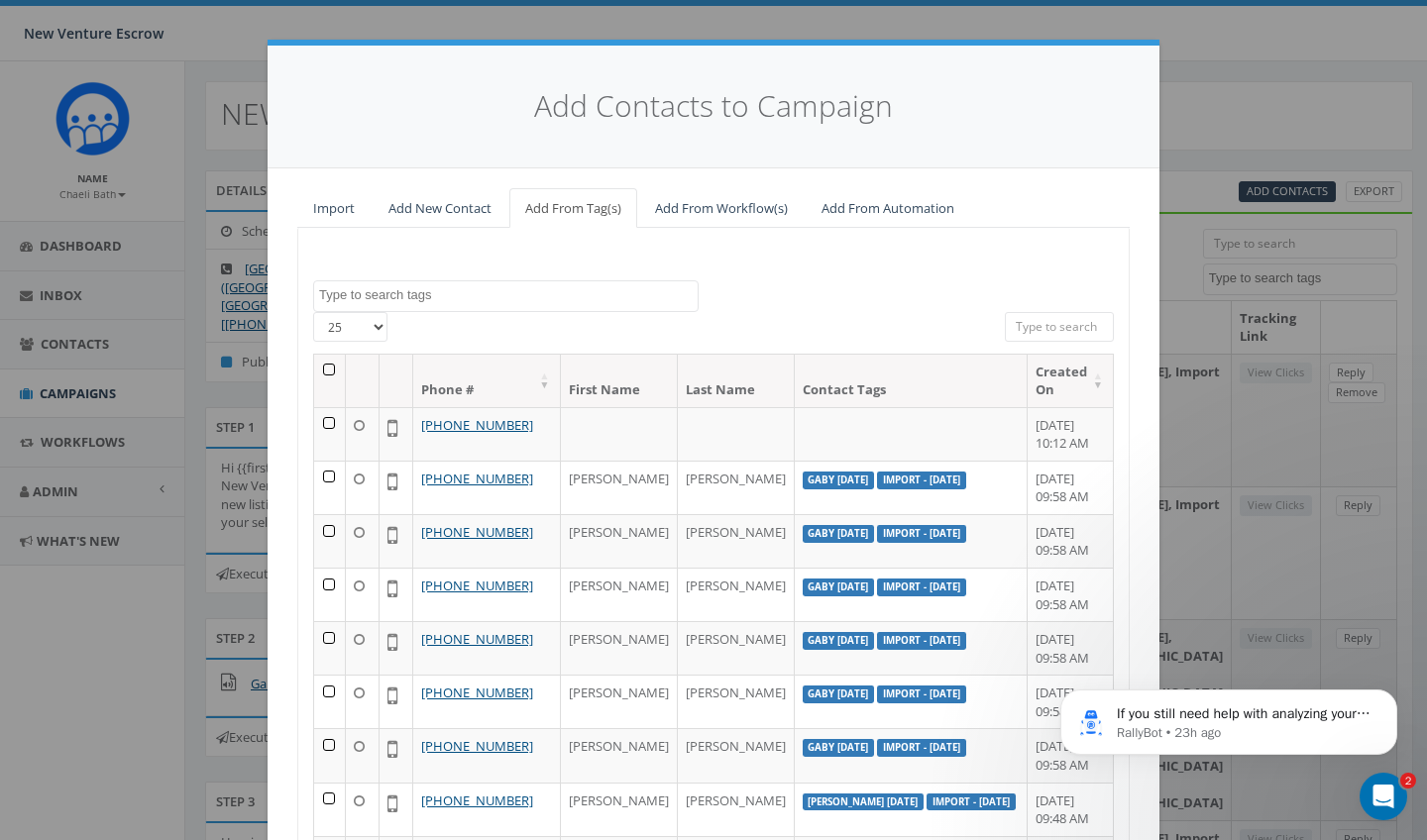 click on "Import" at bounding box center (334, 208) 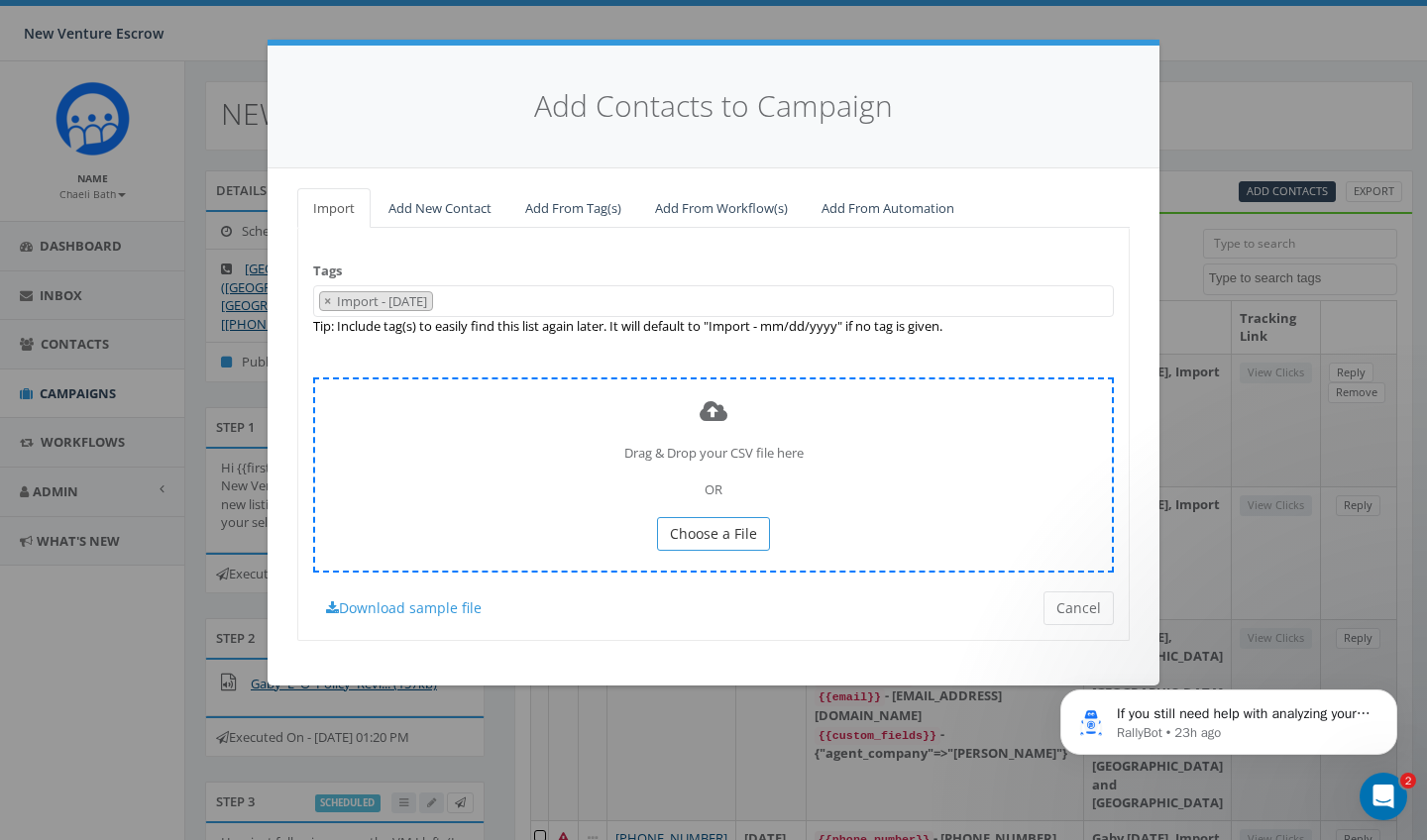 click on "Choose a File" at bounding box center [714, 534] 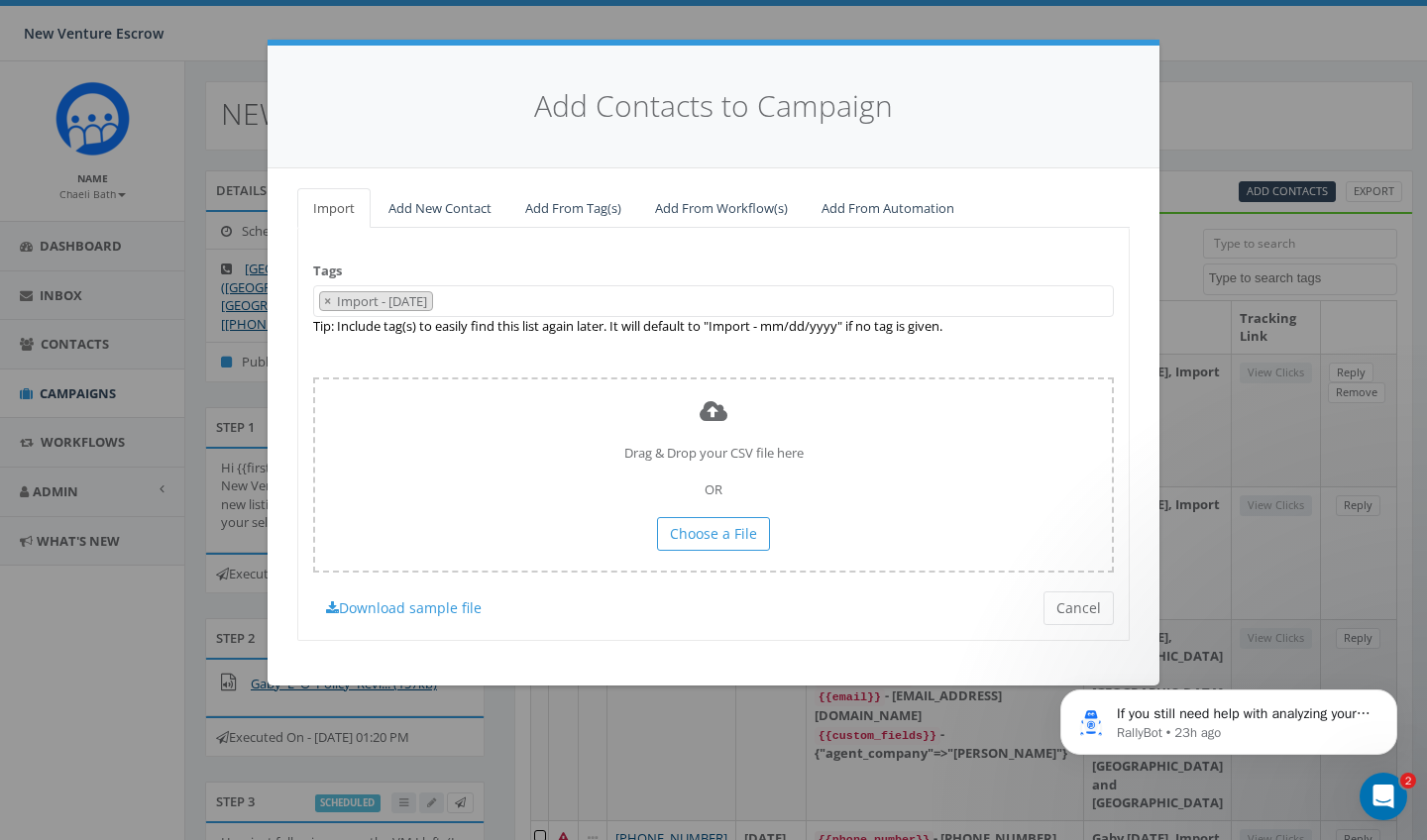 click on "× Import - 07/30/2025" at bounding box center [714, 301] 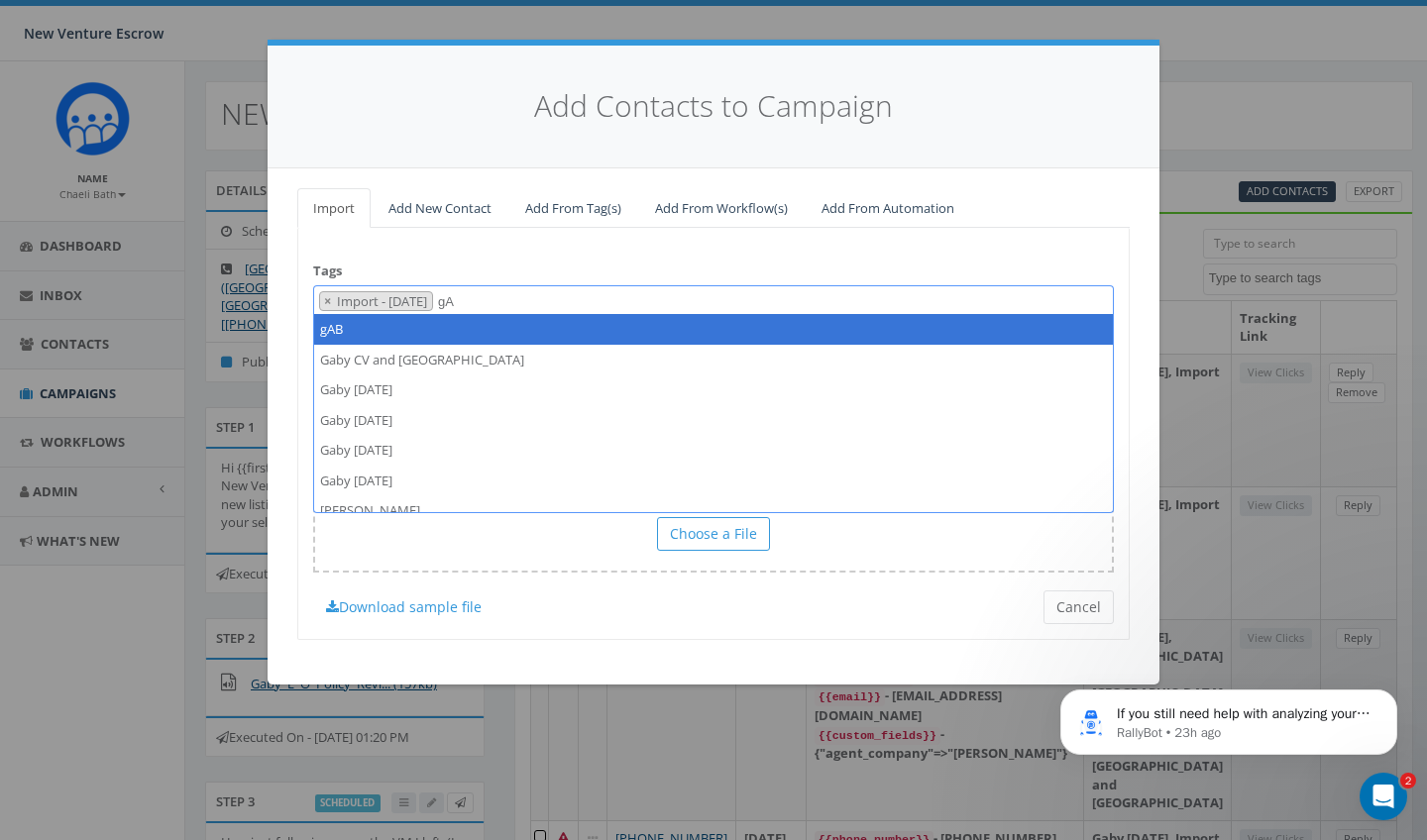 type on "g" 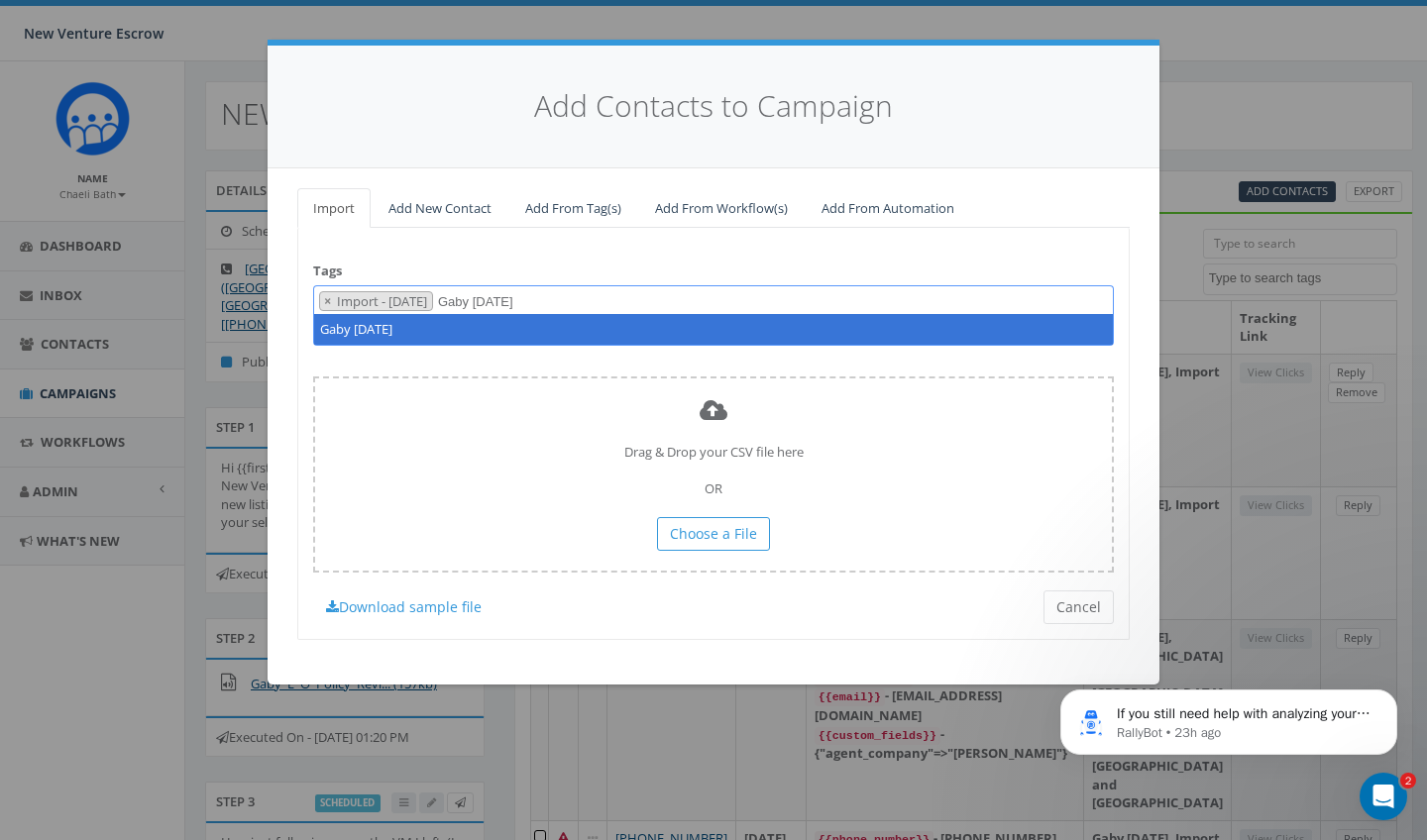 type on "Gaby [DATE]" 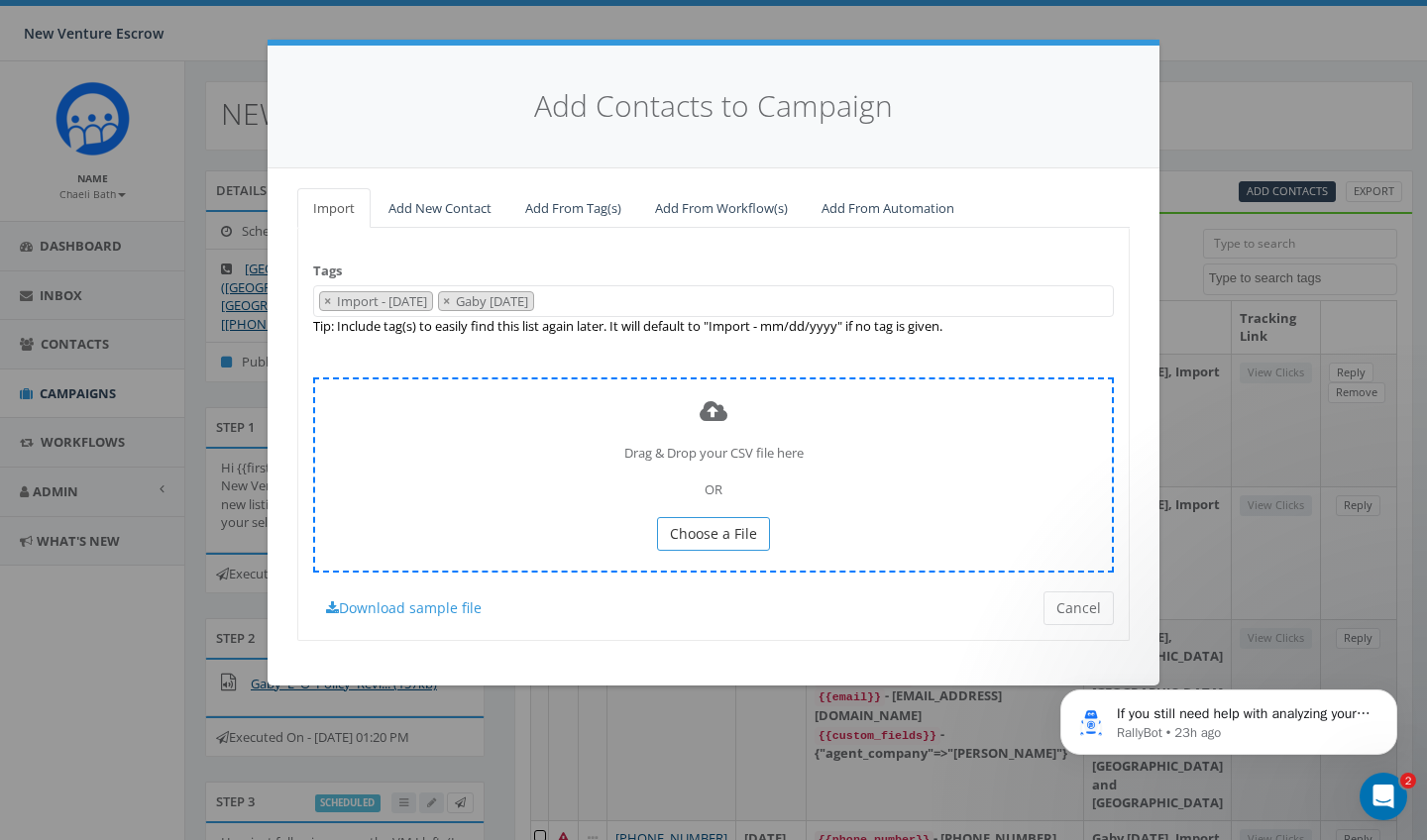 click on "Choose a File" at bounding box center (714, 533) 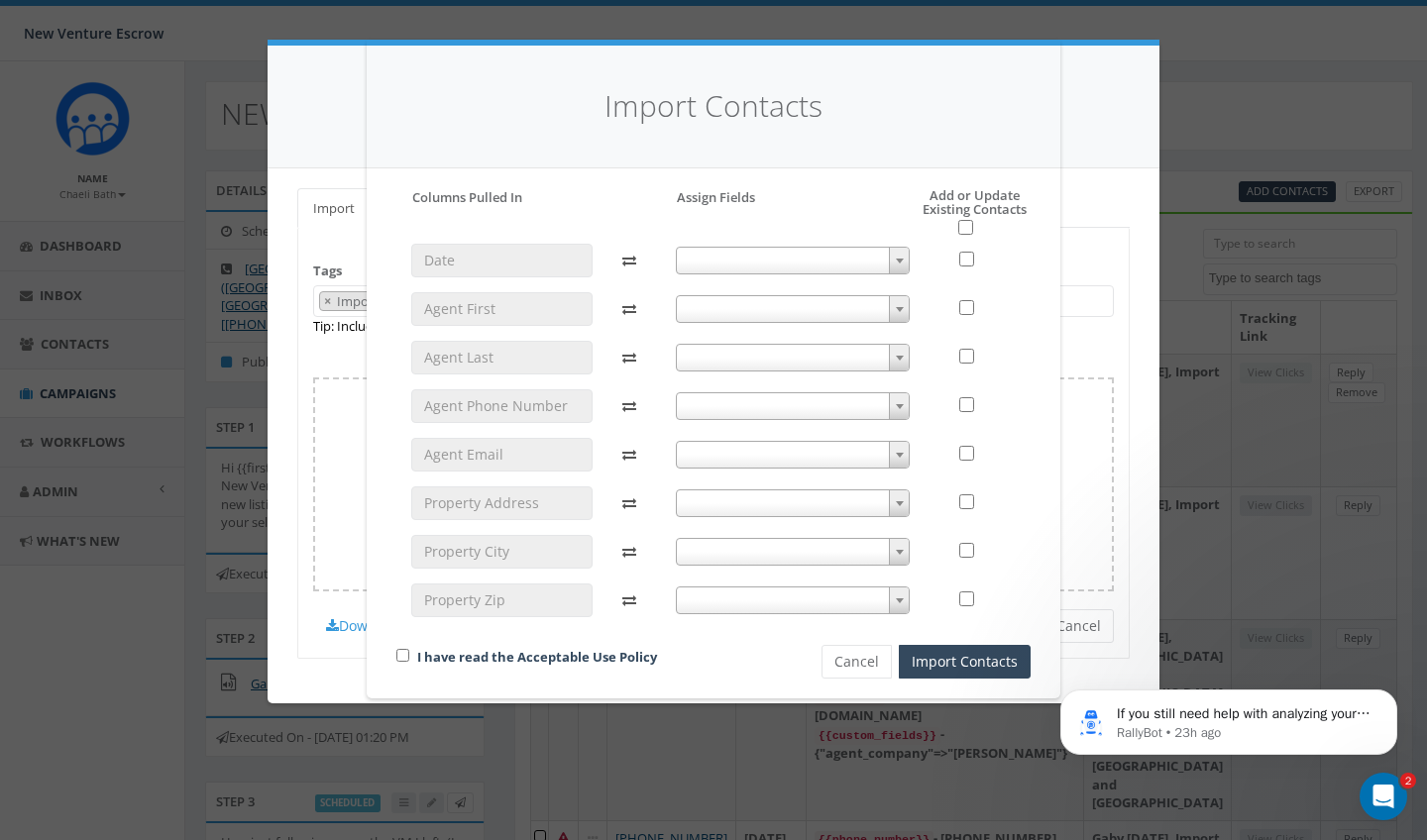 click at bounding box center (793, 309) 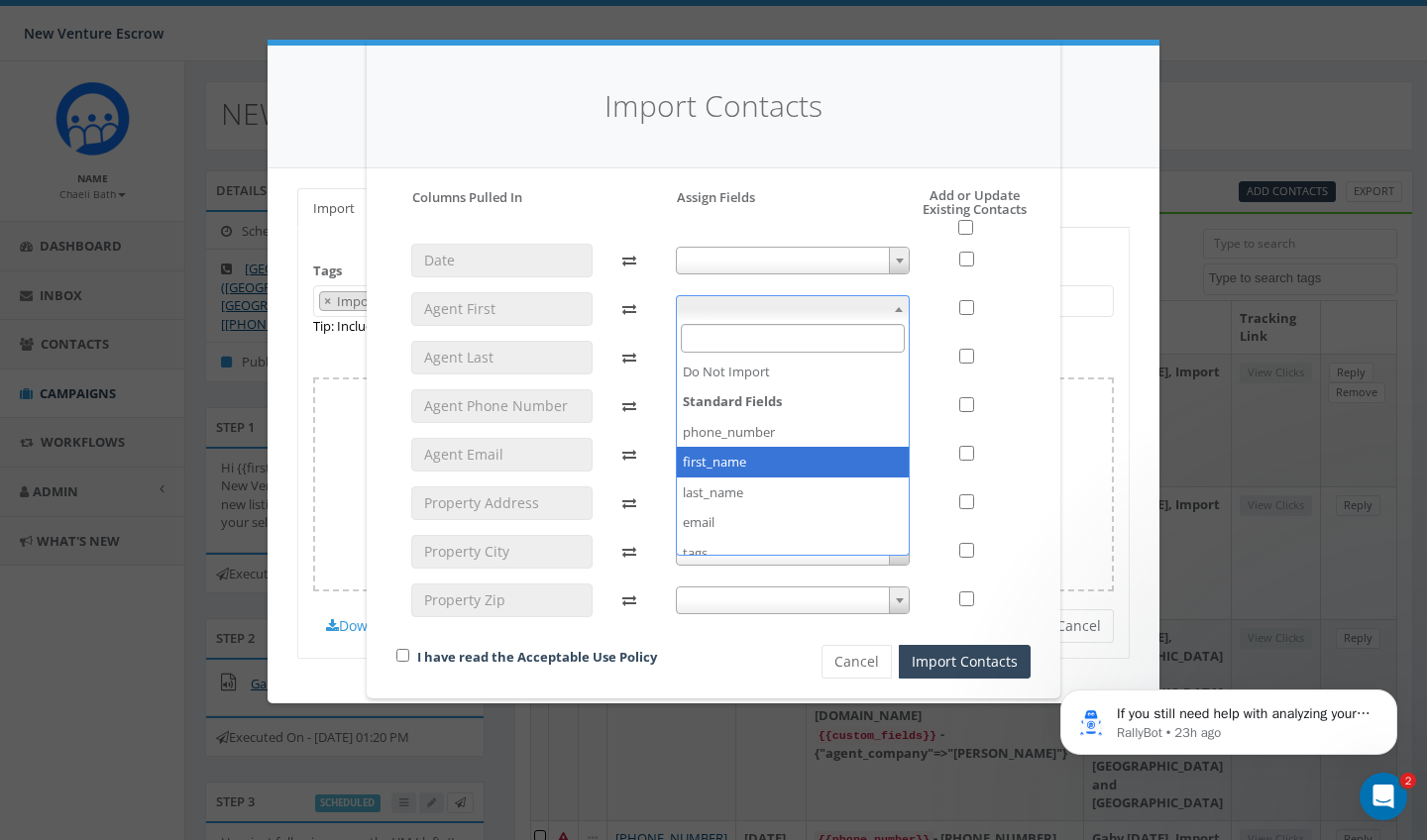 select on "first_name" 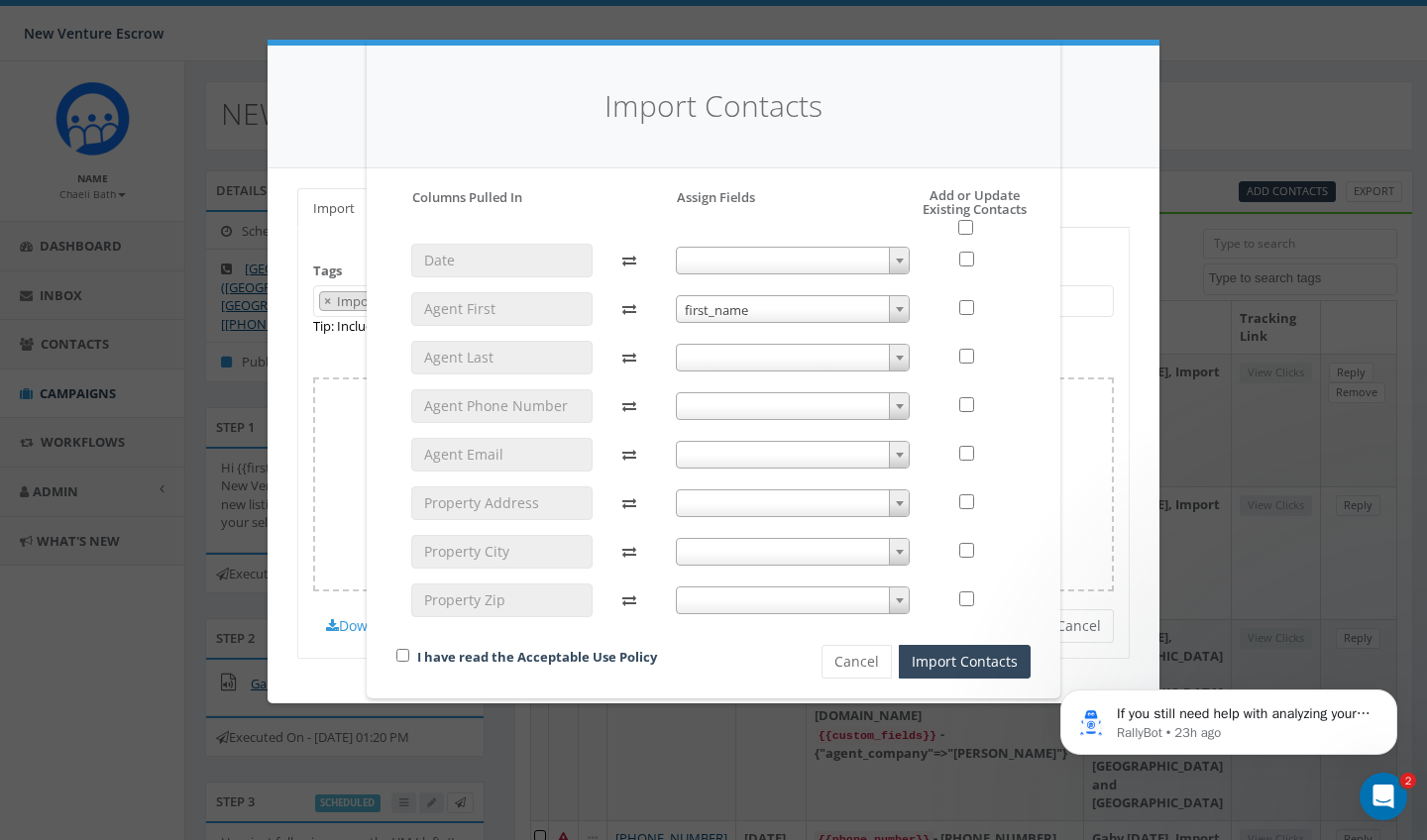 click at bounding box center [793, 358] 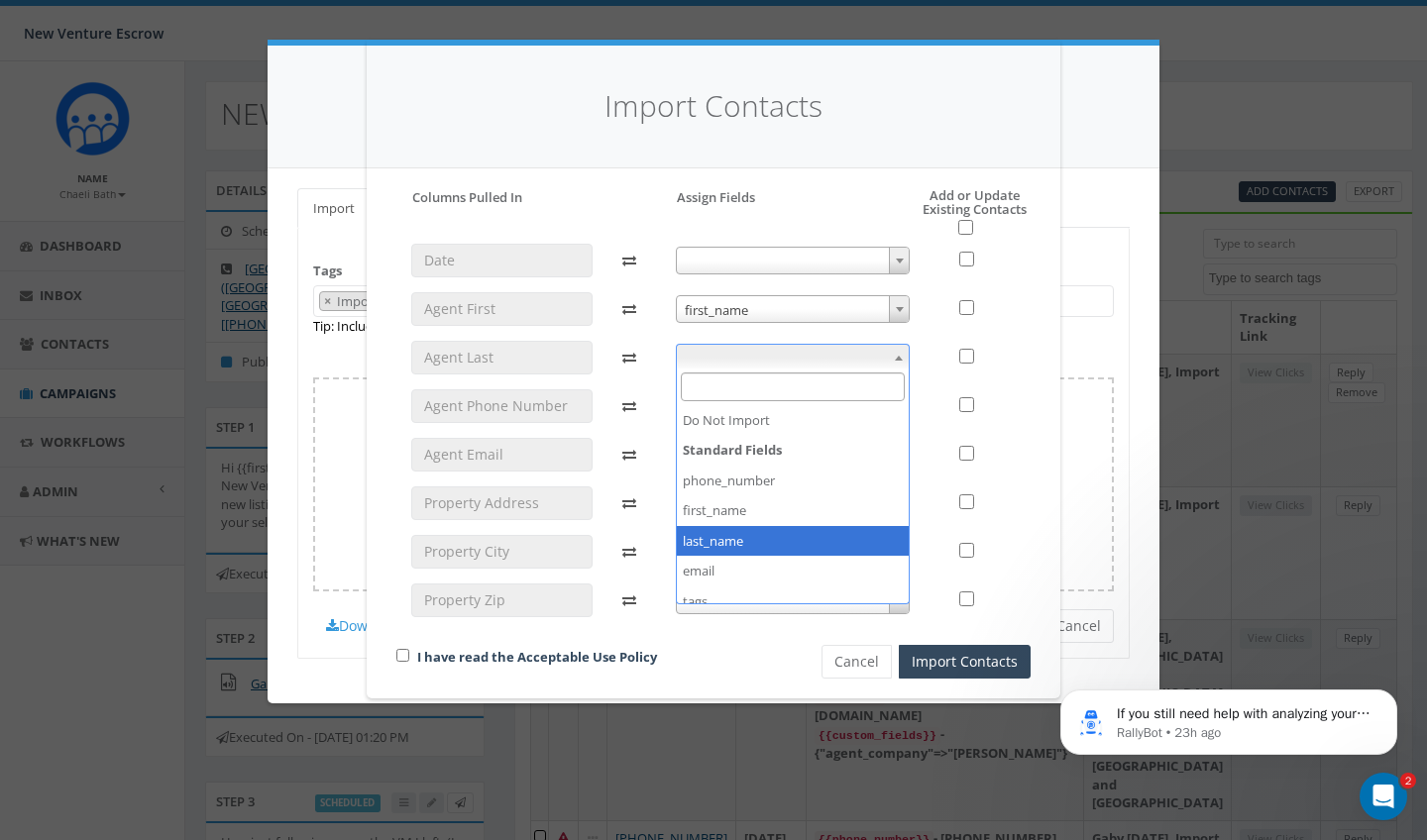 select on "last_name" 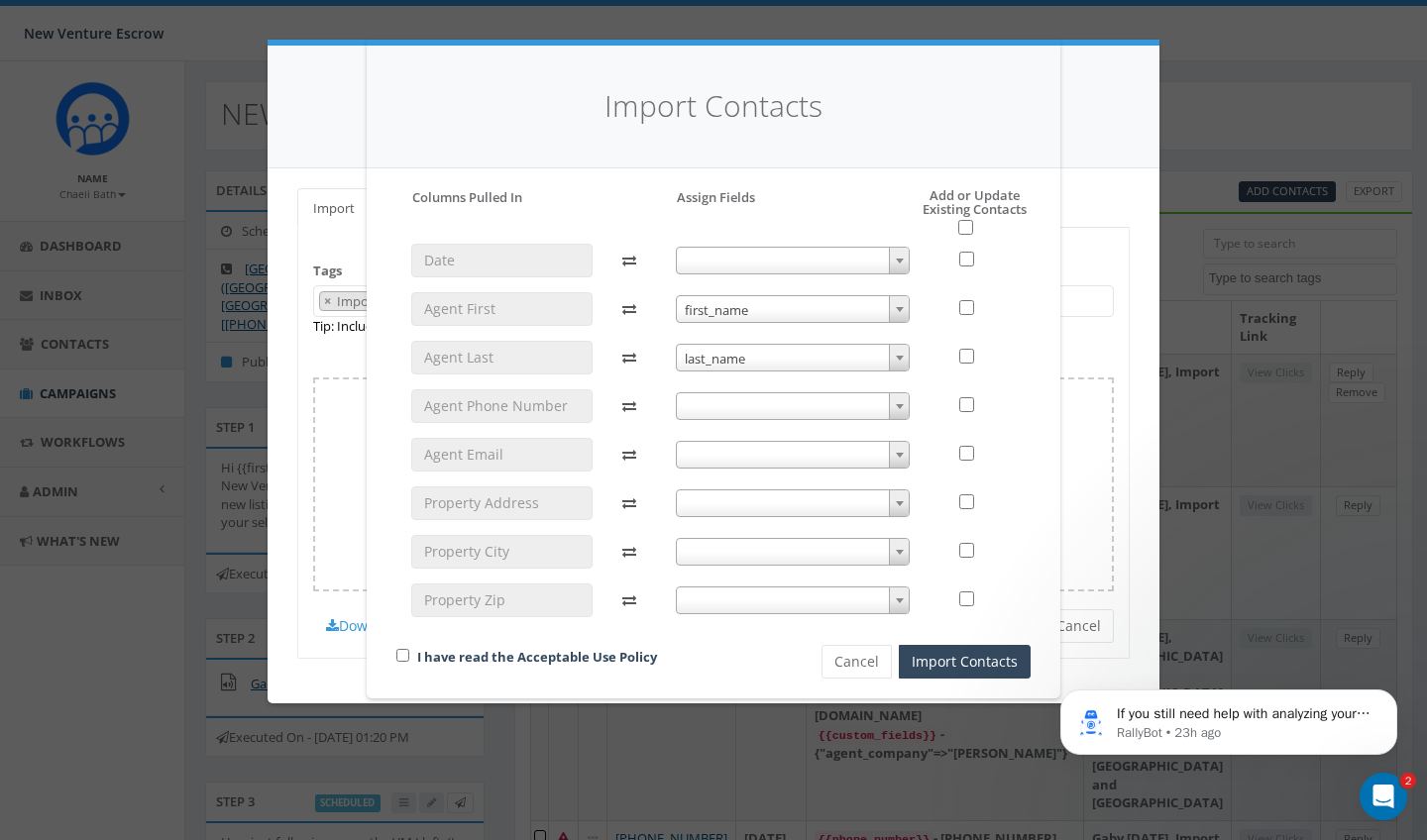 click at bounding box center (793, 406) 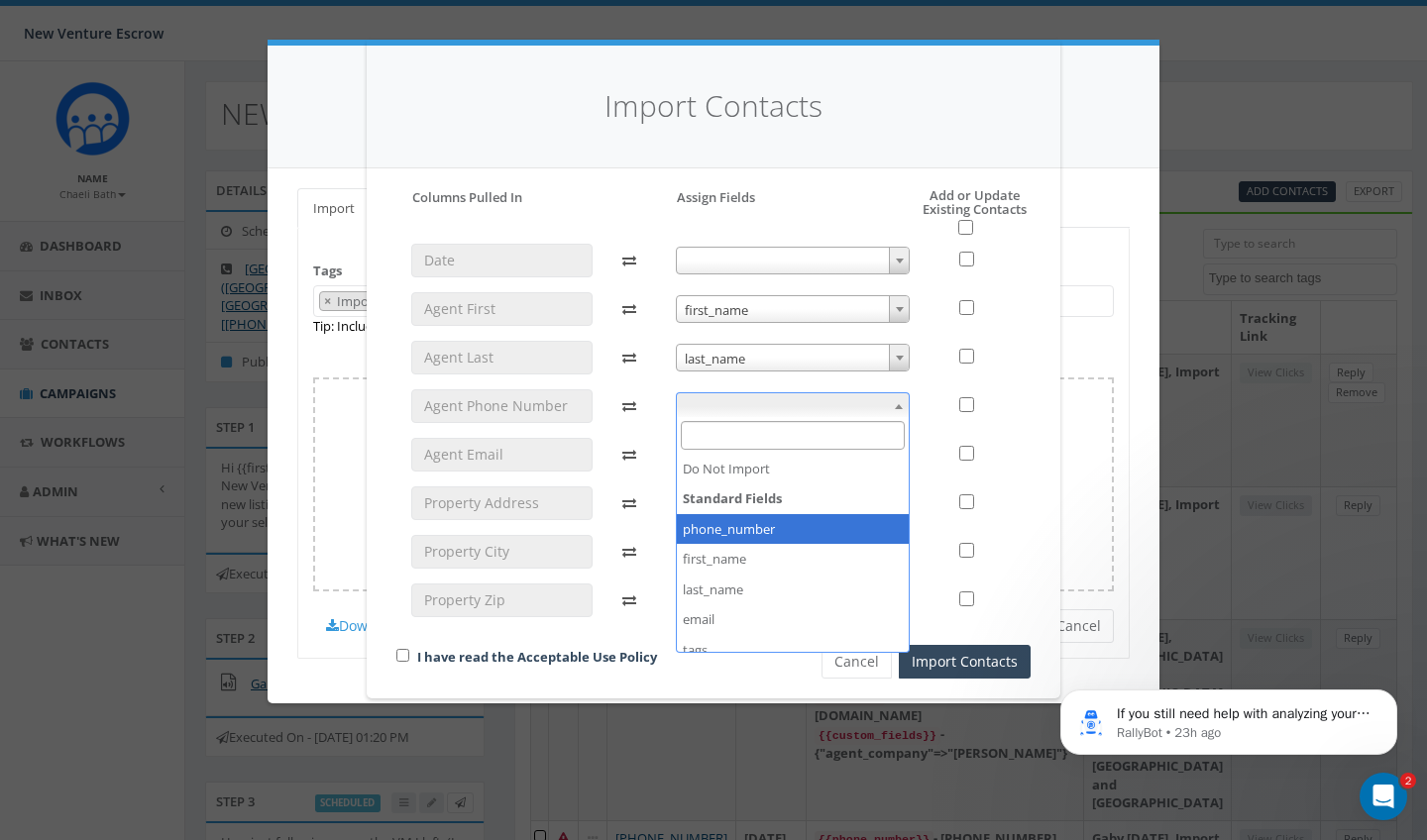select on "phone_number" 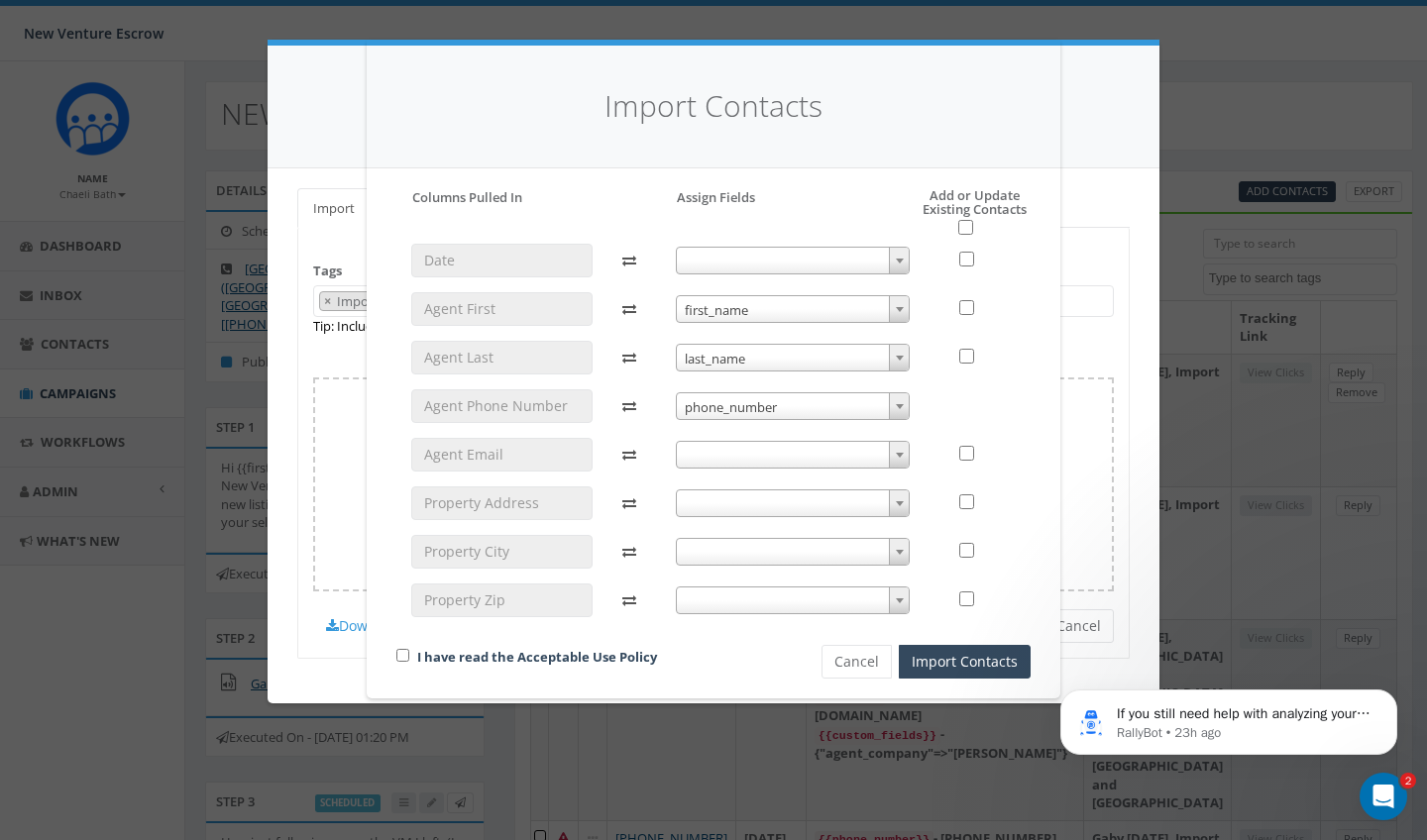 click at bounding box center (793, 455) 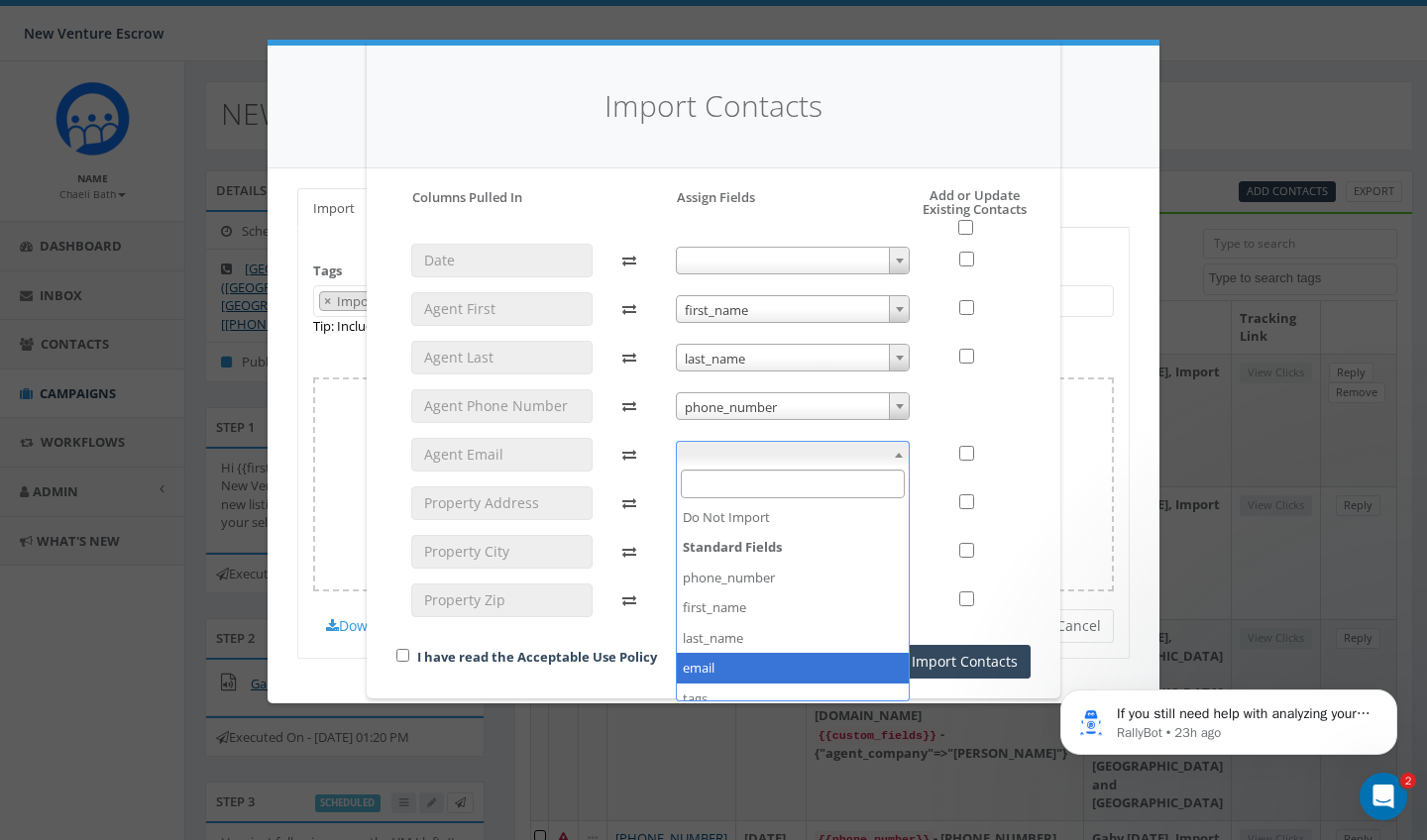select on "email" 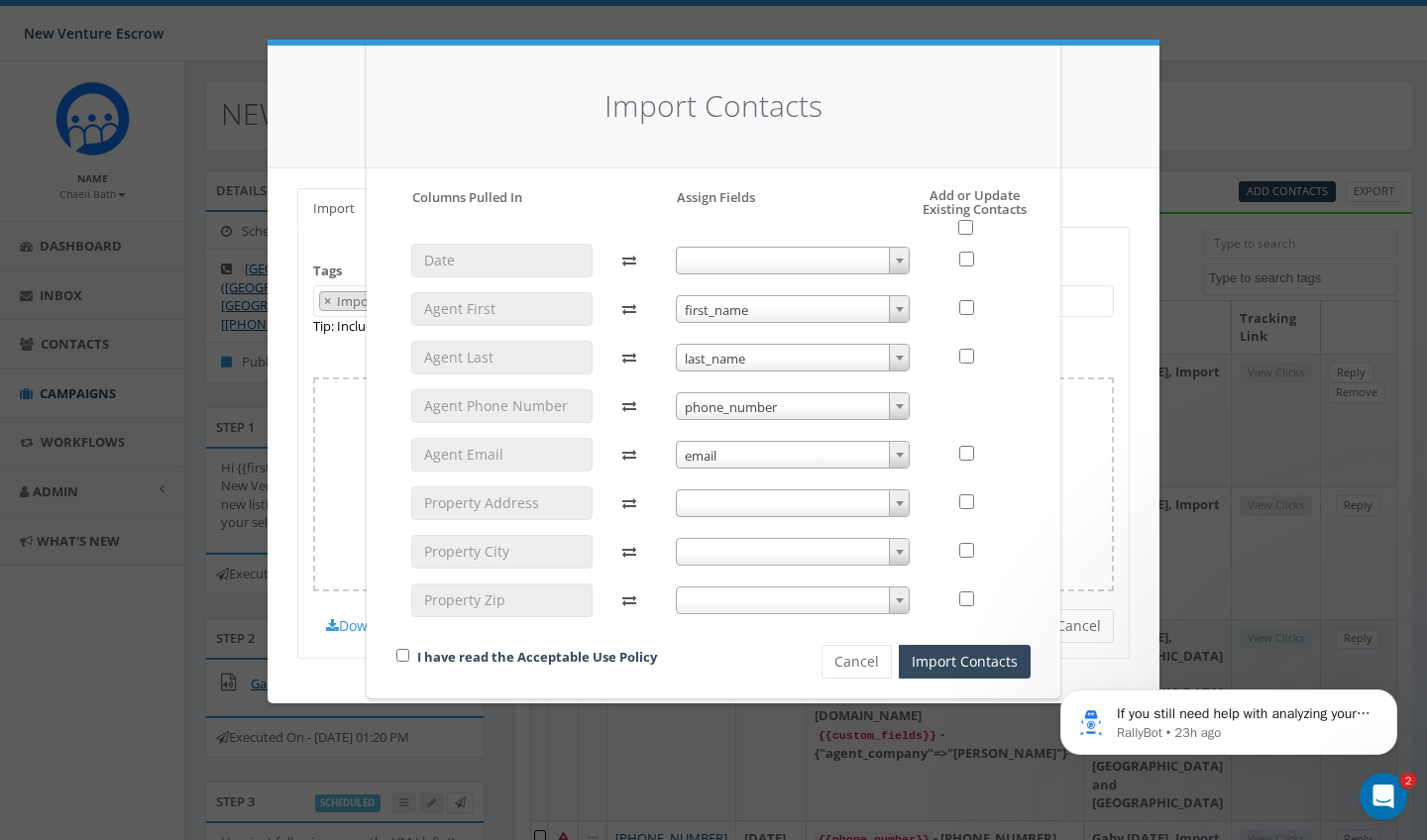 click on "Please accept policy to proceed Please map phone number field to proceed Columns Pulled In Assign Fields Add or Update Existing Contacts  first_name first_name last_name last_name phone_number phone_number email email I have read the Acceptable Use Policy Cancel Import Contacts" at bounding box center (714, 433) 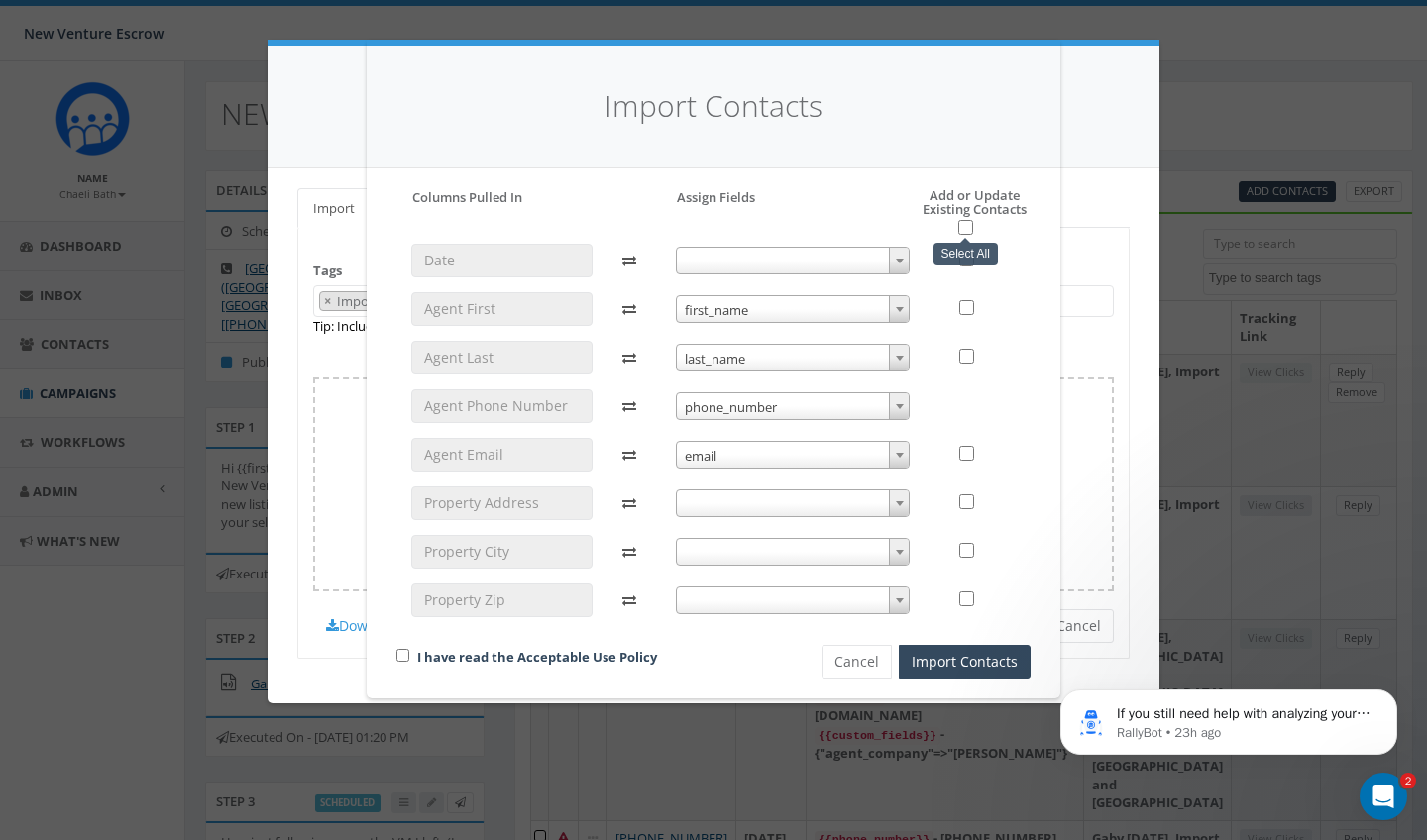 click at bounding box center (965, 227) 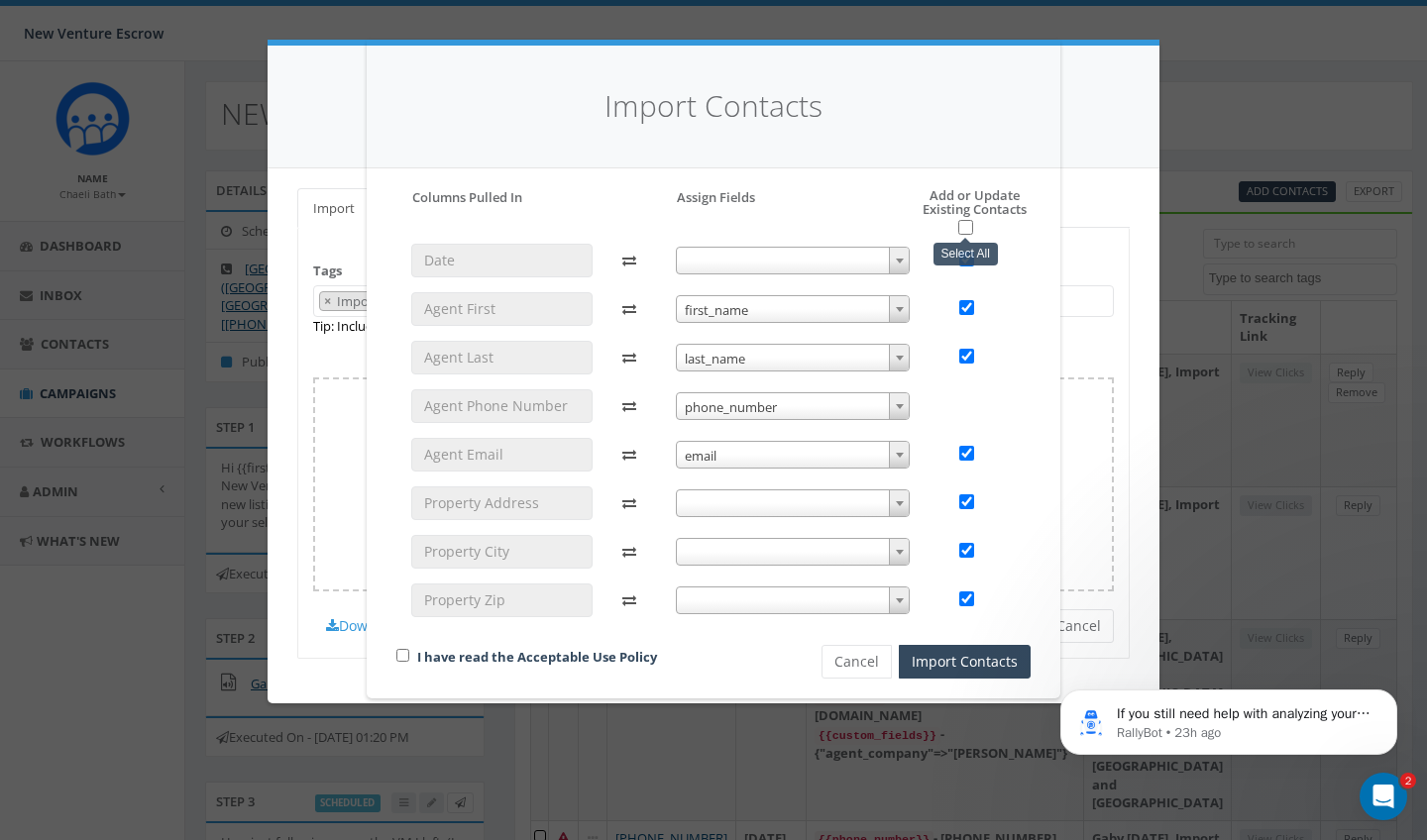 checkbox on "true" 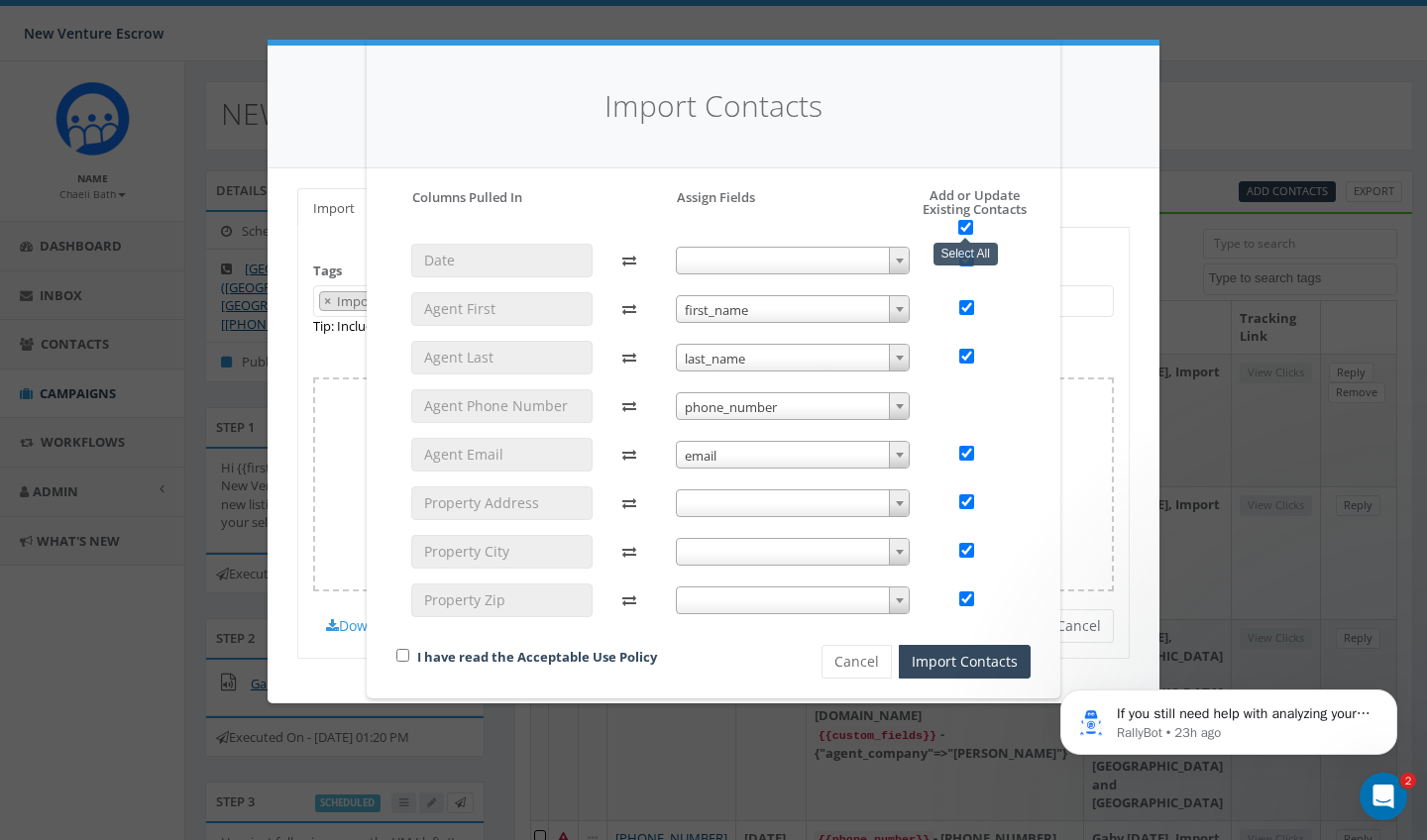 checkbox on "true" 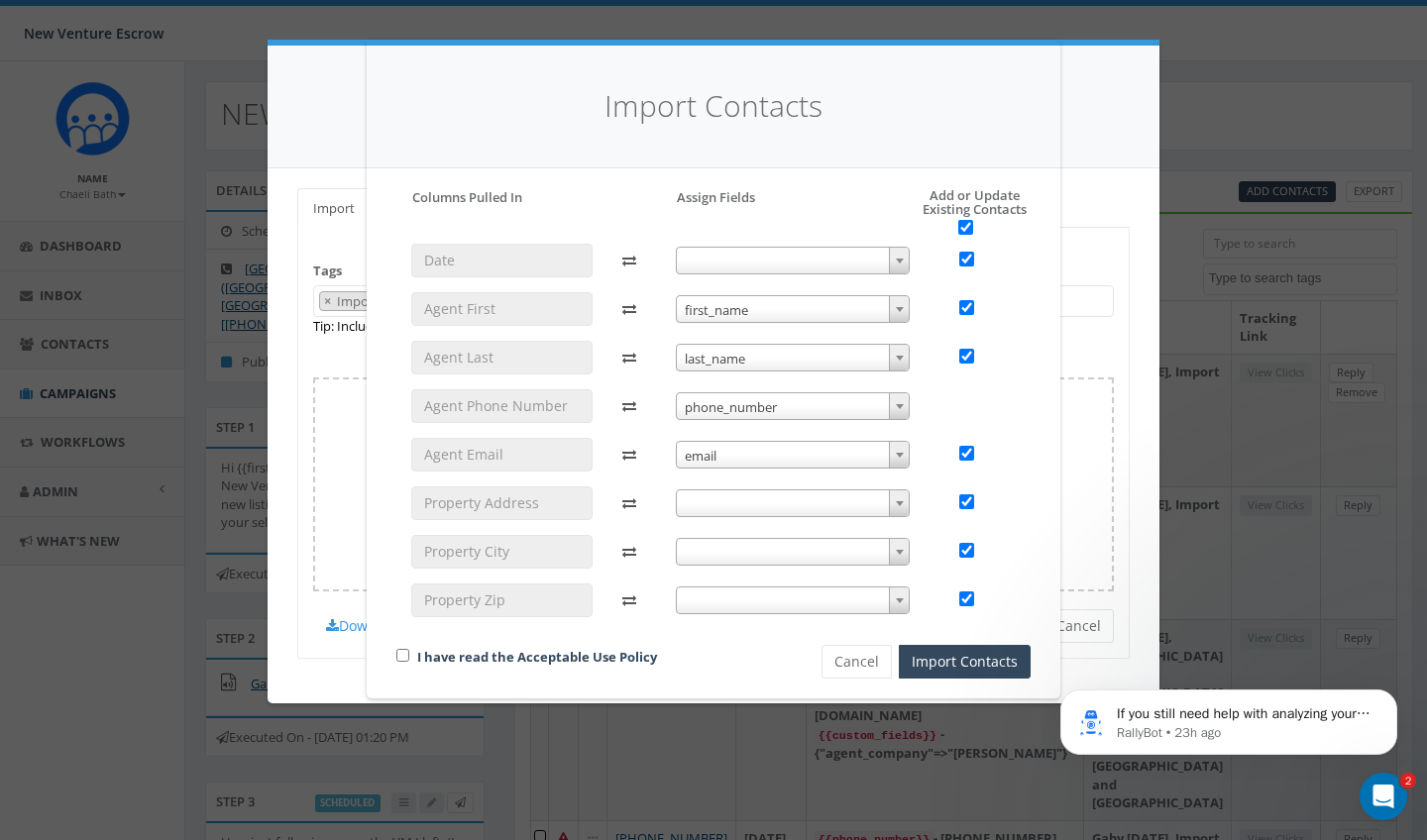 click at bounding box center (402, 655) 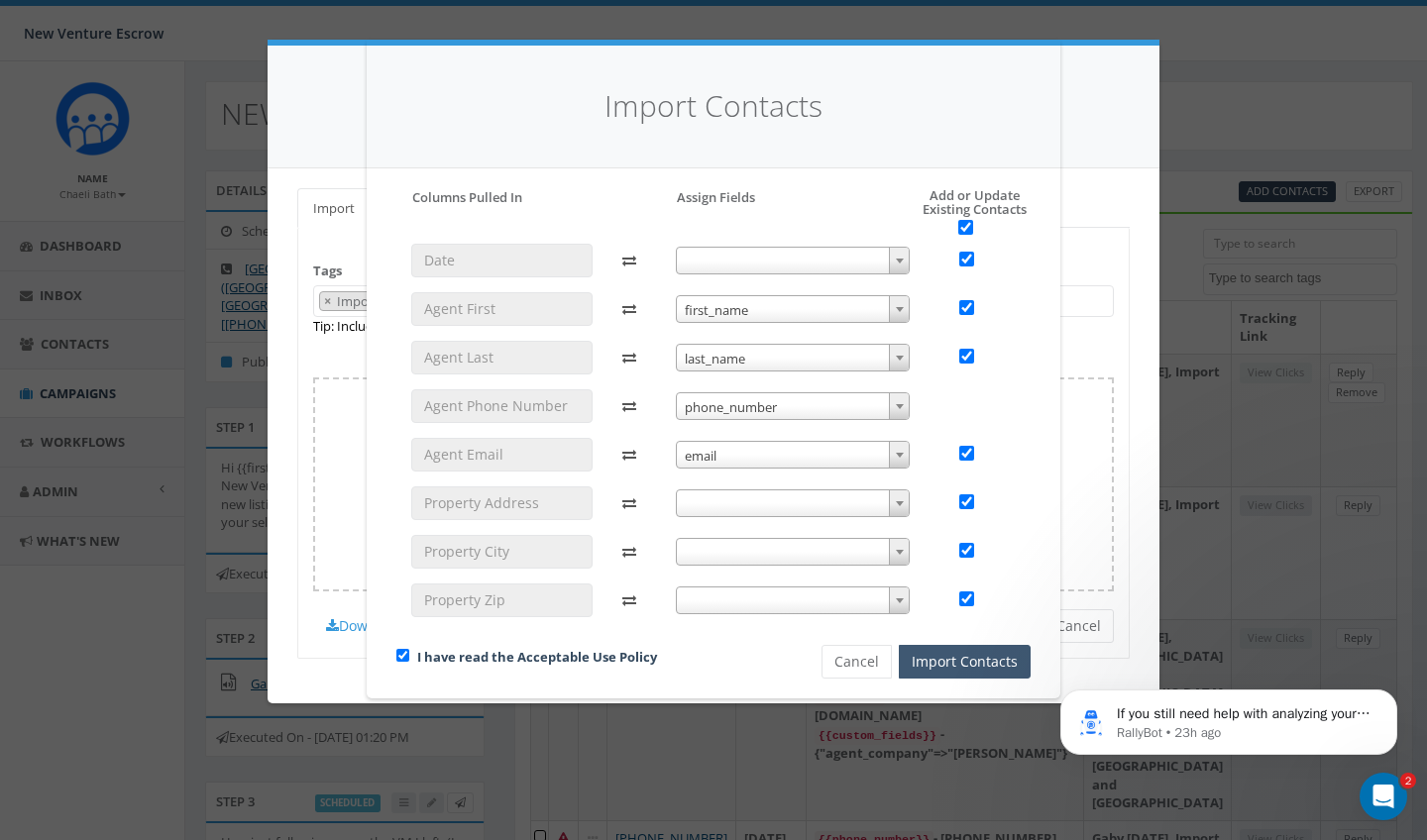 click on "Import Contacts" at bounding box center [964, 662] 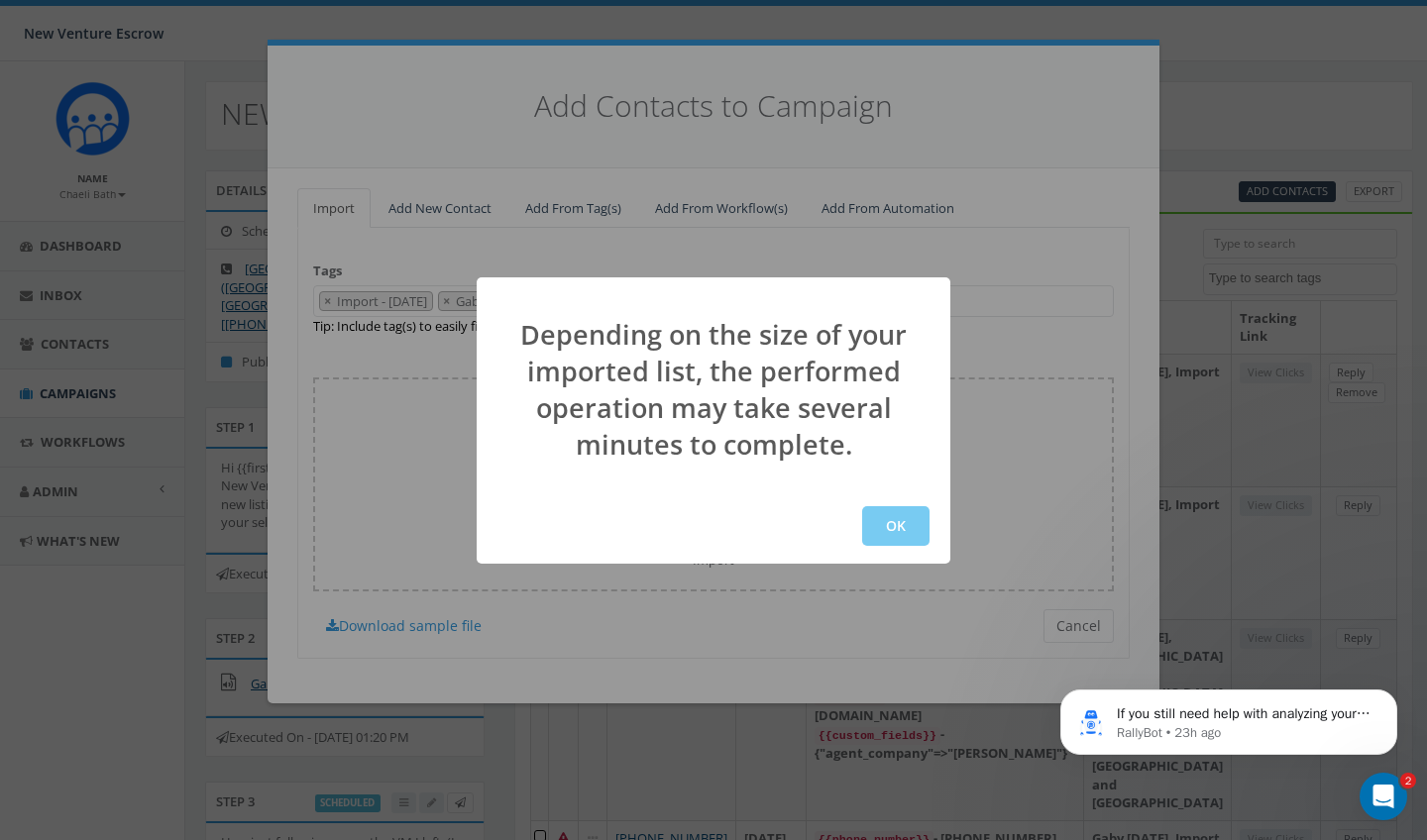 click on "OK" at bounding box center (896, 526) 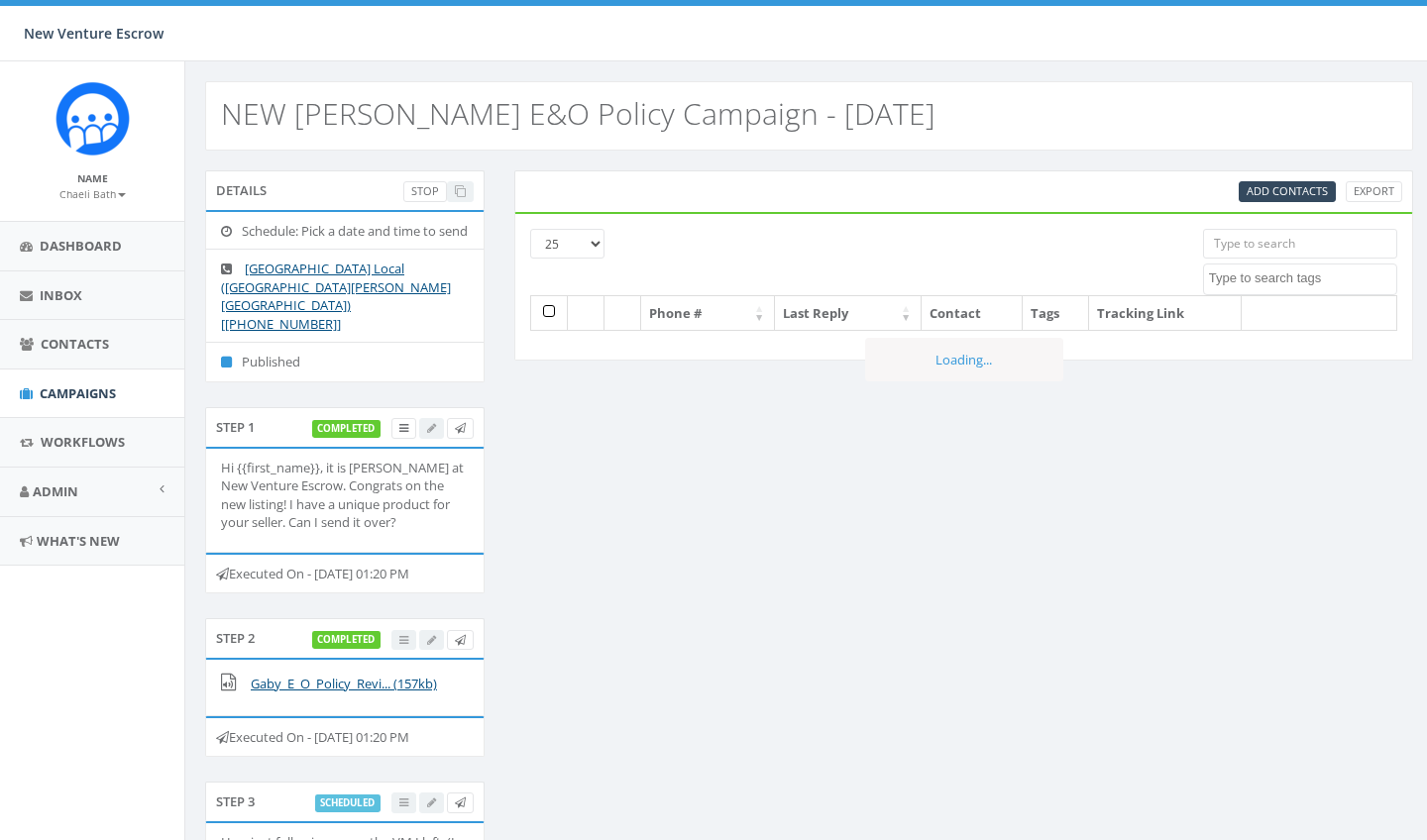select 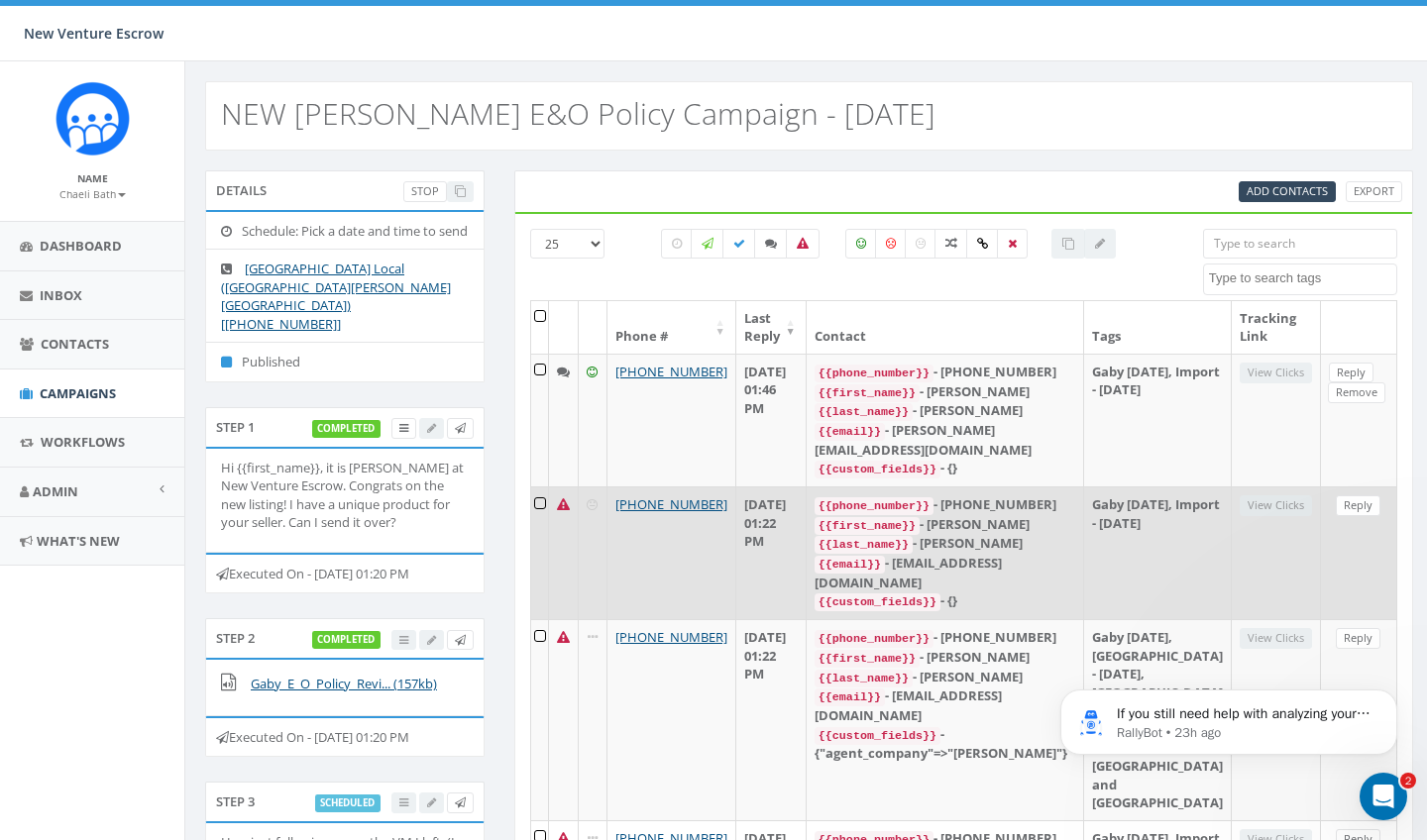 scroll, scrollTop: 0, scrollLeft: 0, axis: both 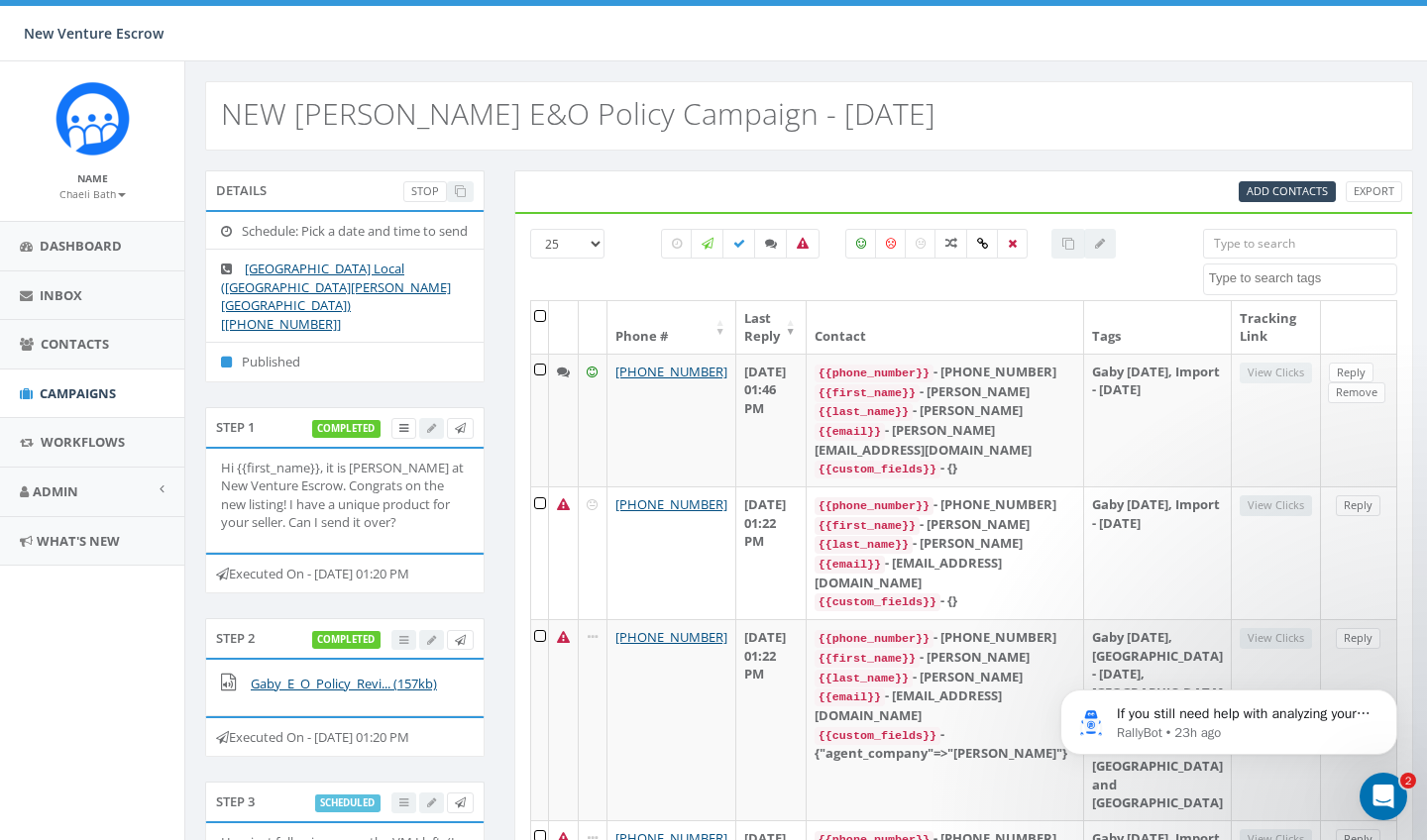 click at bounding box center [1302, 278] 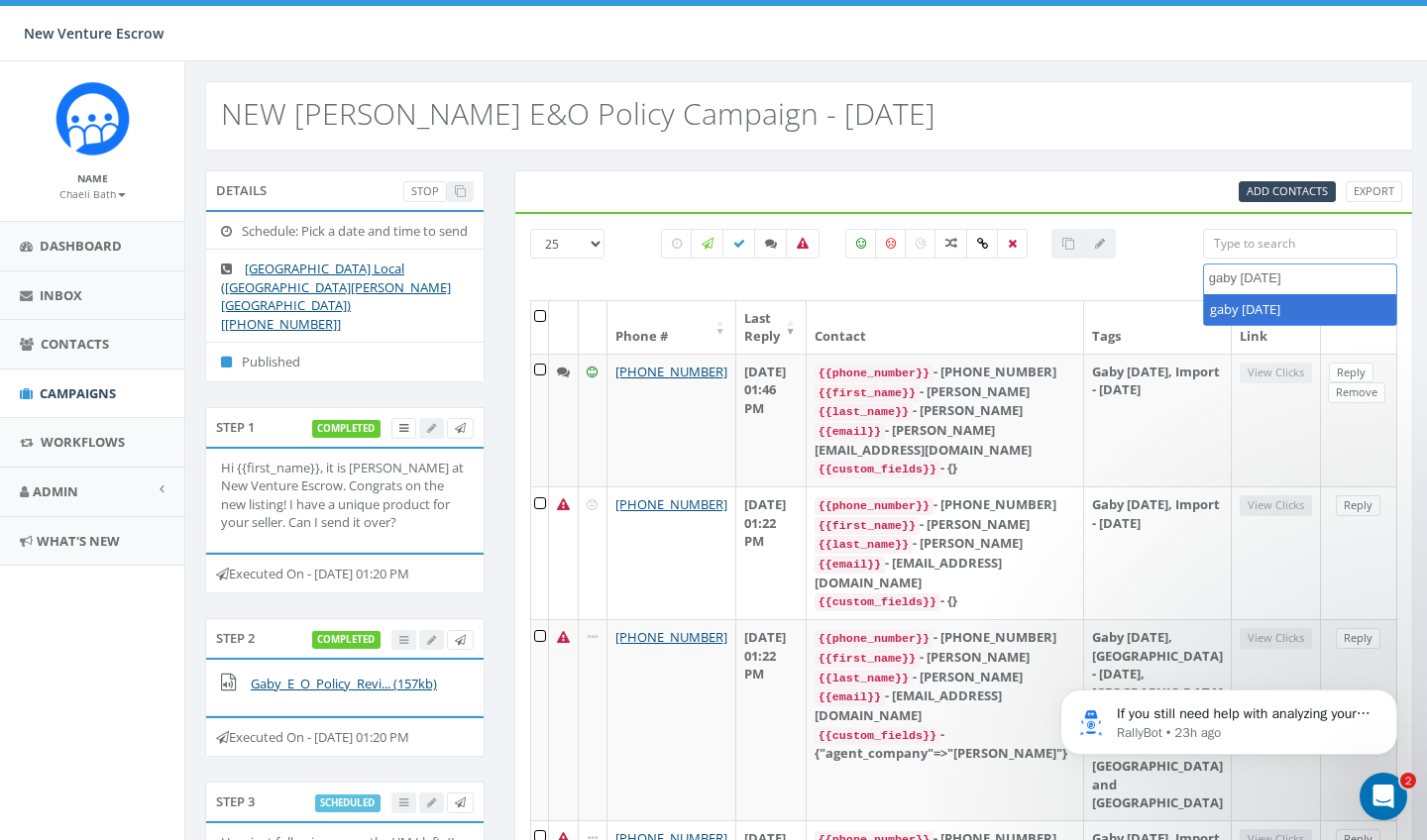 type on "gaby july 30 2025" 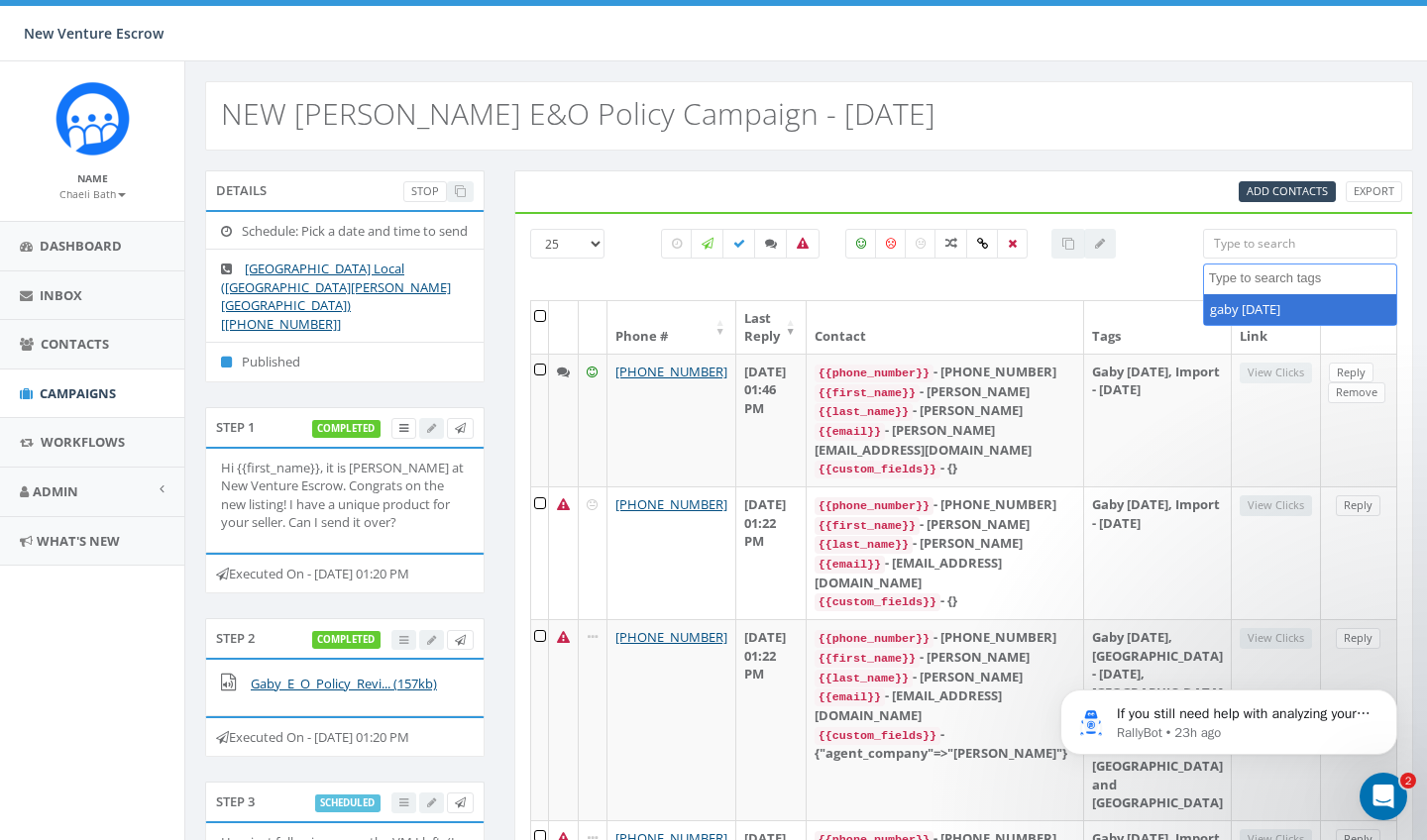 scroll, scrollTop: 3869, scrollLeft: 0, axis: vertical 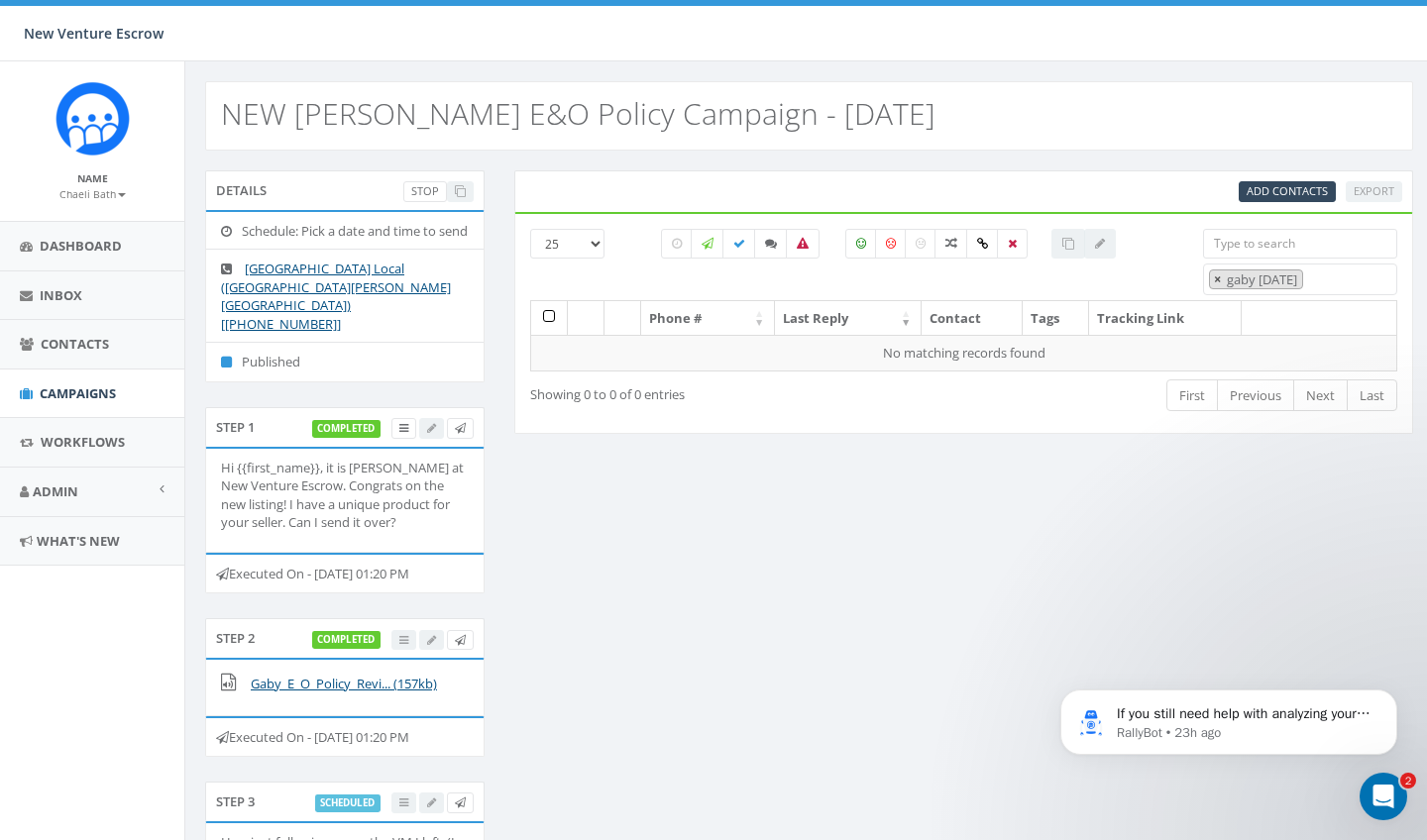 click on "×" at bounding box center [1217, 279] 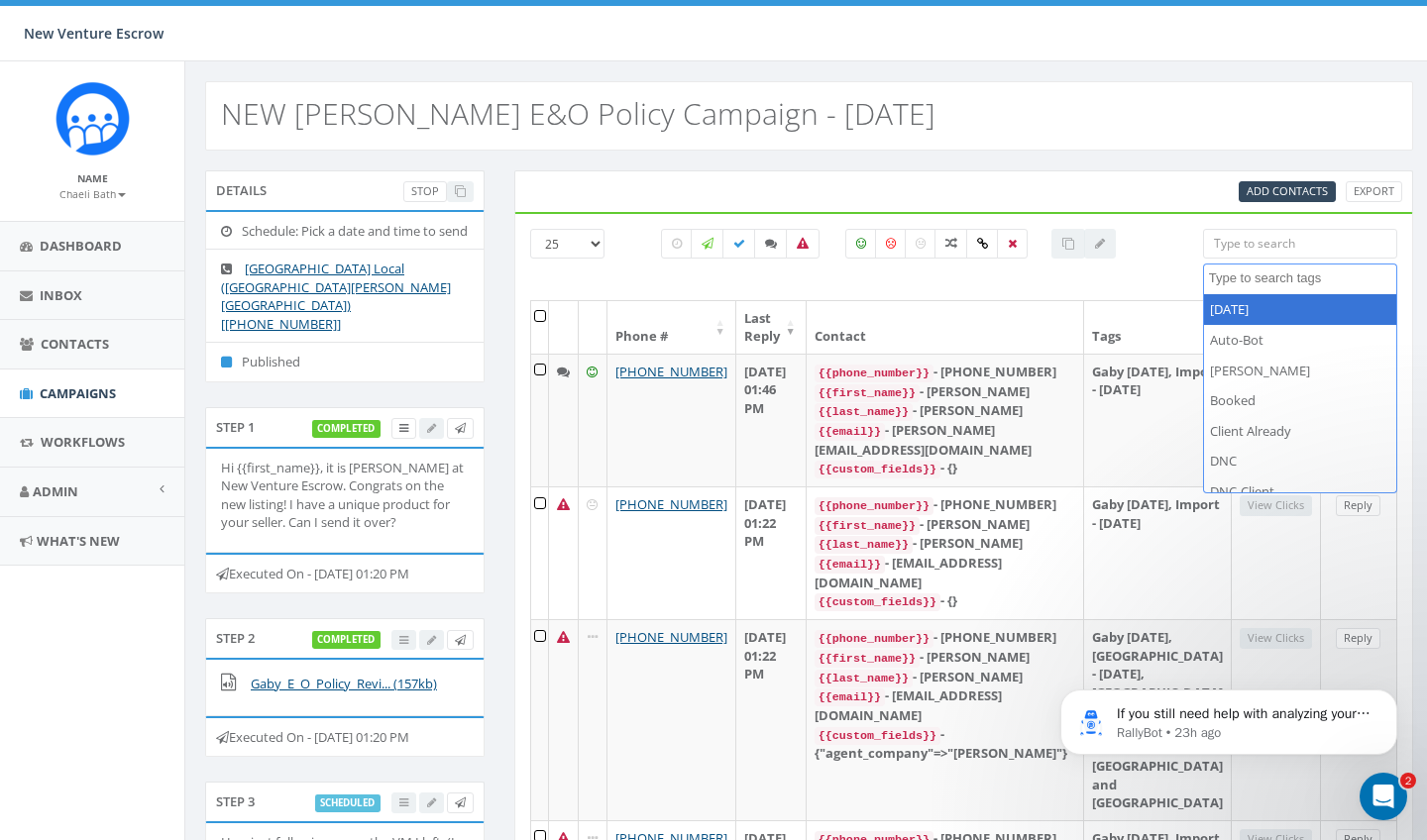 click on "All 0 contact(s) on current page All 94 contact(s) filtered" at bounding box center (889, 264) 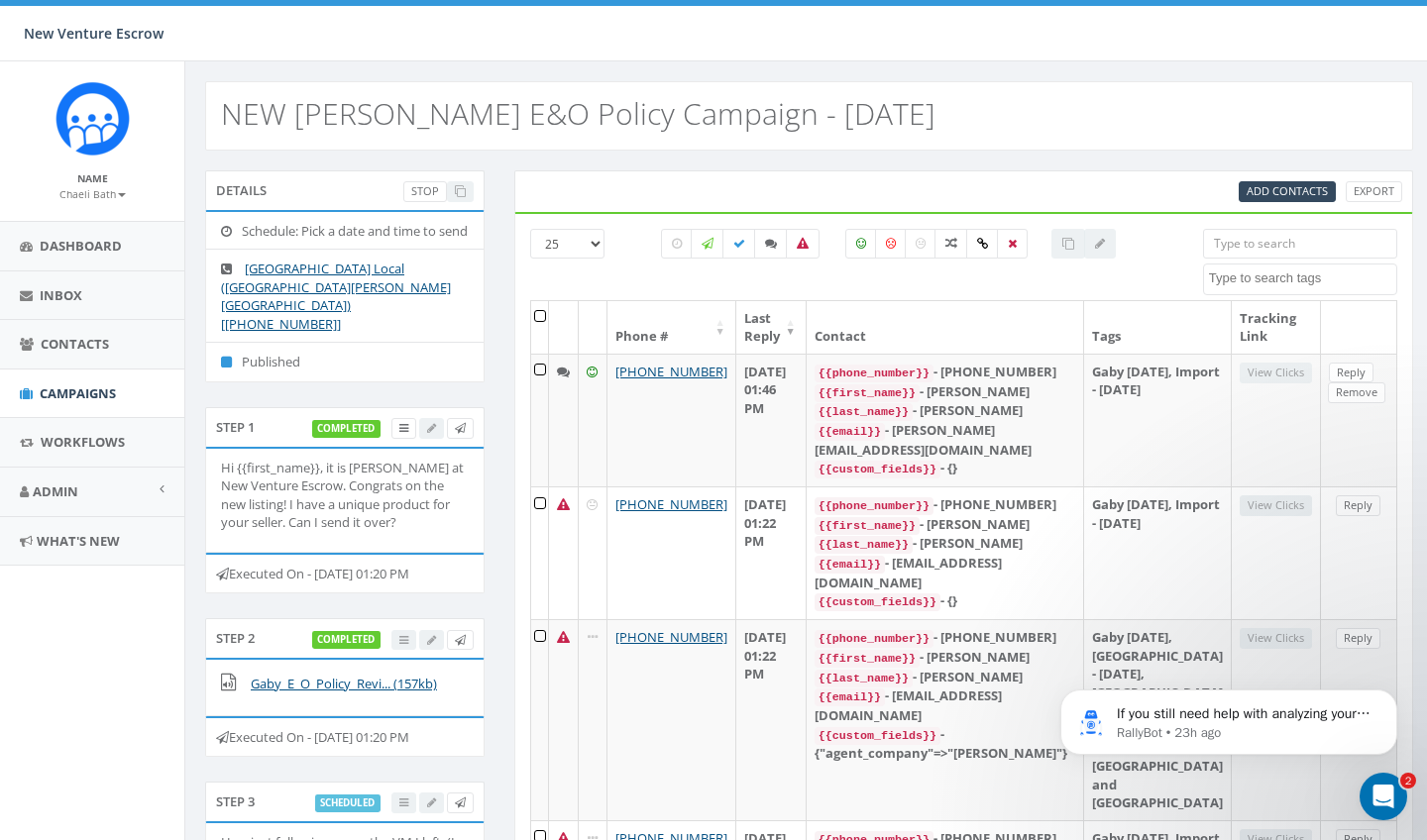 click at bounding box center (1302, 278) 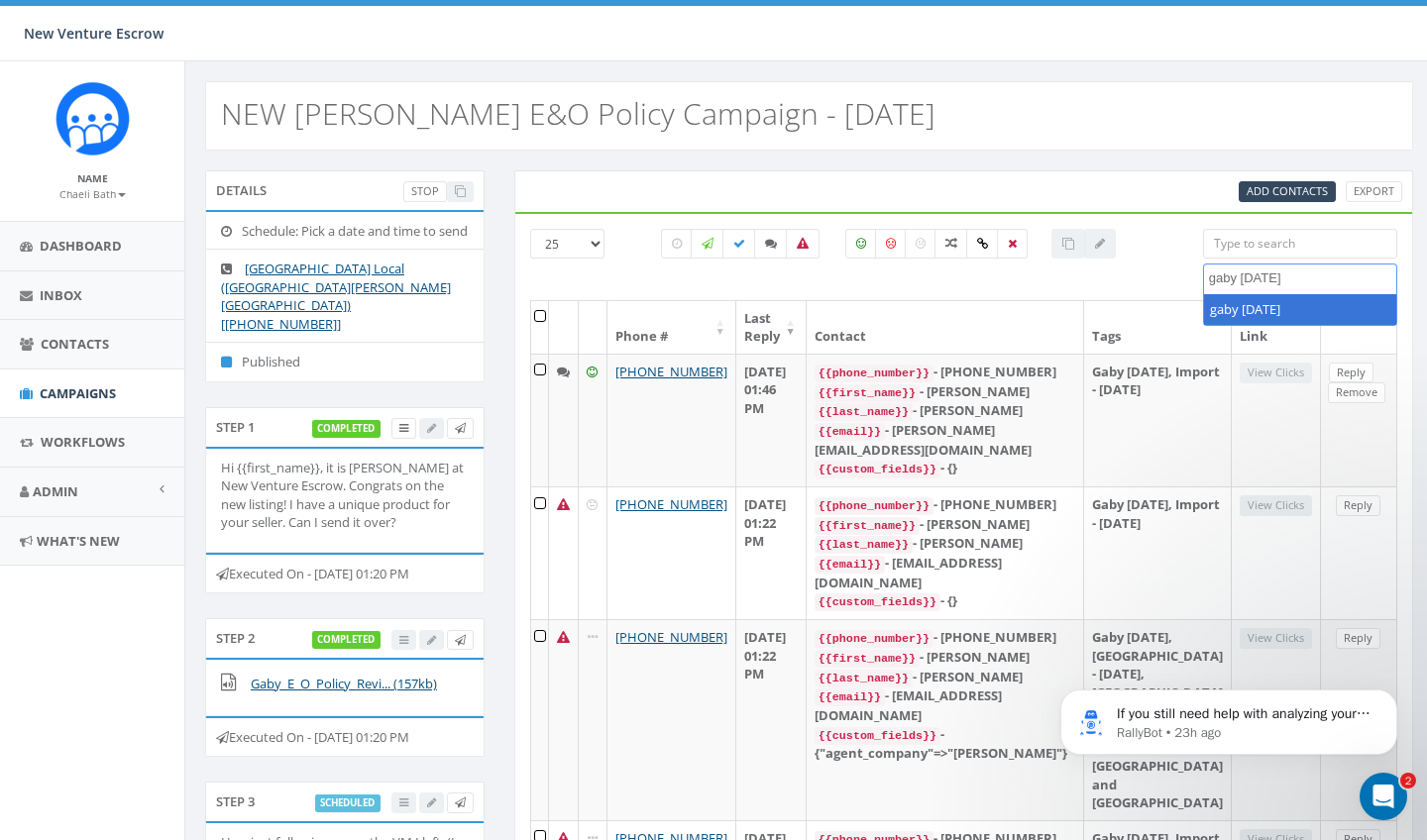 type on "gaby July 30 2025" 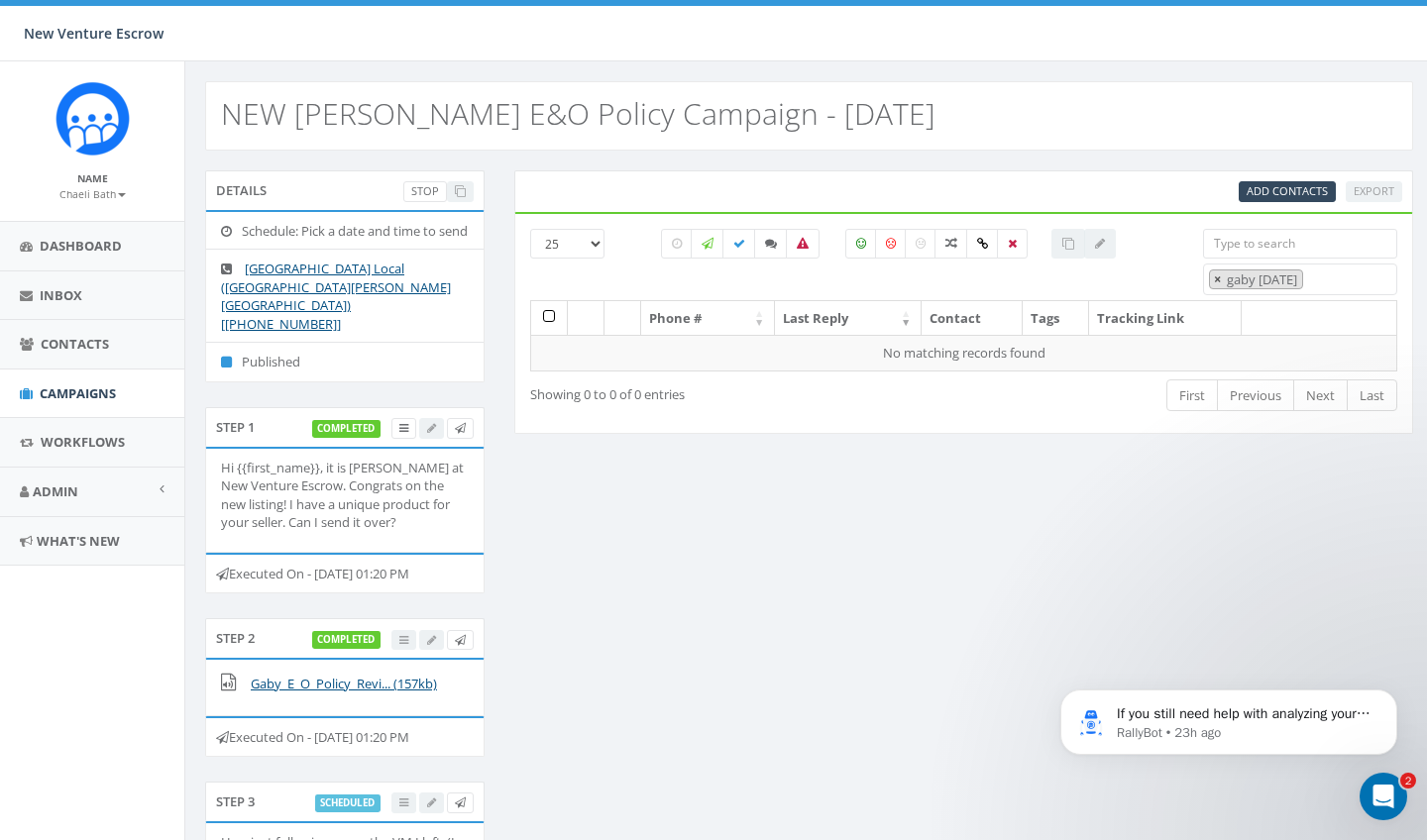 click on "×" at bounding box center (1217, 279) 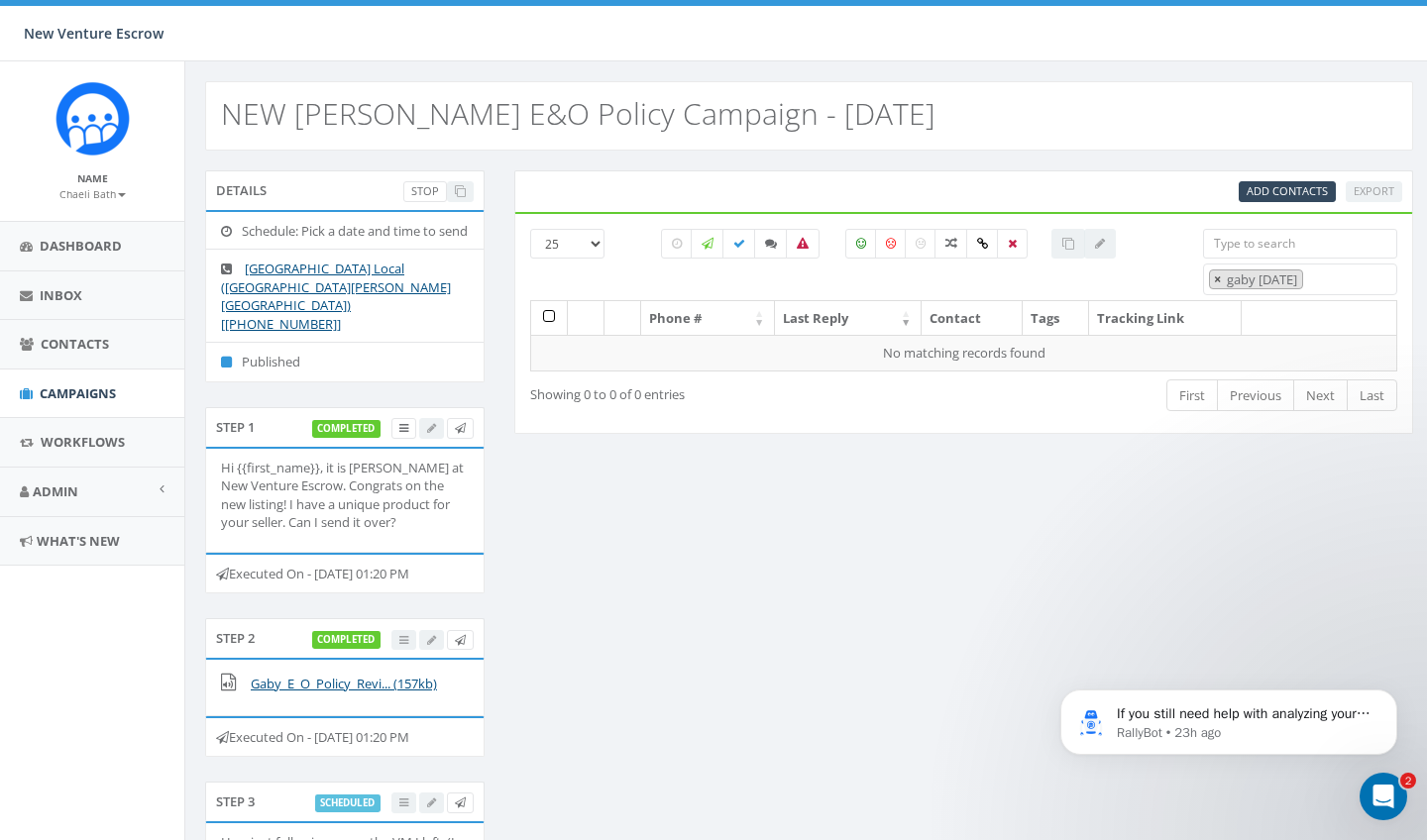 select 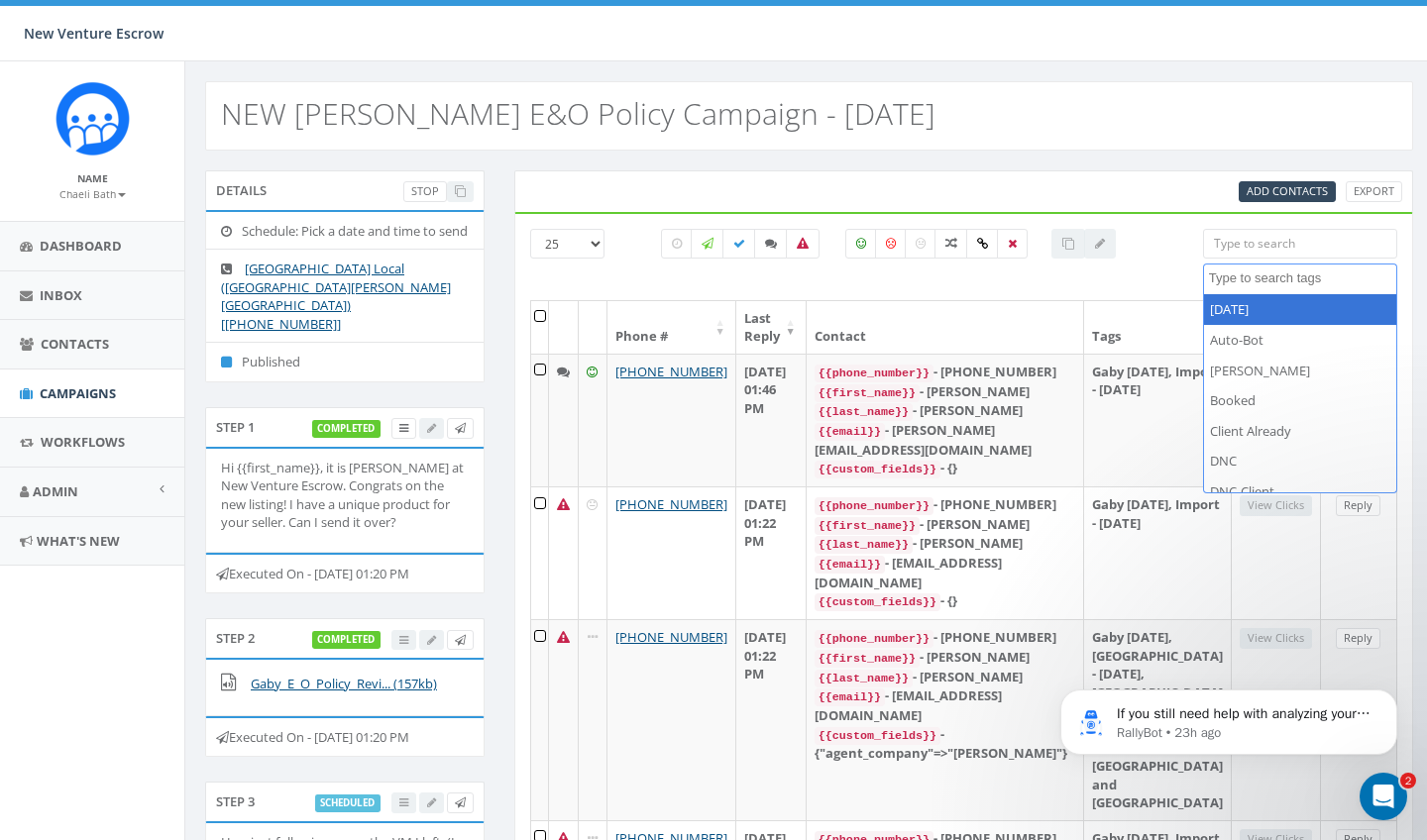 click on "All 0 contact(s) on current page All 94 contact(s) filtered" at bounding box center [889, 264] 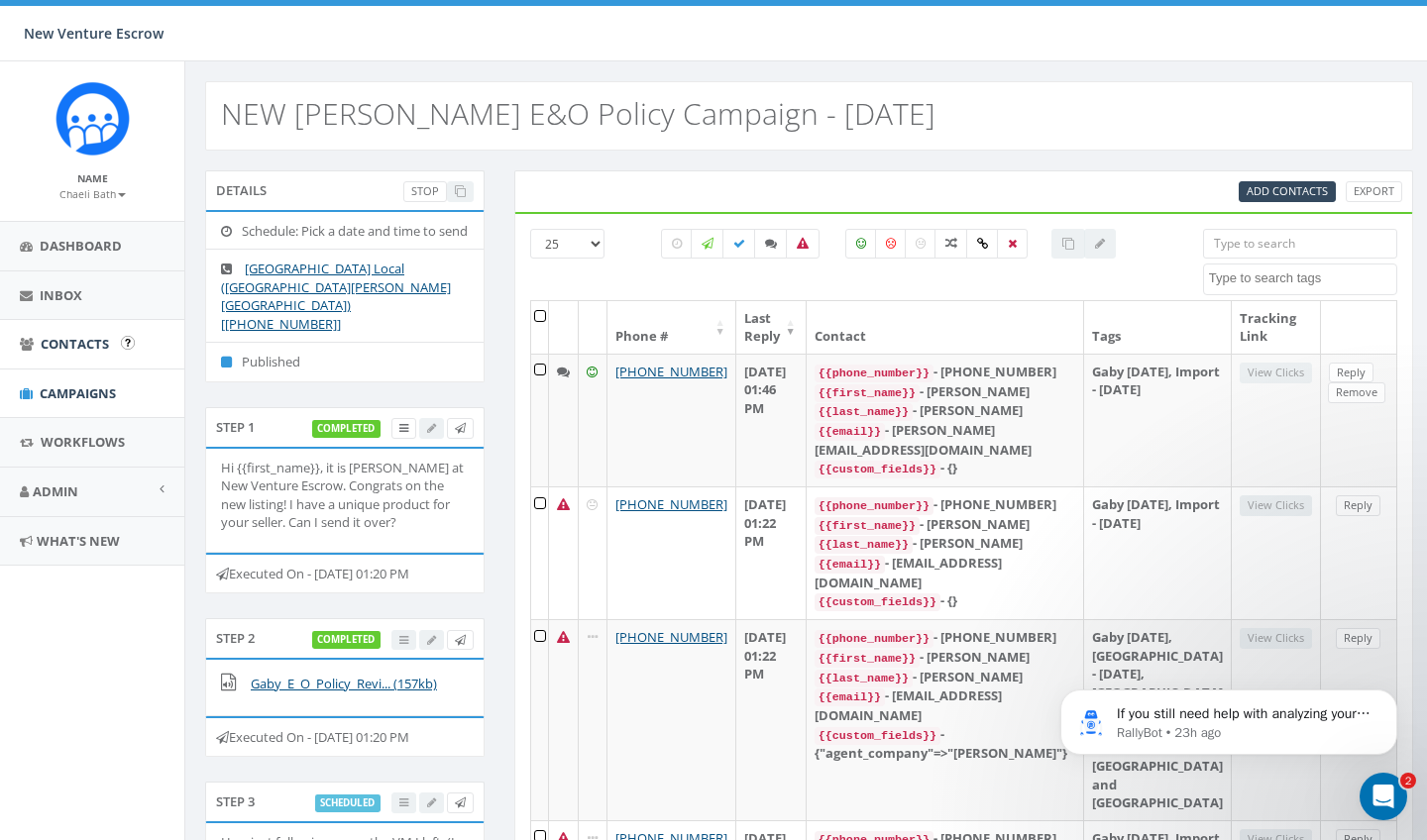 click on "Contacts" at bounding box center (92, 344) 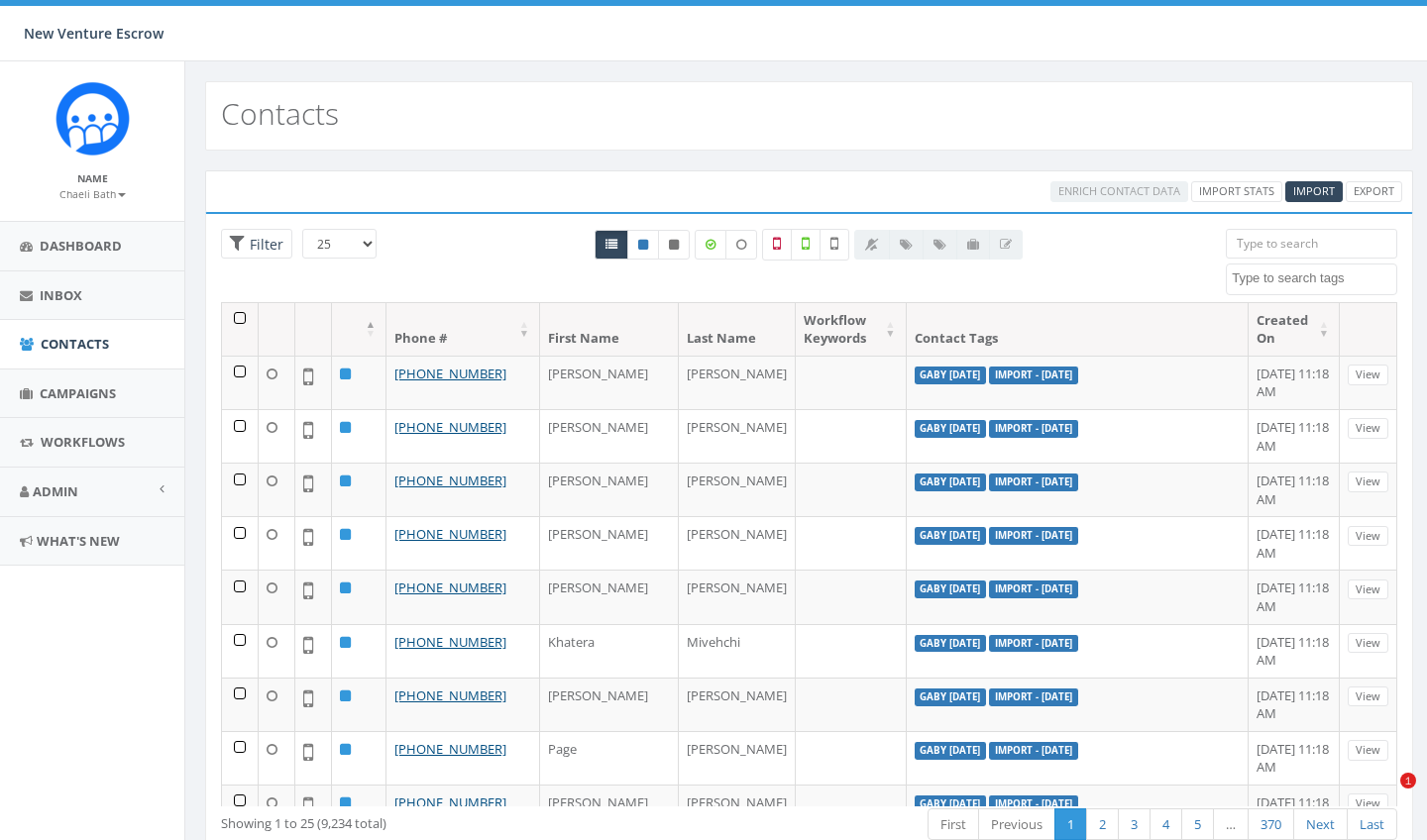 select 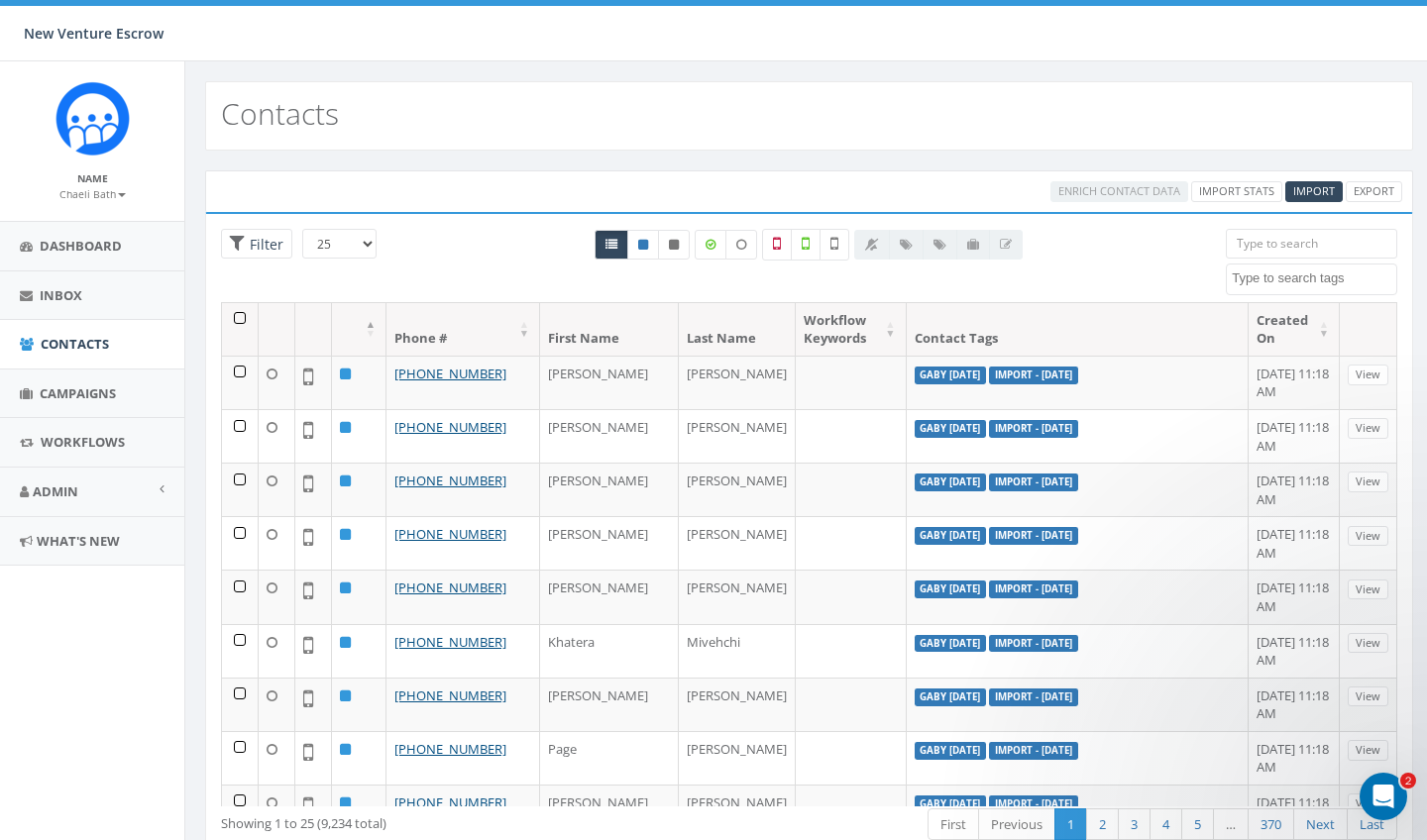 scroll, scrollTop: 0, scrollLeft: 0, axis: both 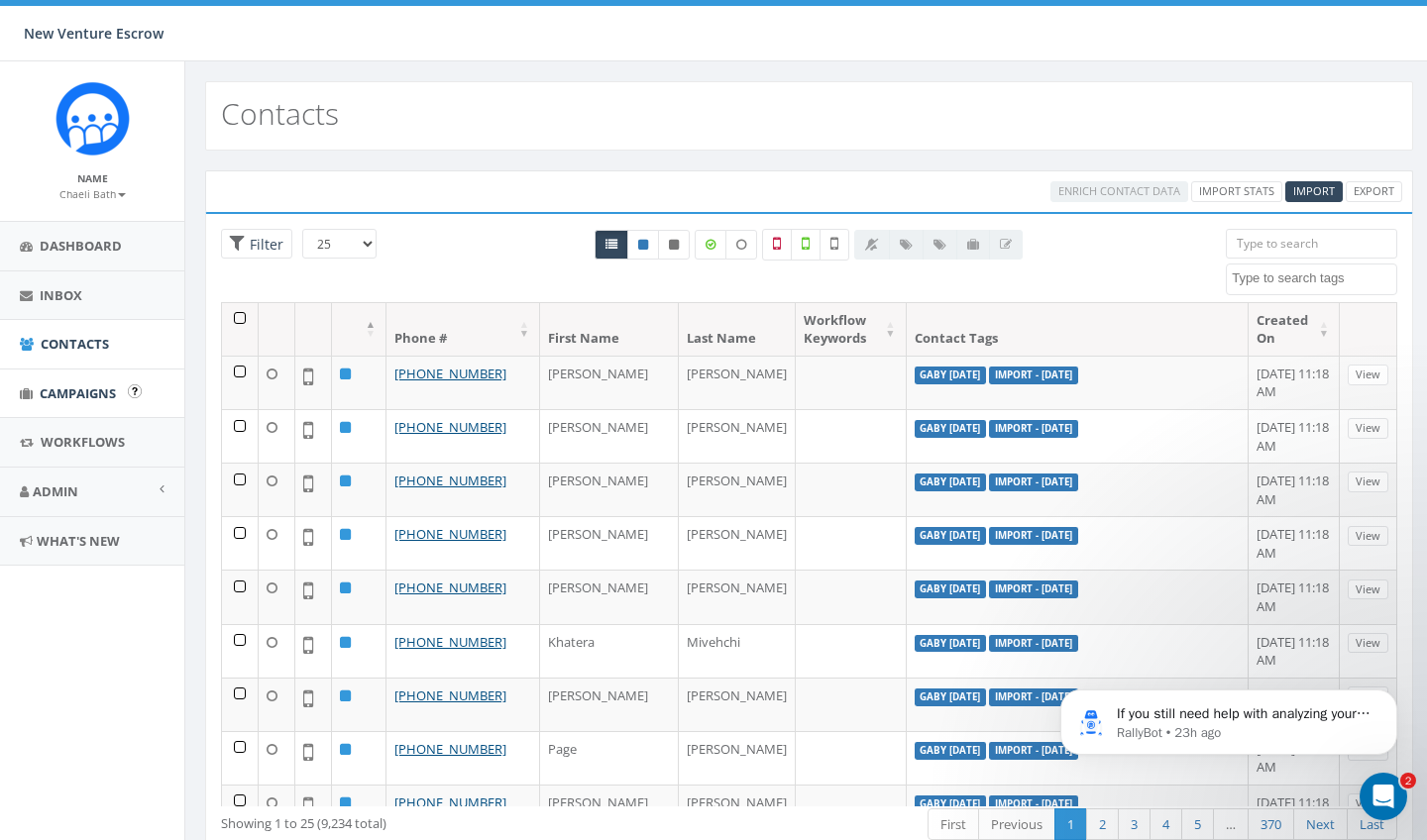 click on "Campaigns" at bounding box center [77, 393] 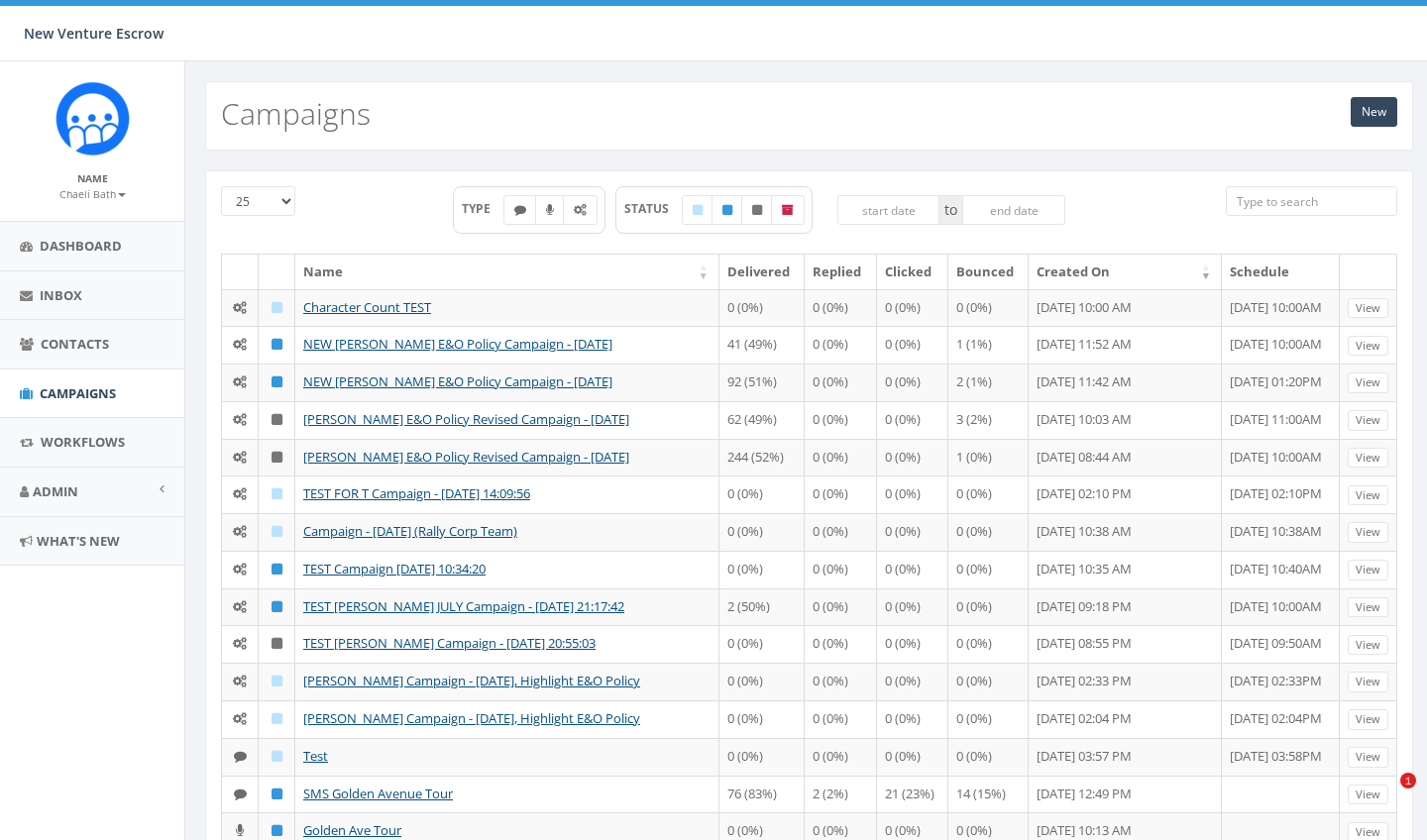 click on "NEW [PERSON_NAME] E&O Policy Campaign - [DATE]" at bounding box center (458, 381) 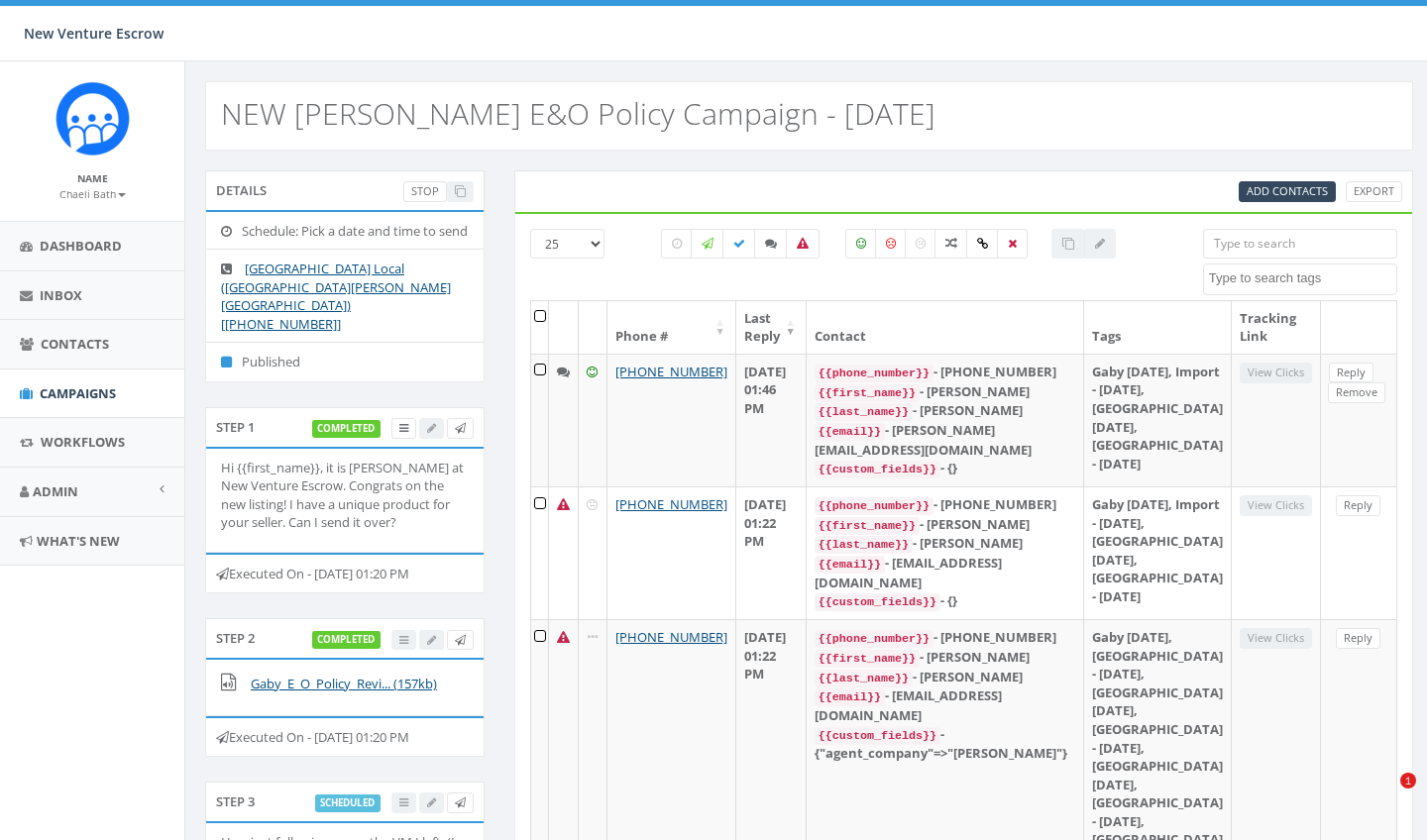select 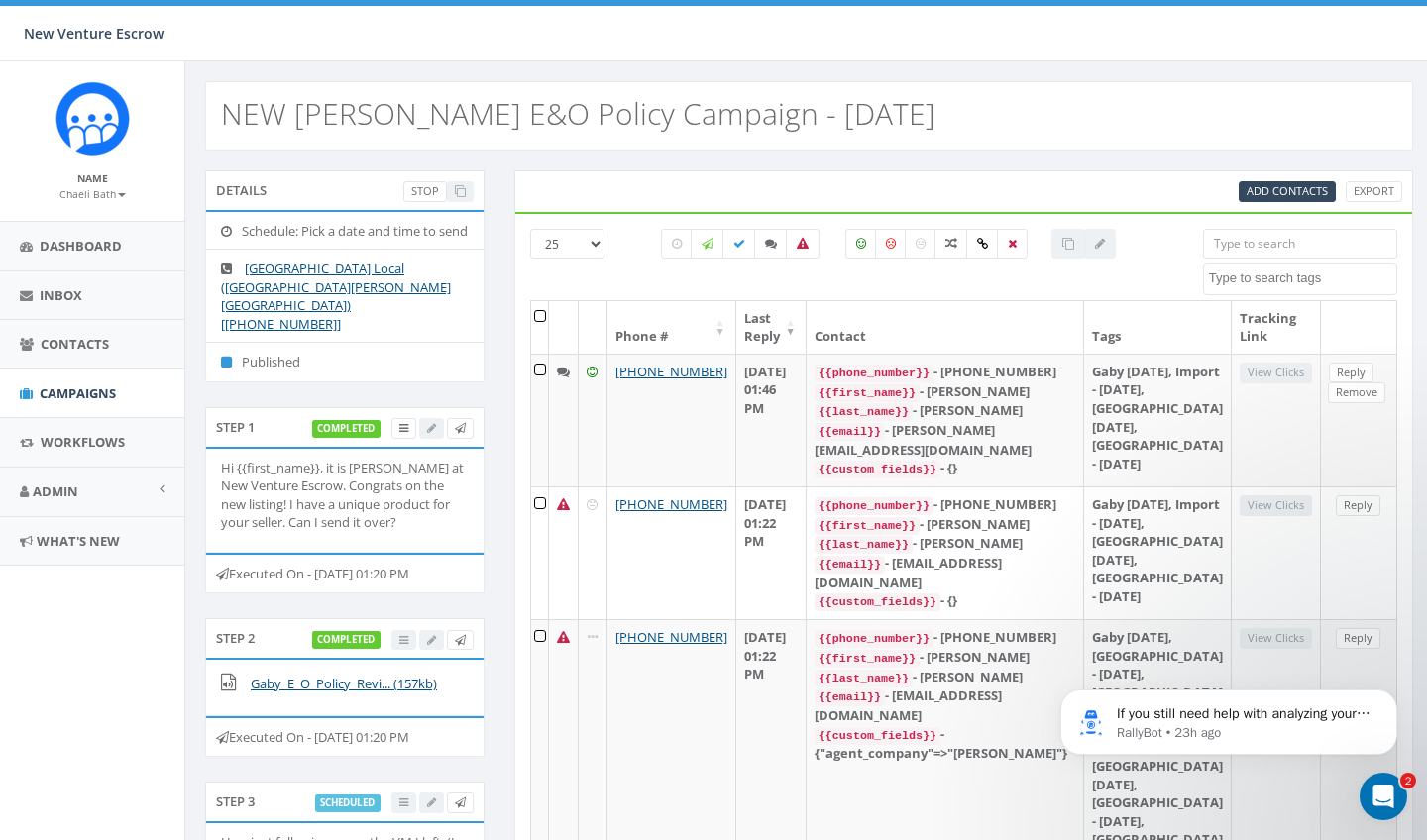 scroll, scrollTop: 0, scrollLeft: 0, axis: both 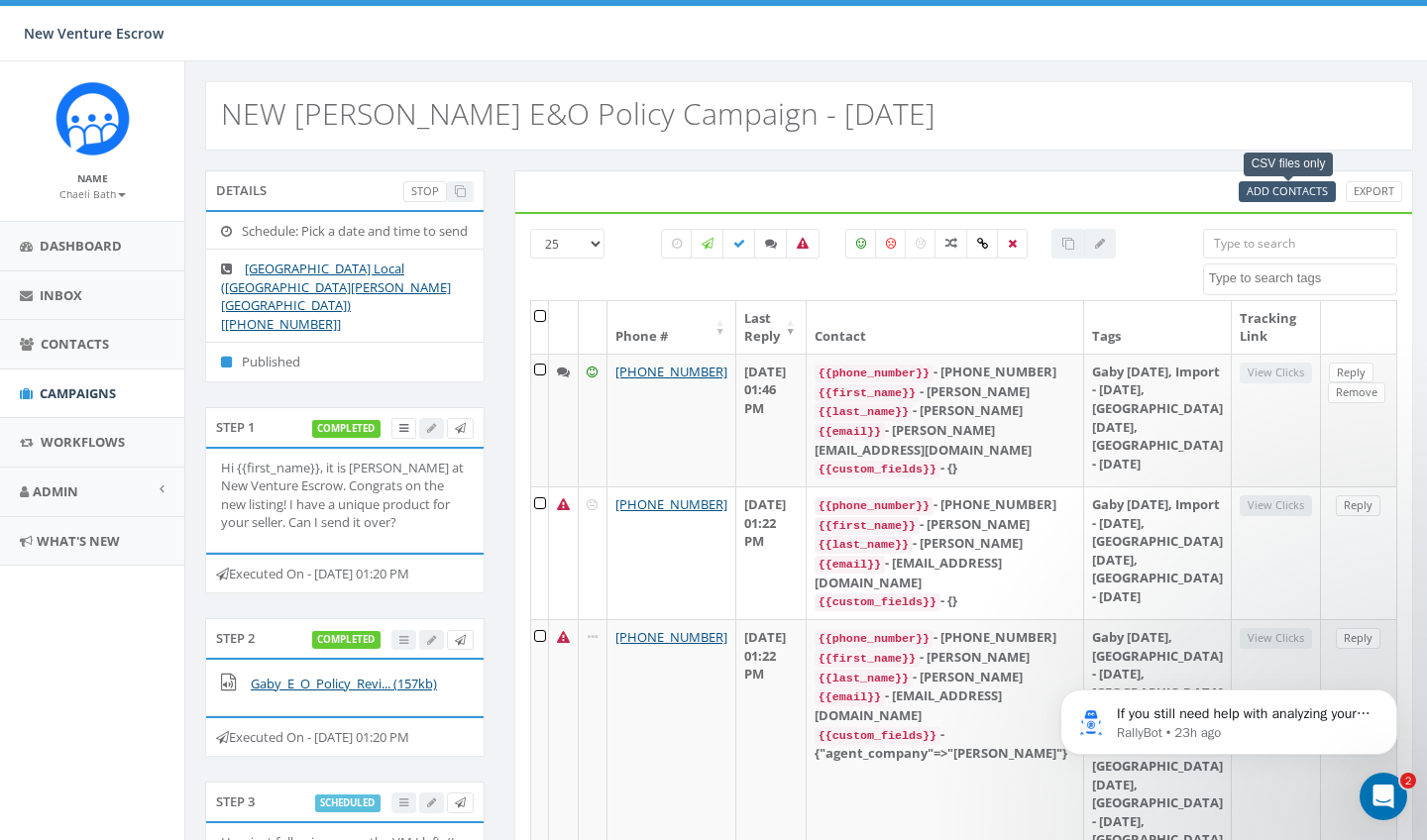 click on "Add Contacts" at bounding box center [1287, 190] 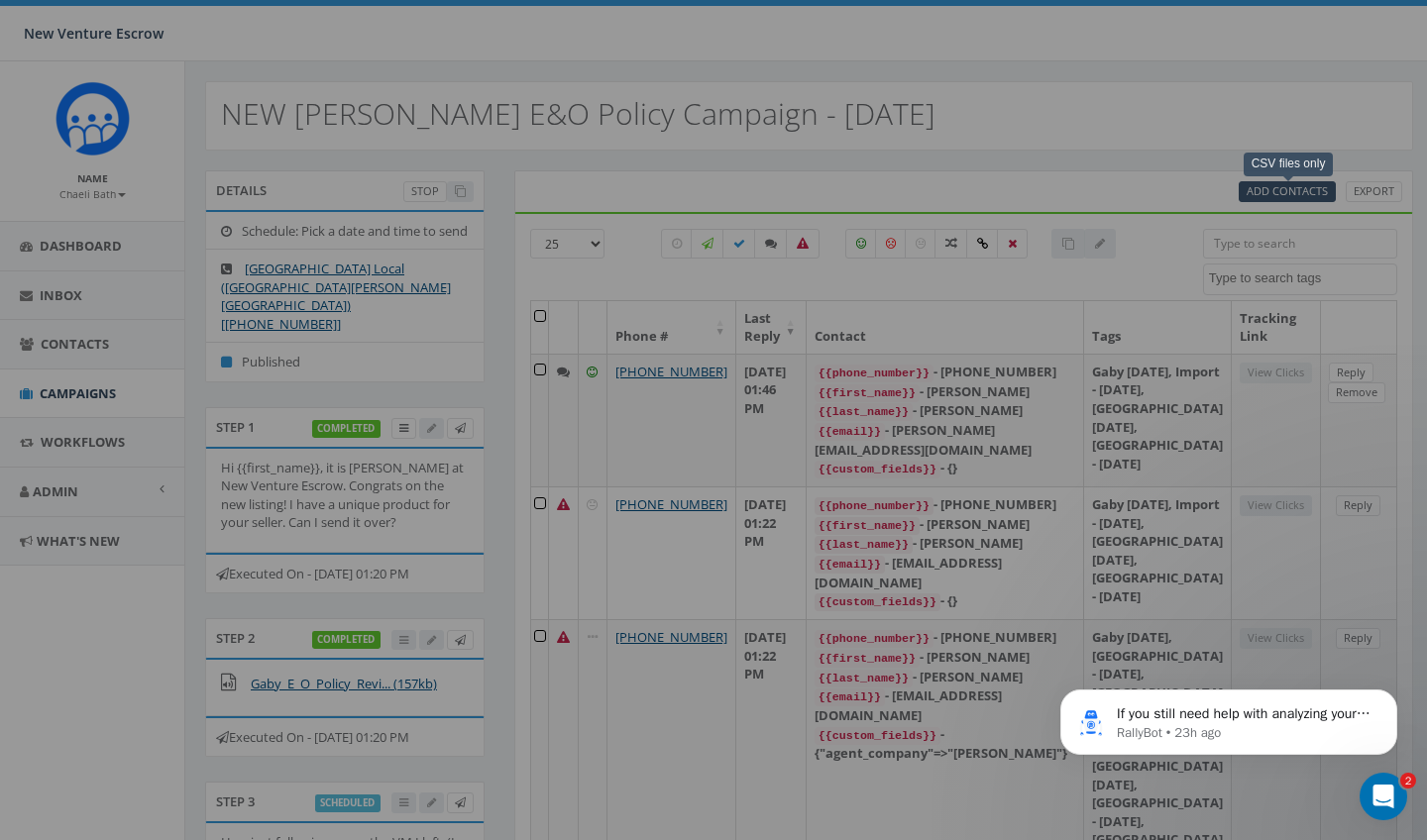 select 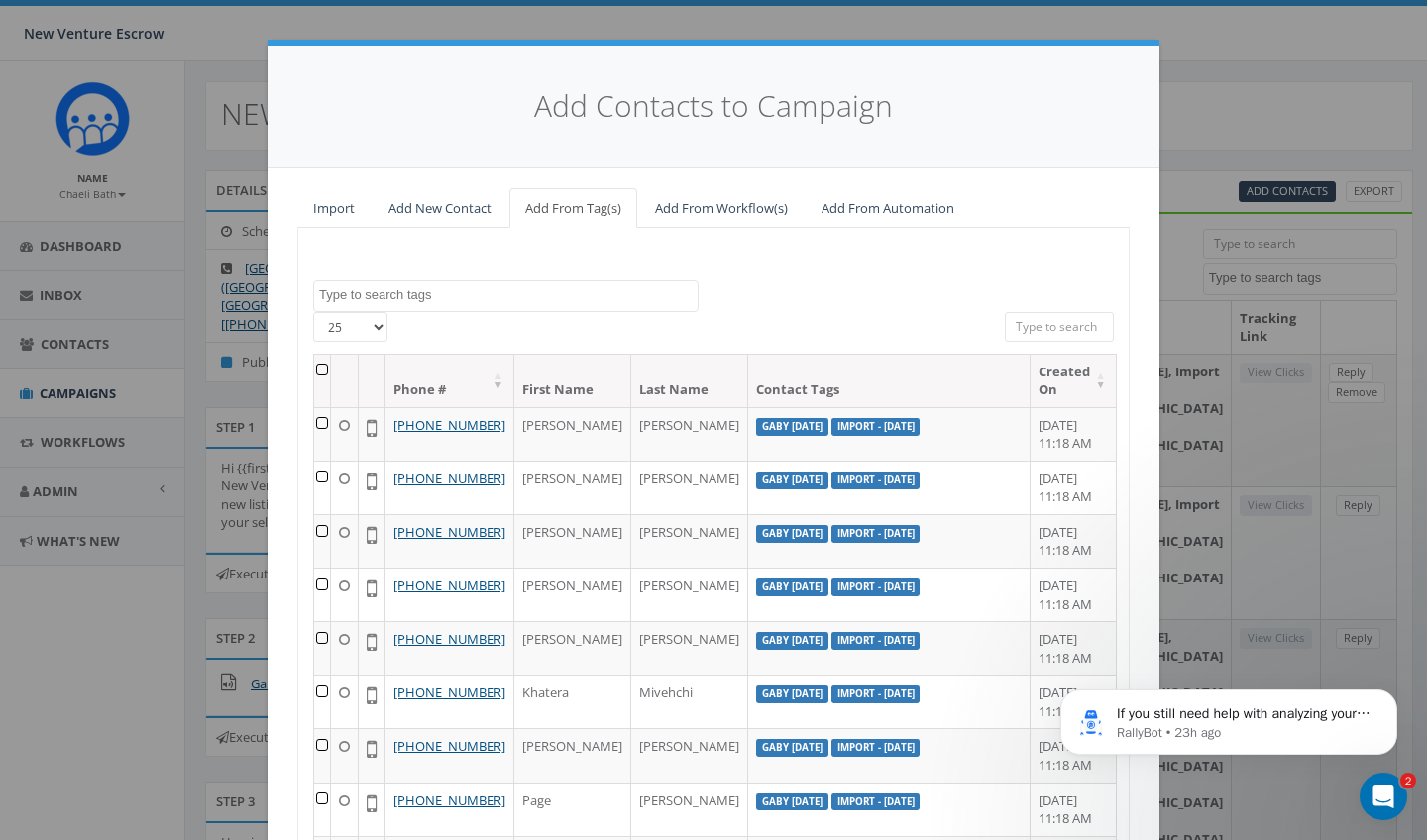 click at bounding box center (508, 295) 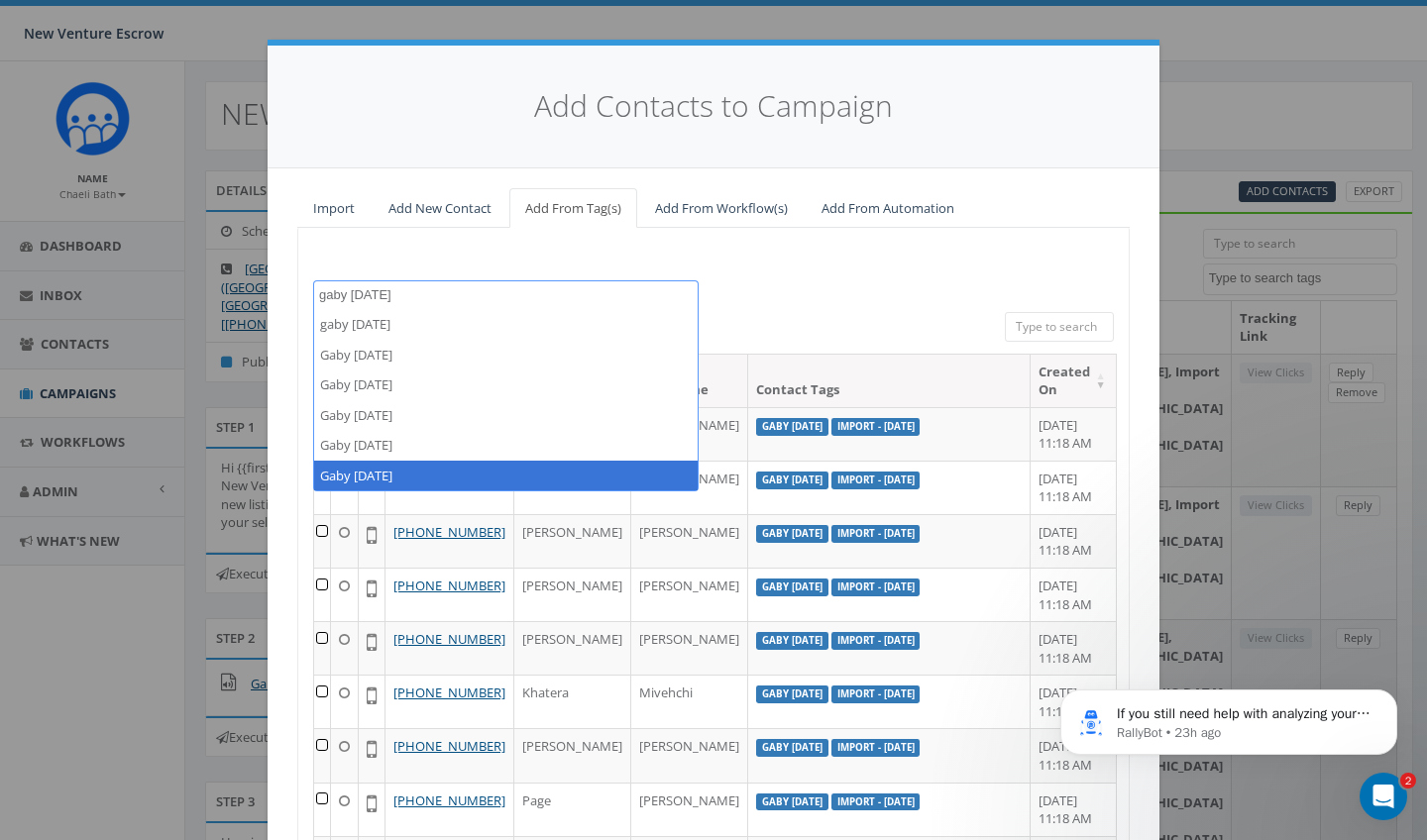 type on "gaby jul" 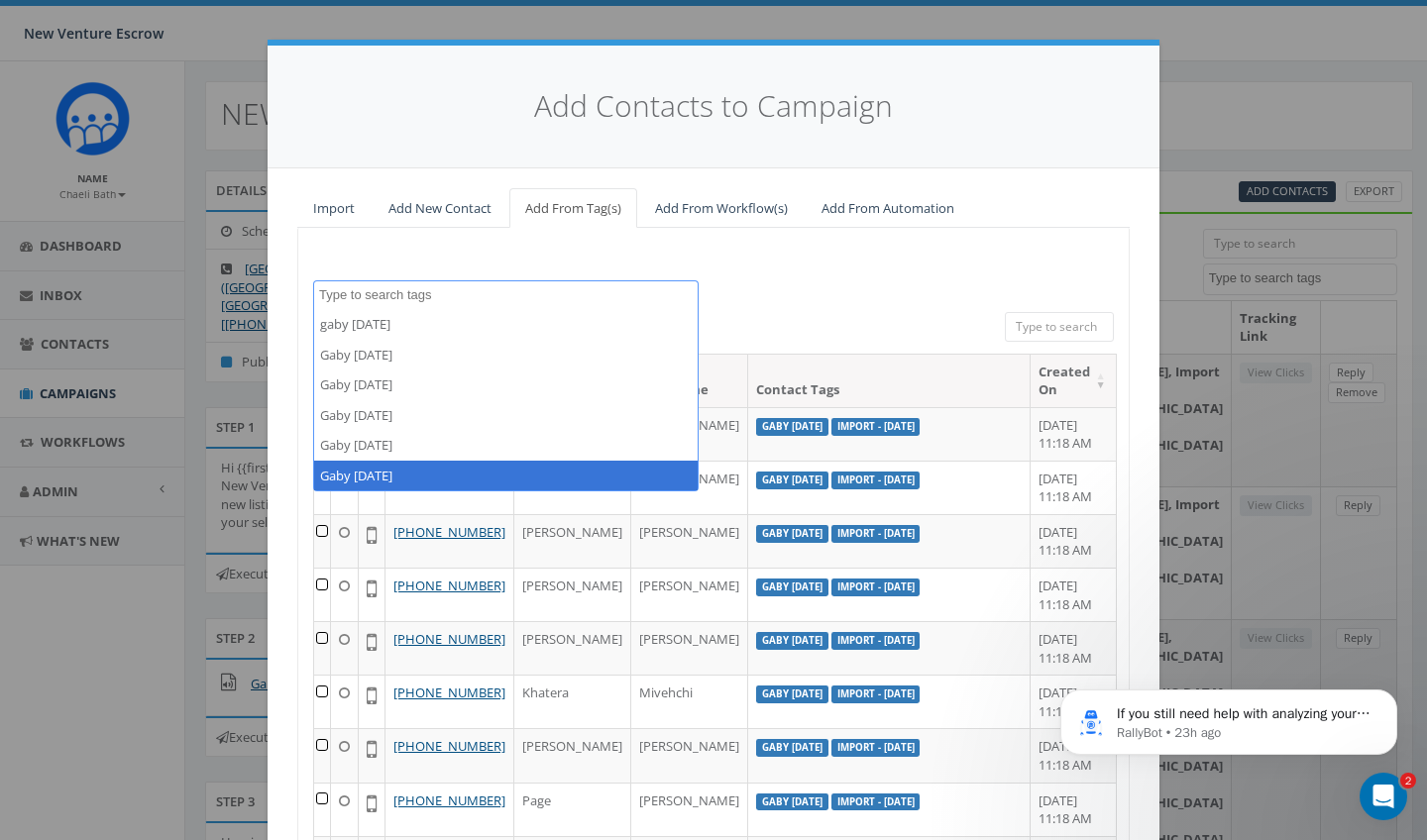 scroll, scrollTop: 214, scrollLeft: 0, axis: vertical 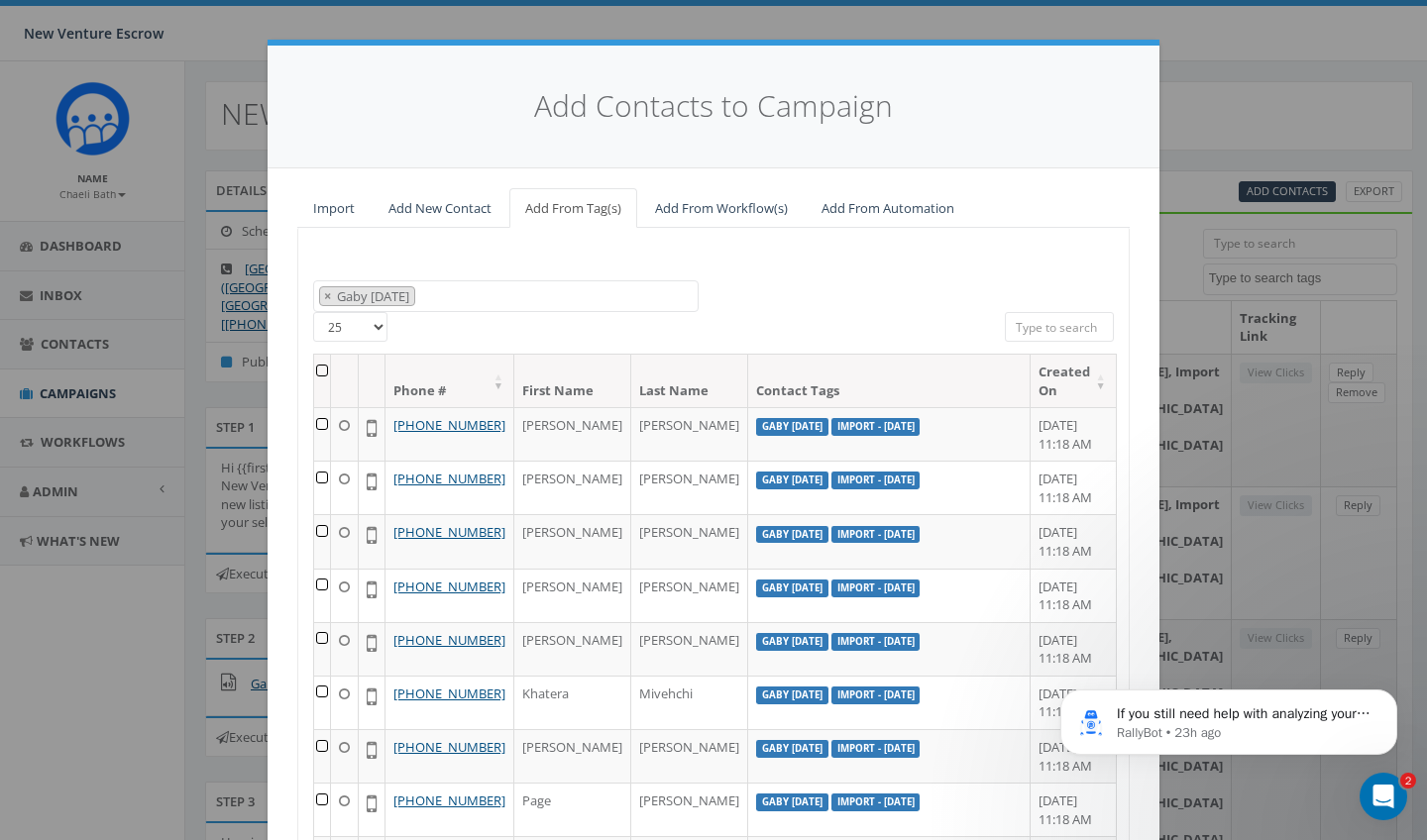 click at bounding box center (322, 380) 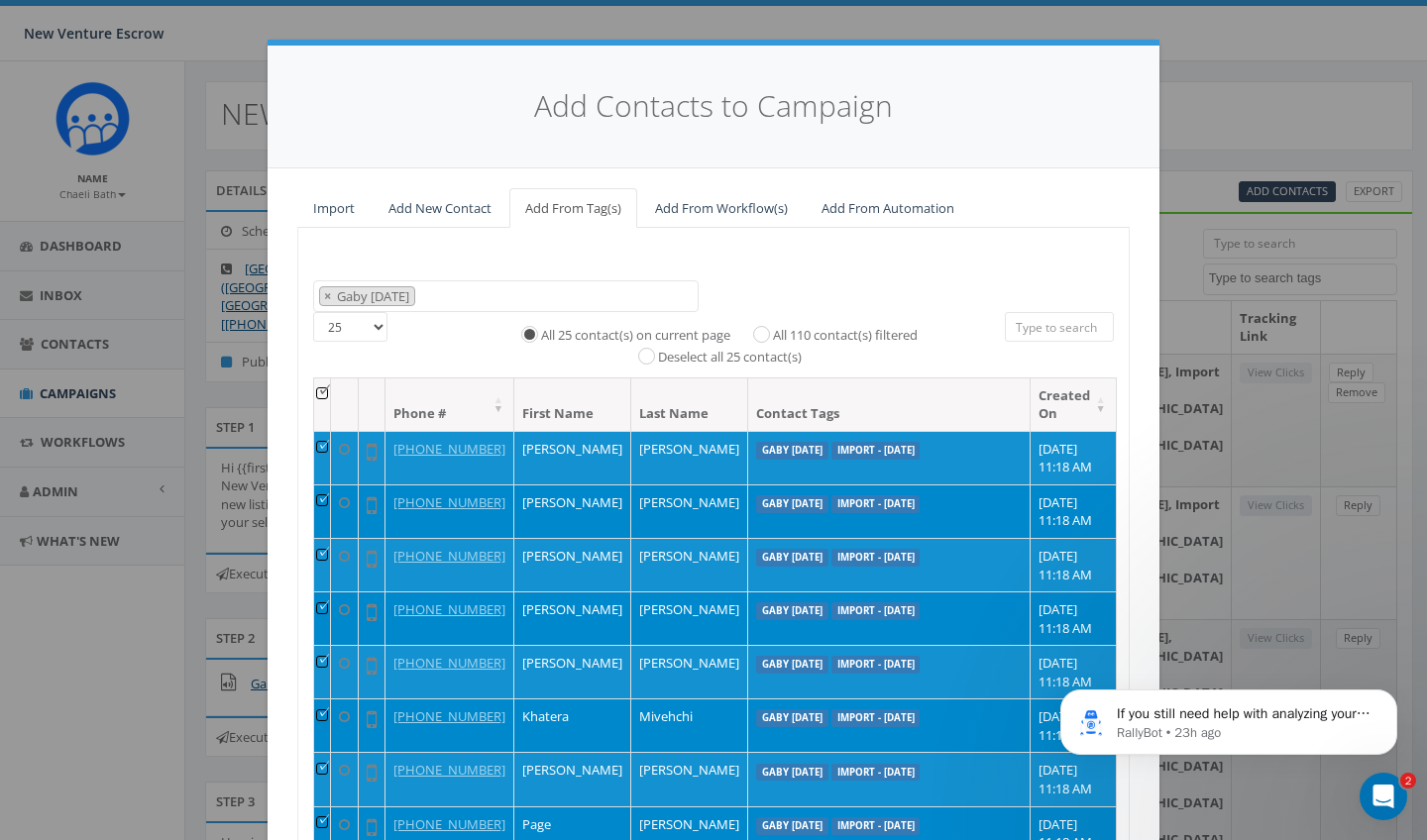 click on "All 110 contact(s) filtered" at bounding box center (845, 336) 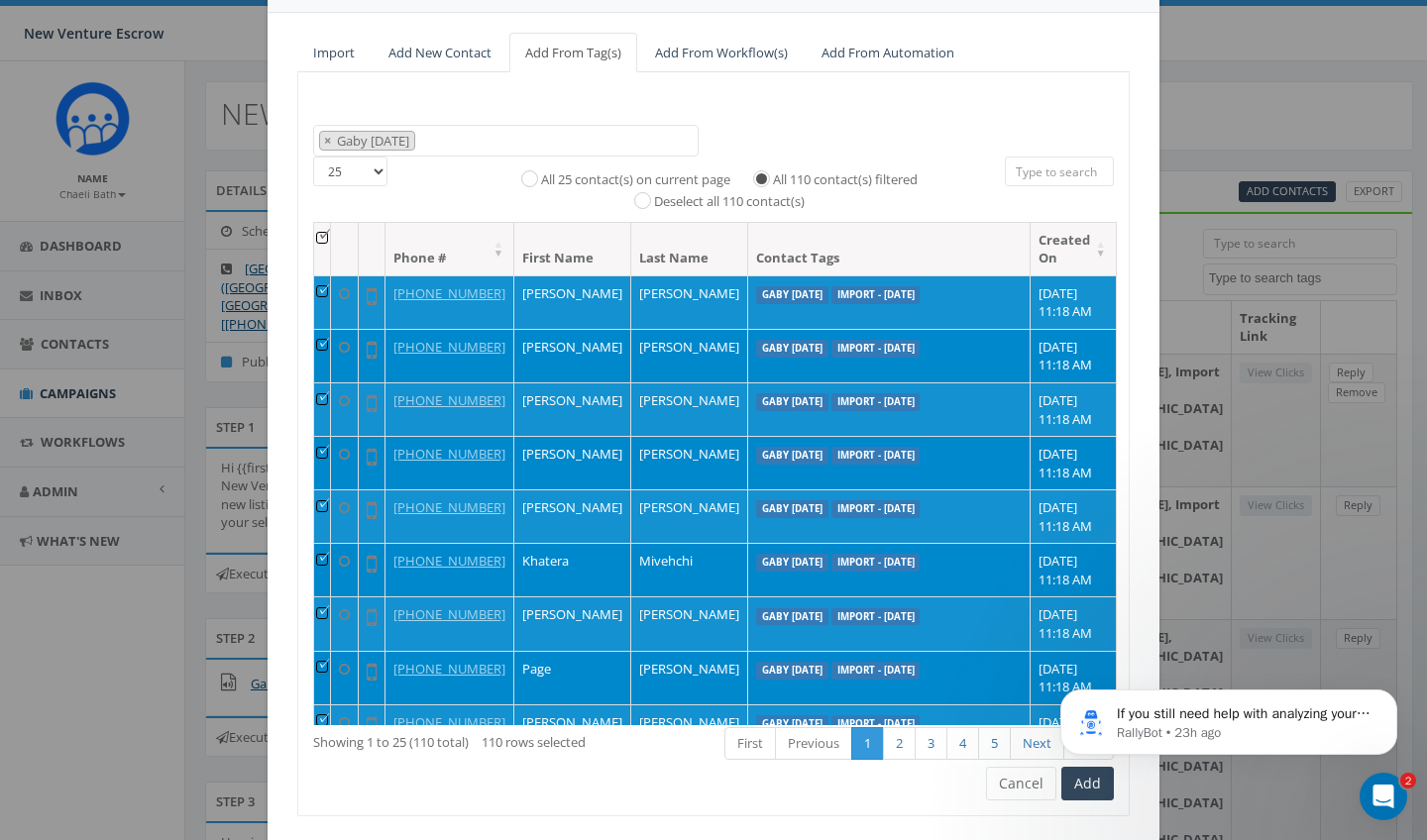 scroll, scrollTop: 175, scrollLeft: 0, axis: vertical 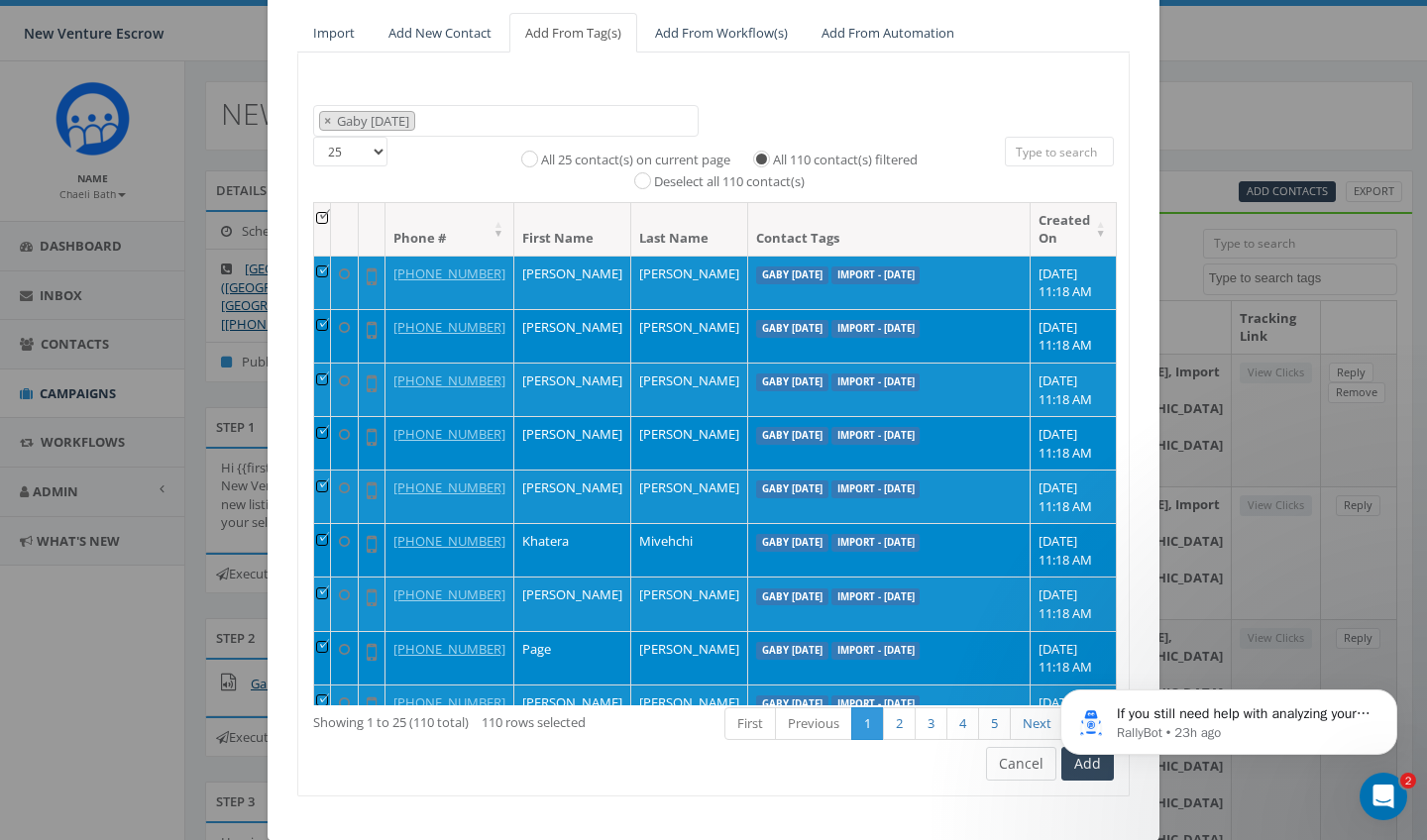click on "Cancel" at bounding box center (1021, 764) 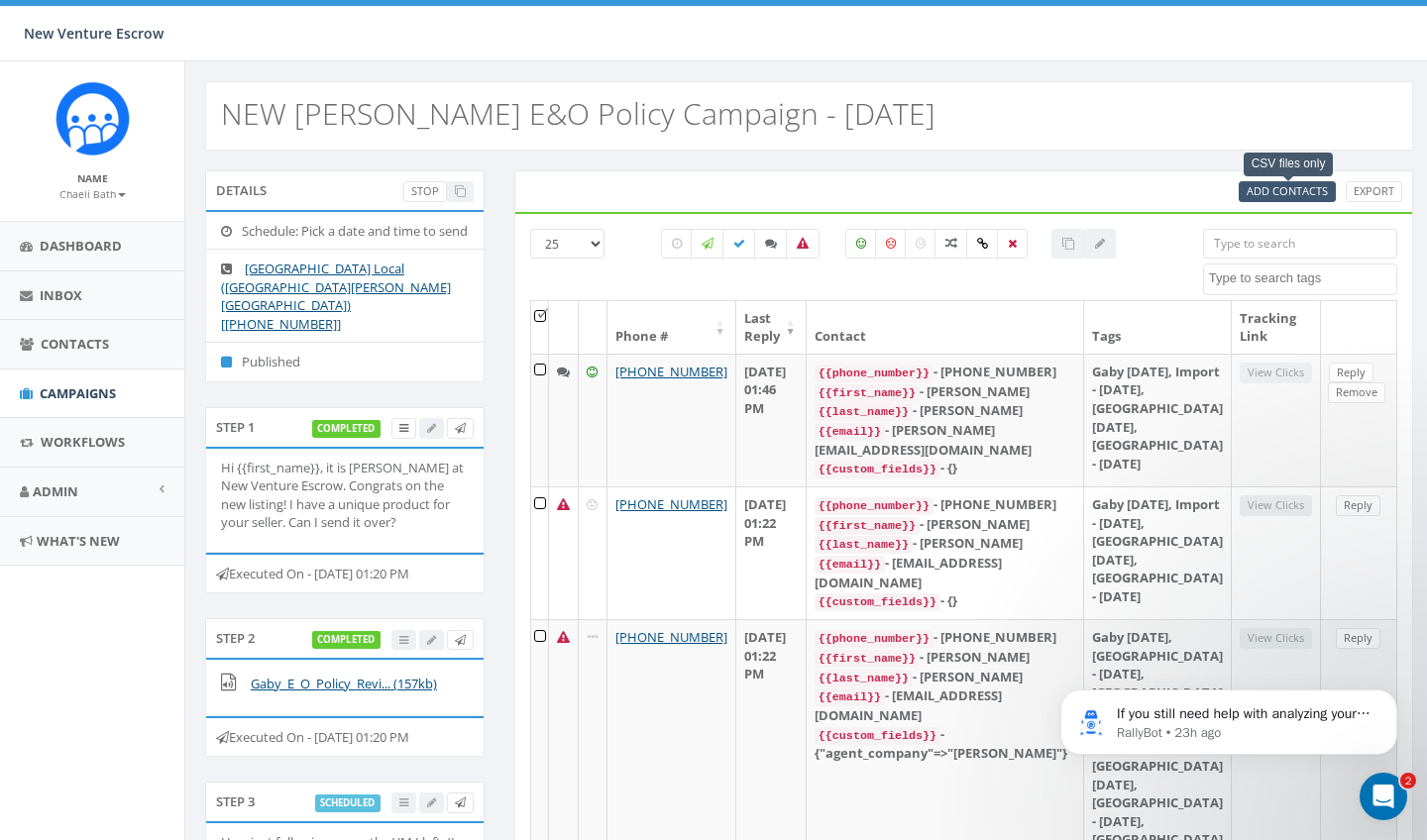 click on "Add Contacts" at bounding box center [1287, 190] 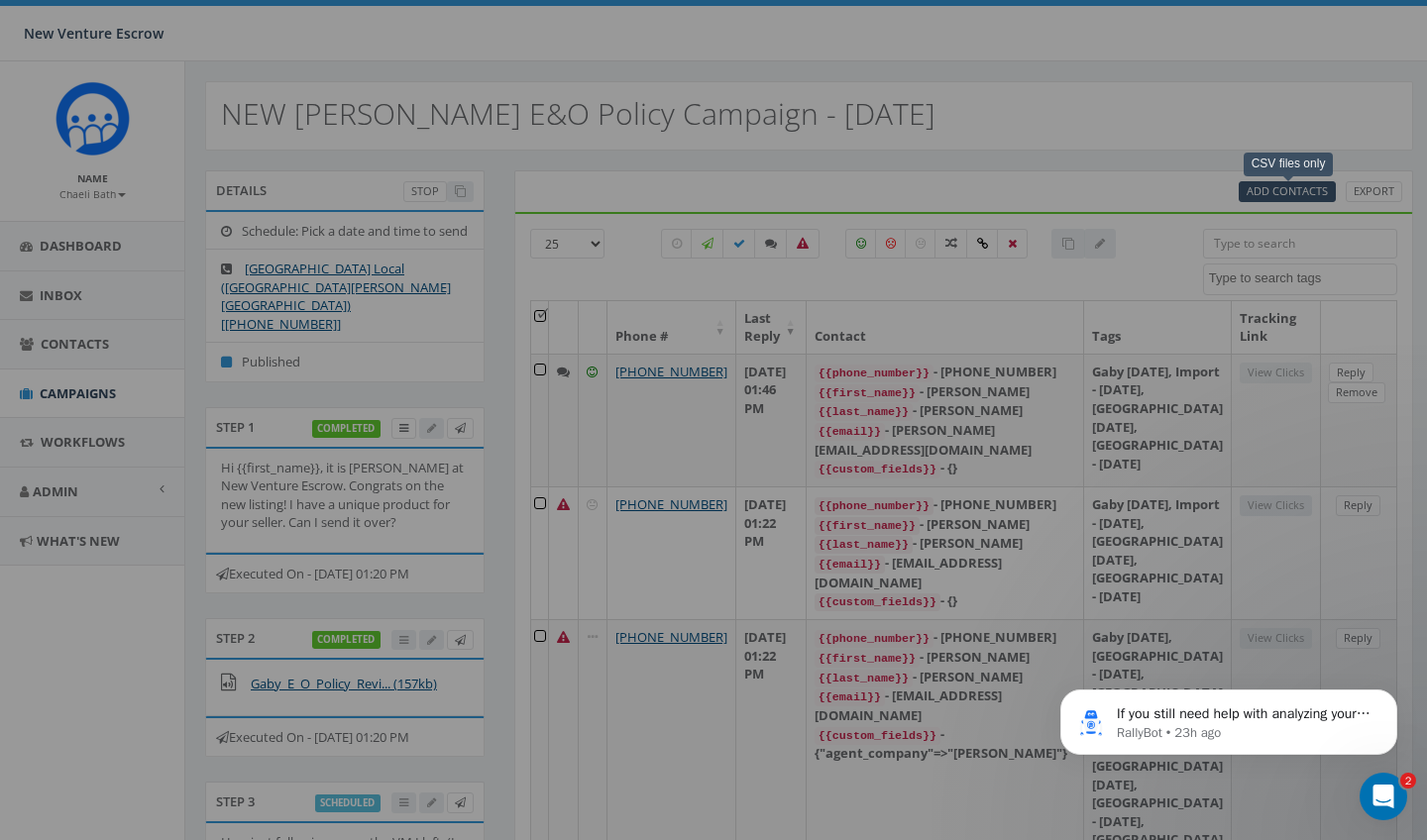 scroll, scrollTop: 0, scrollLeft: 0, axis: both 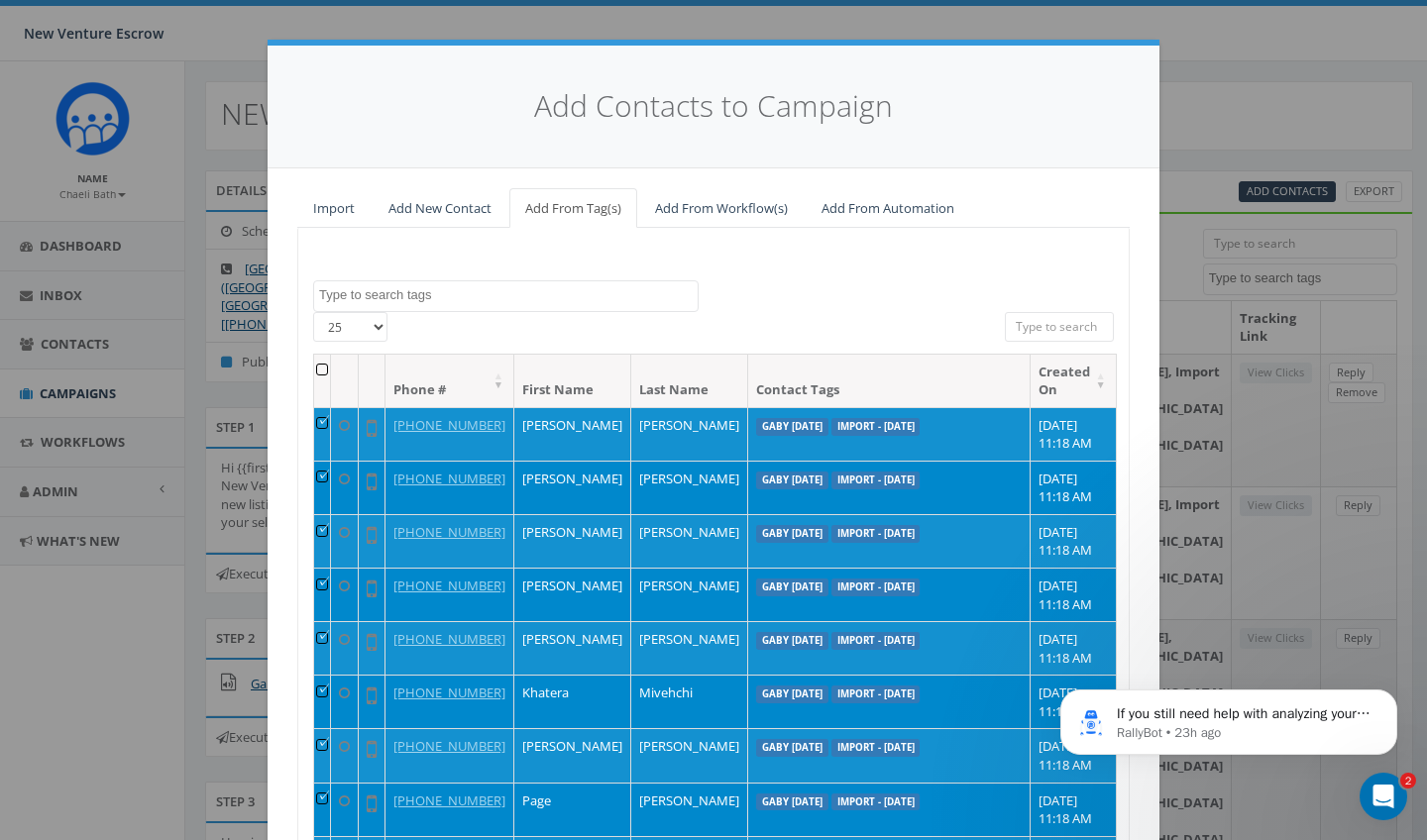 click at bounding box center [322, 380] 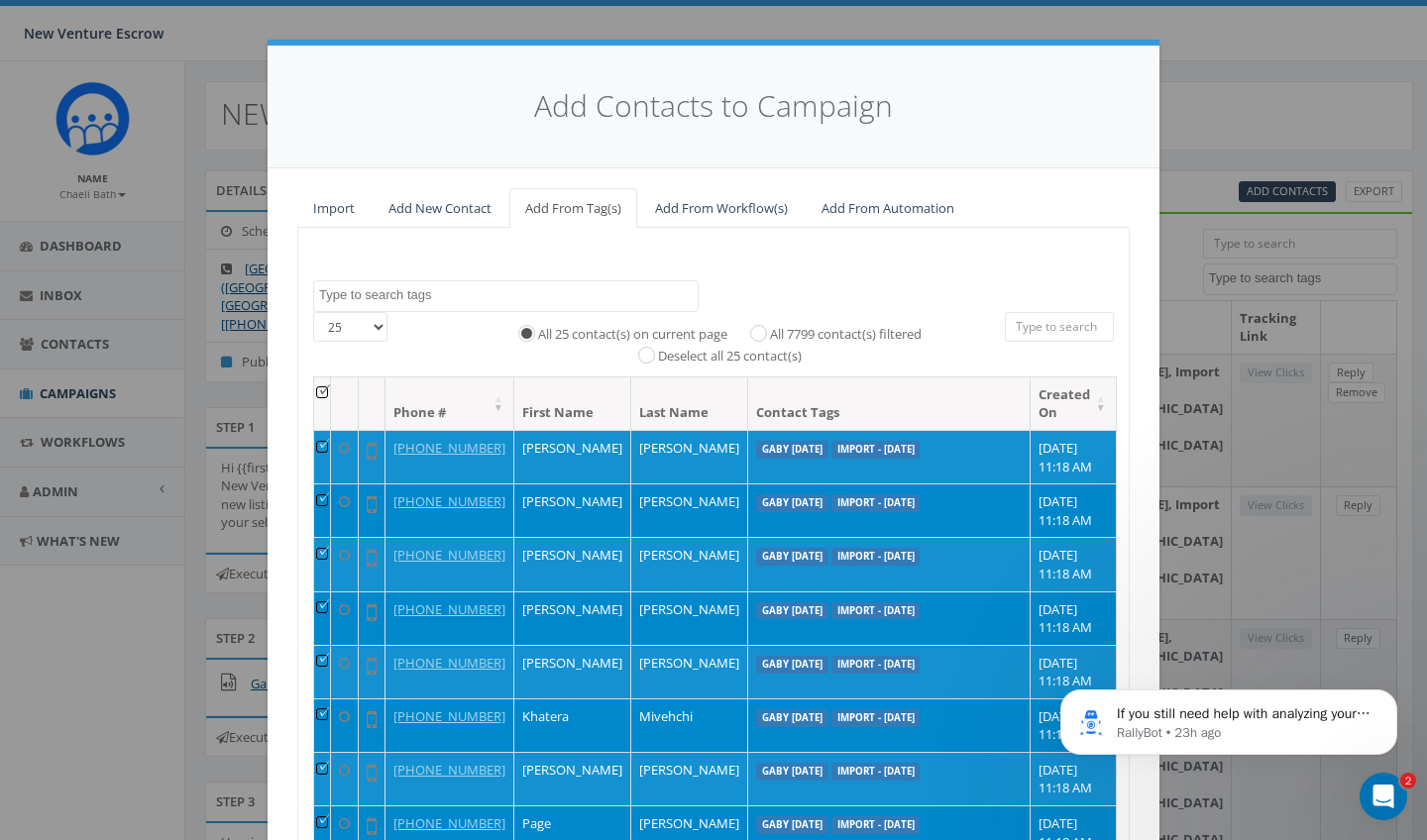 click at bounding box center (322, 403) 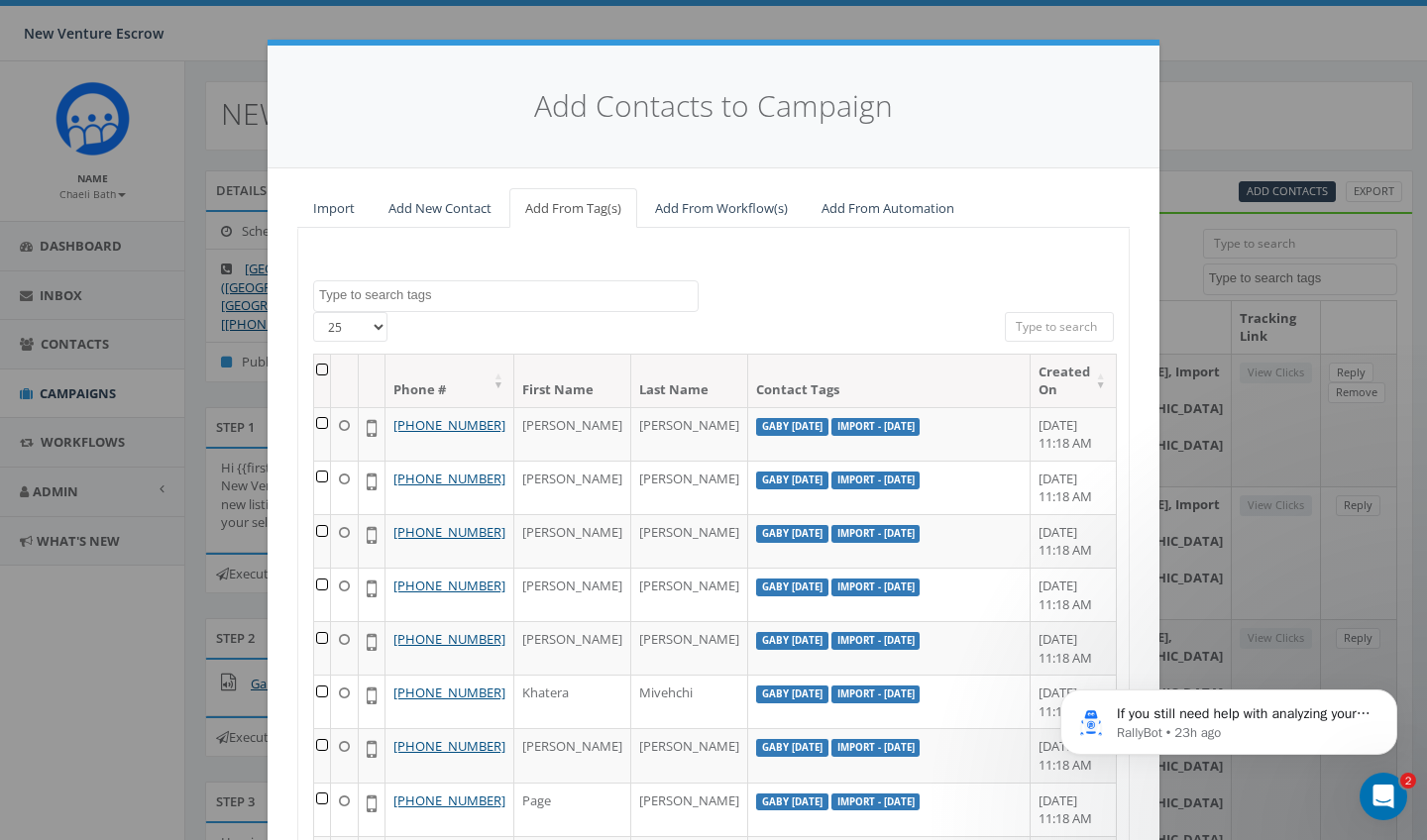 click at bounding box center [505, 296] 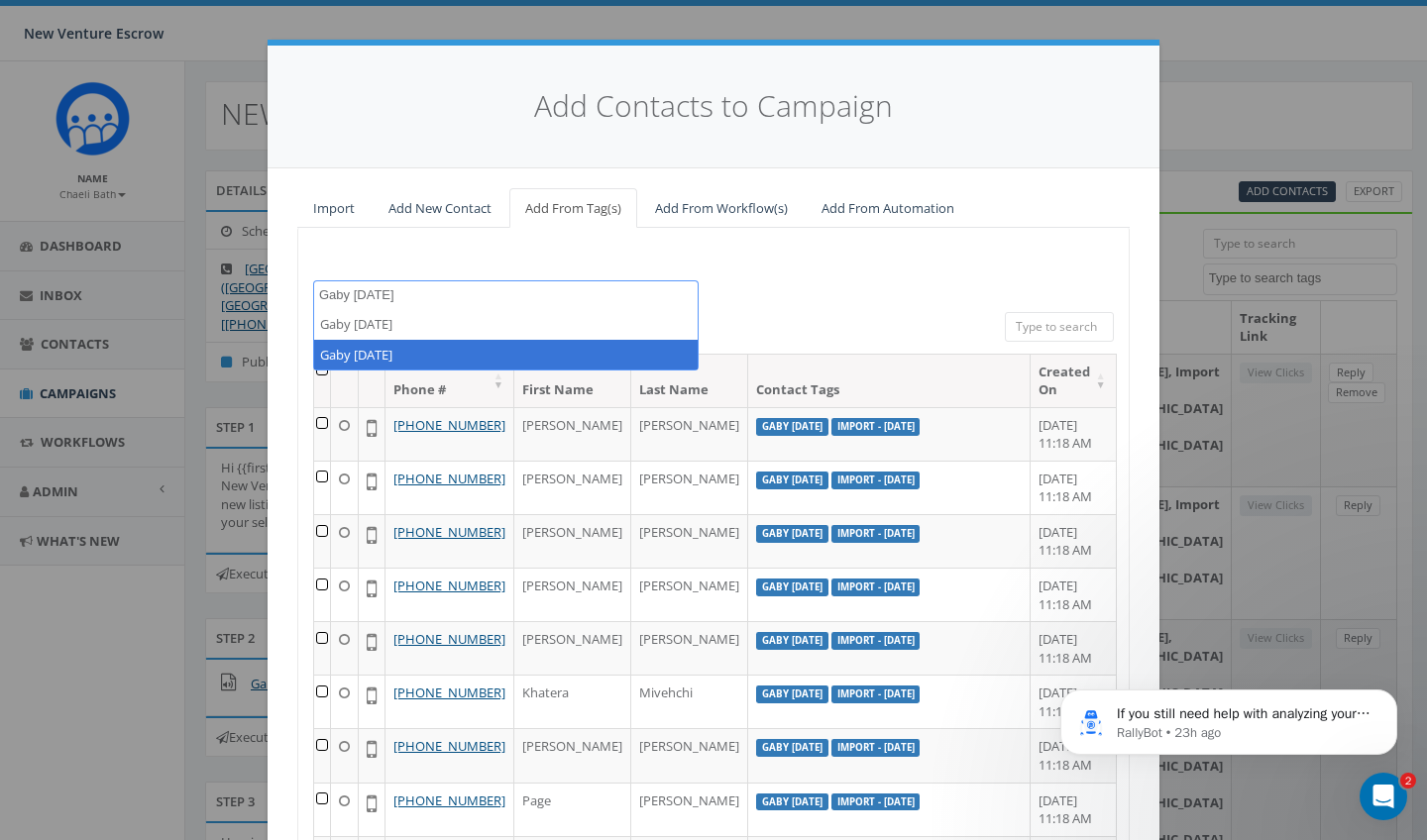 type on "Gaby July 30" 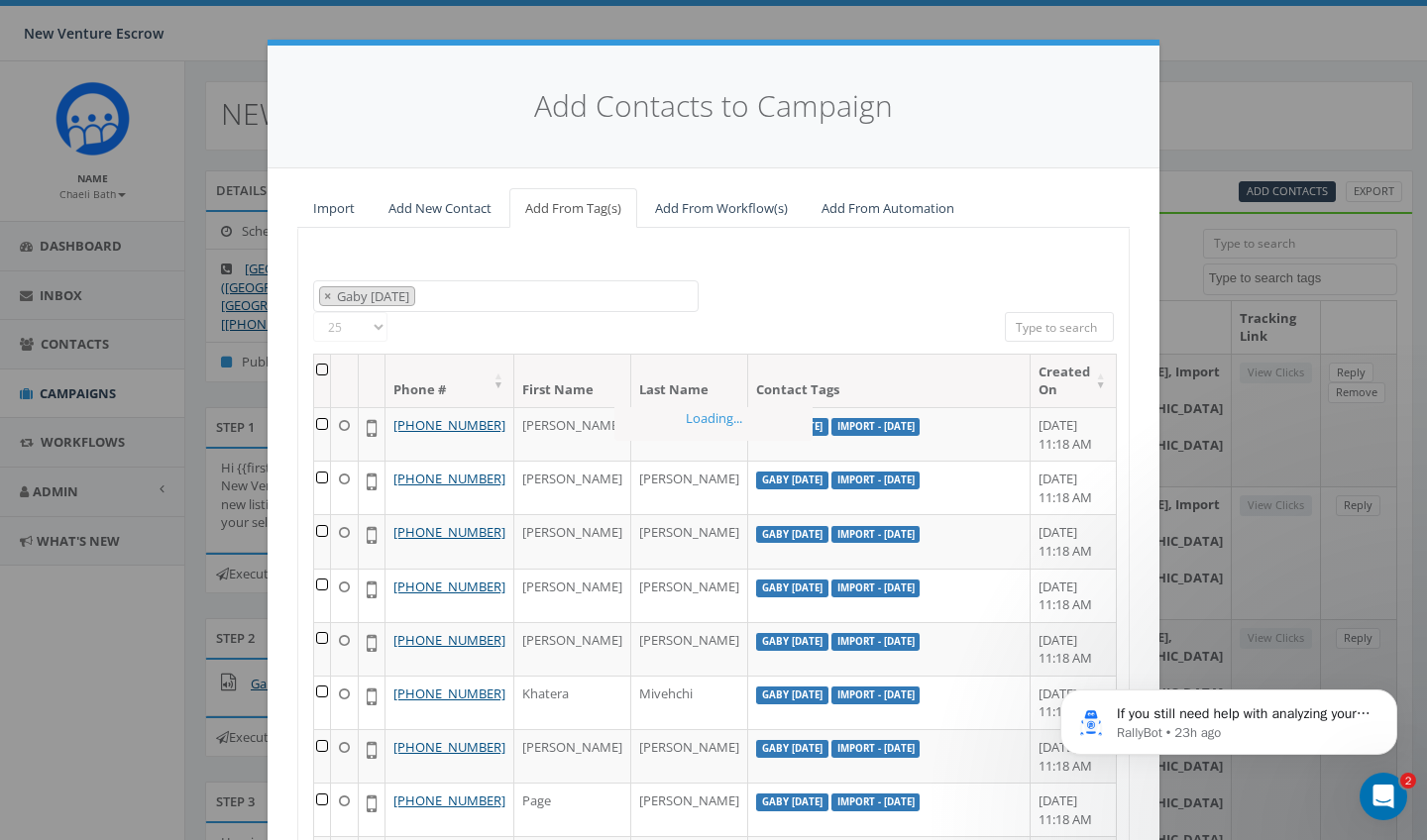 scroll, scrollTop: 214, scrollLeft: 0, axis: vertical 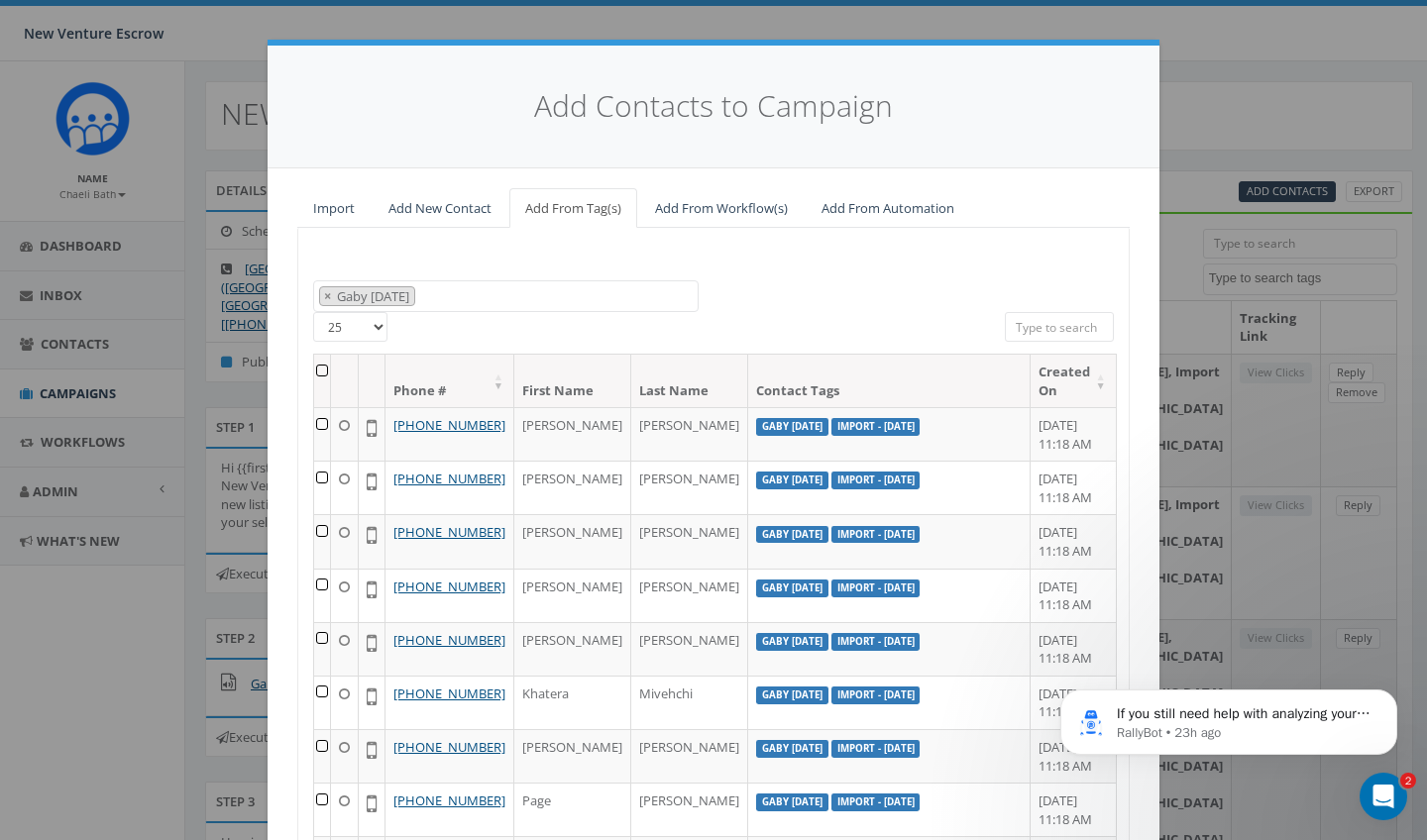 click at bounding box center [322, 380] 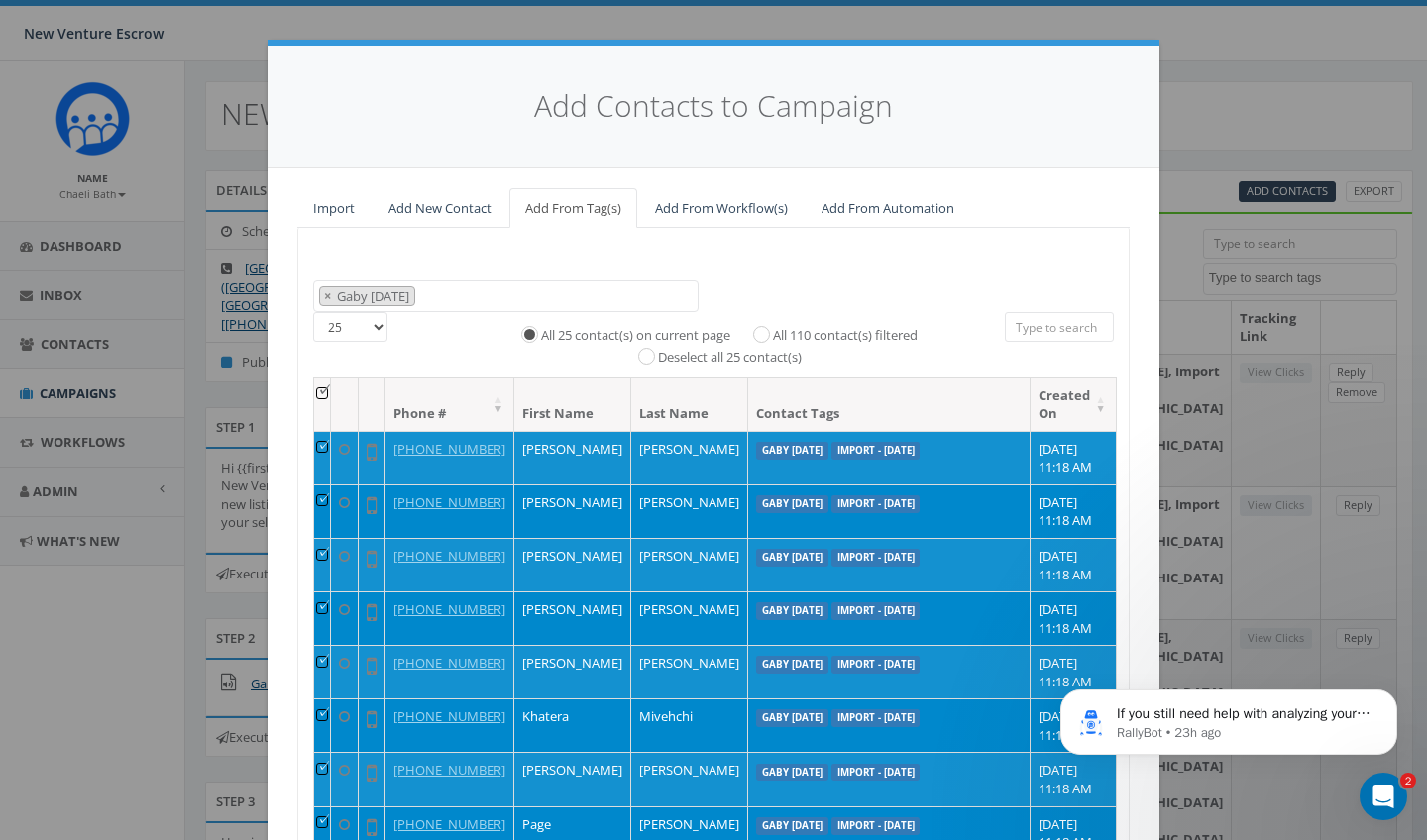 click on "All 110 contact(s) filtered" at bounding box center (828, 334) 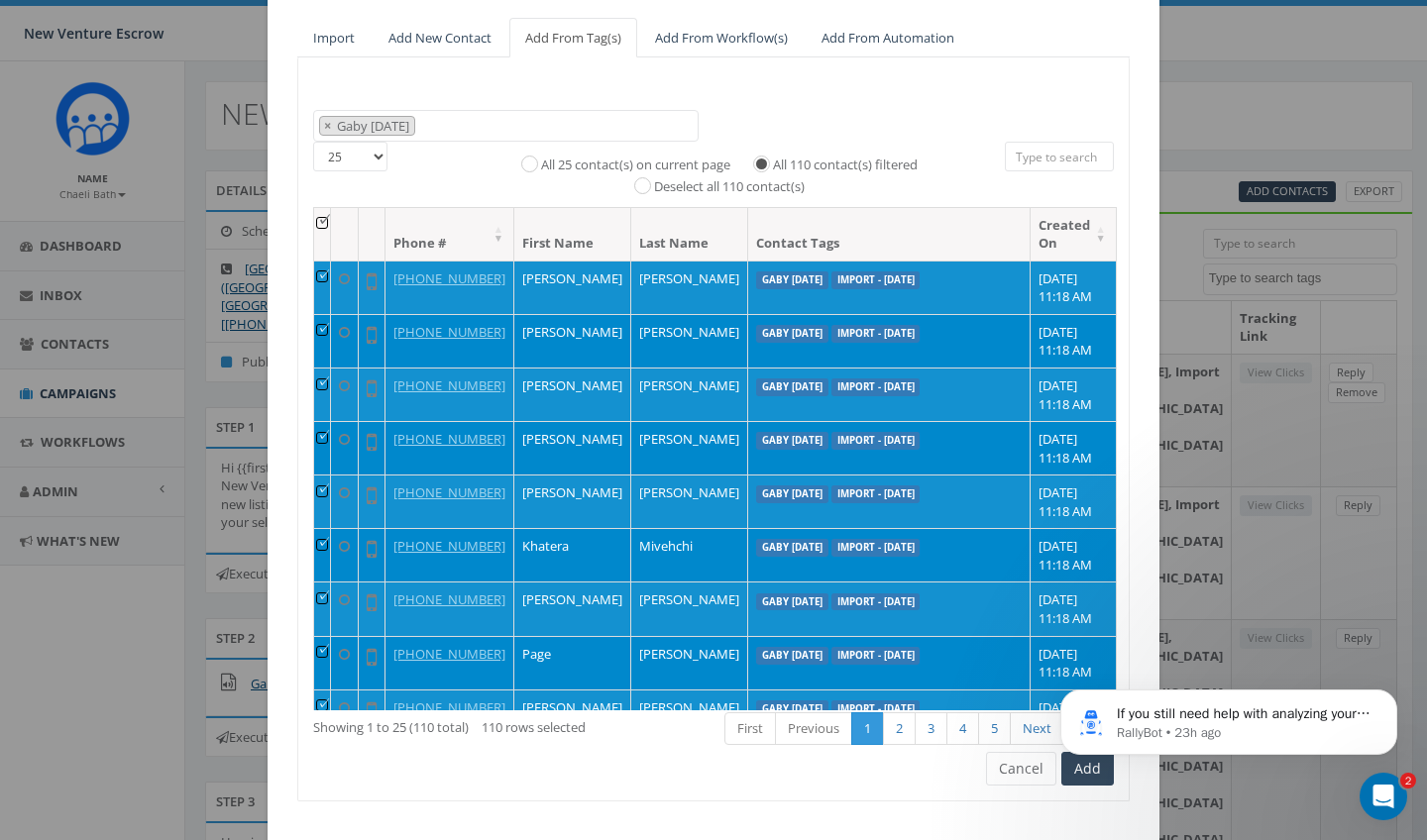 scroll, scrollTop: 170, scrollLeft: 0, axis: vertical 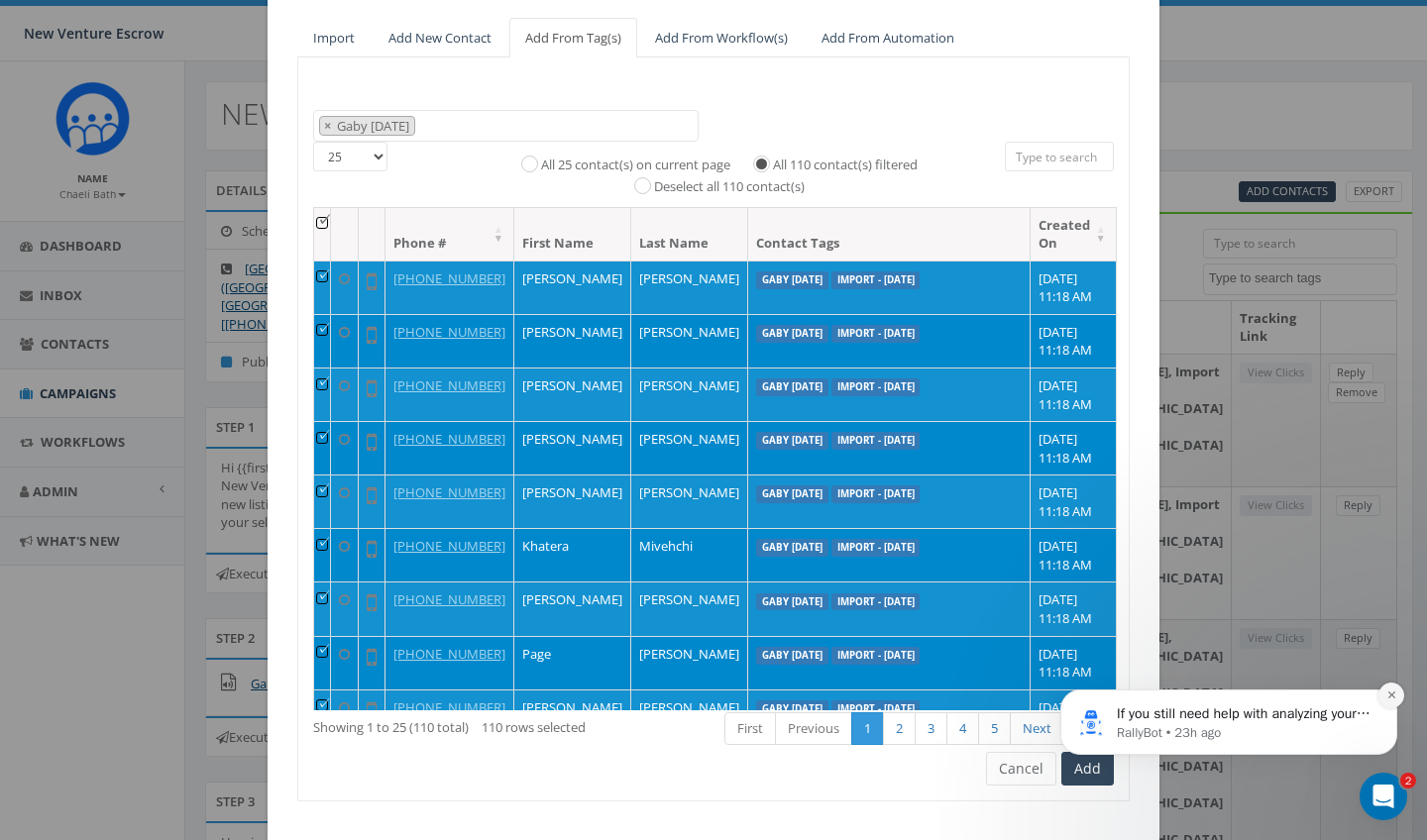 click at bounding box center (1391, 695) 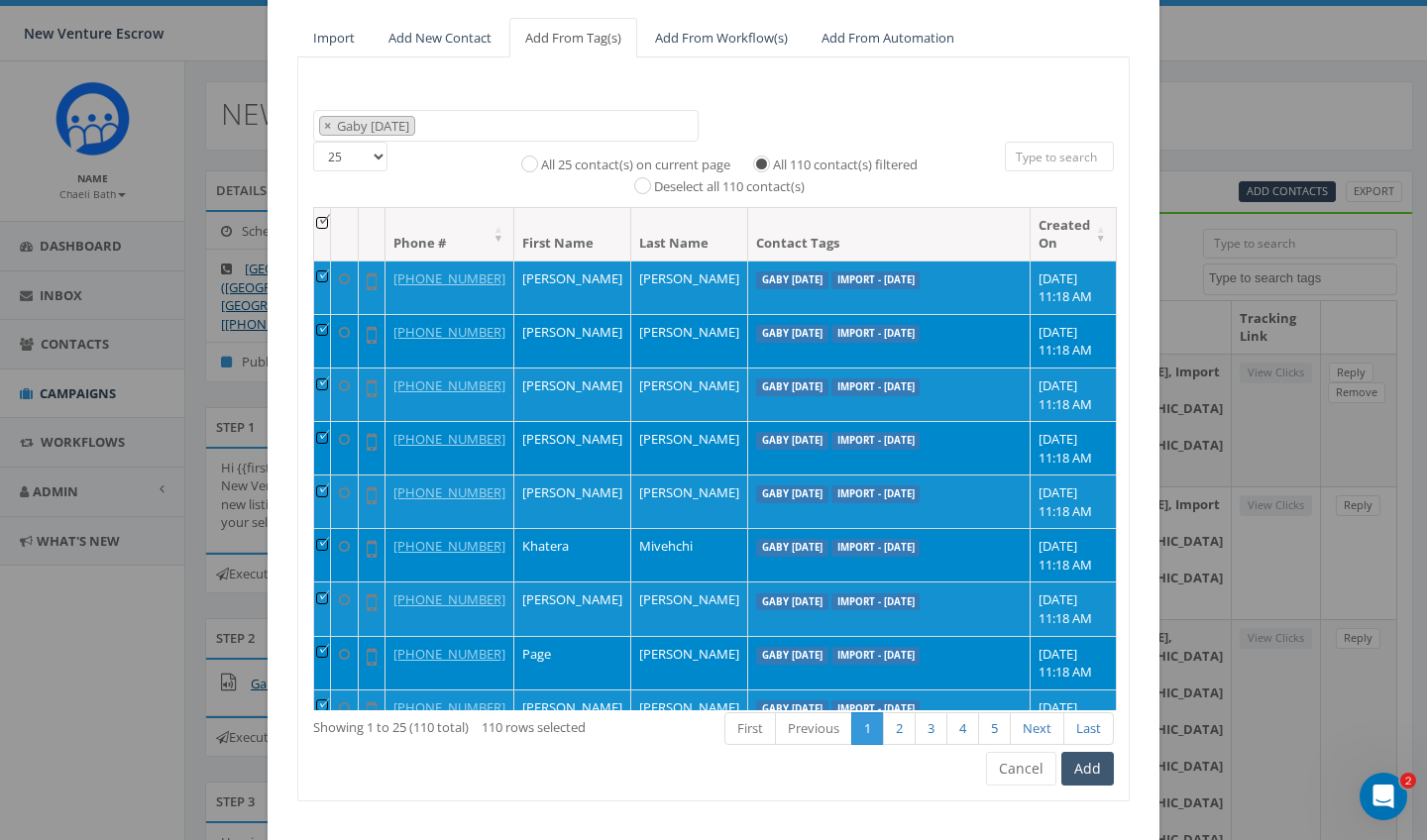 click on "Add" at bounding box center (1087, 769) 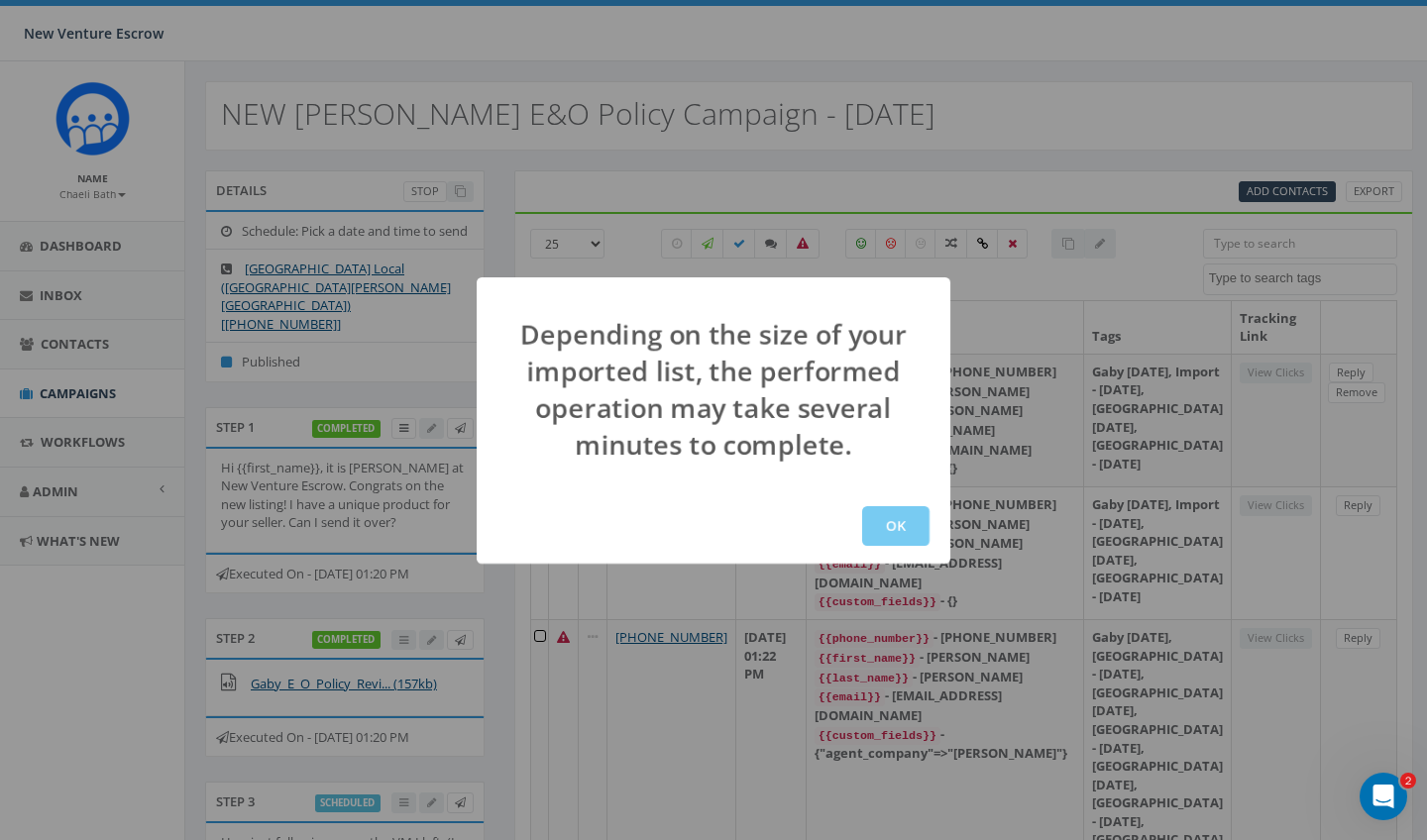 click on "OK" at bounding box center [896, 526] 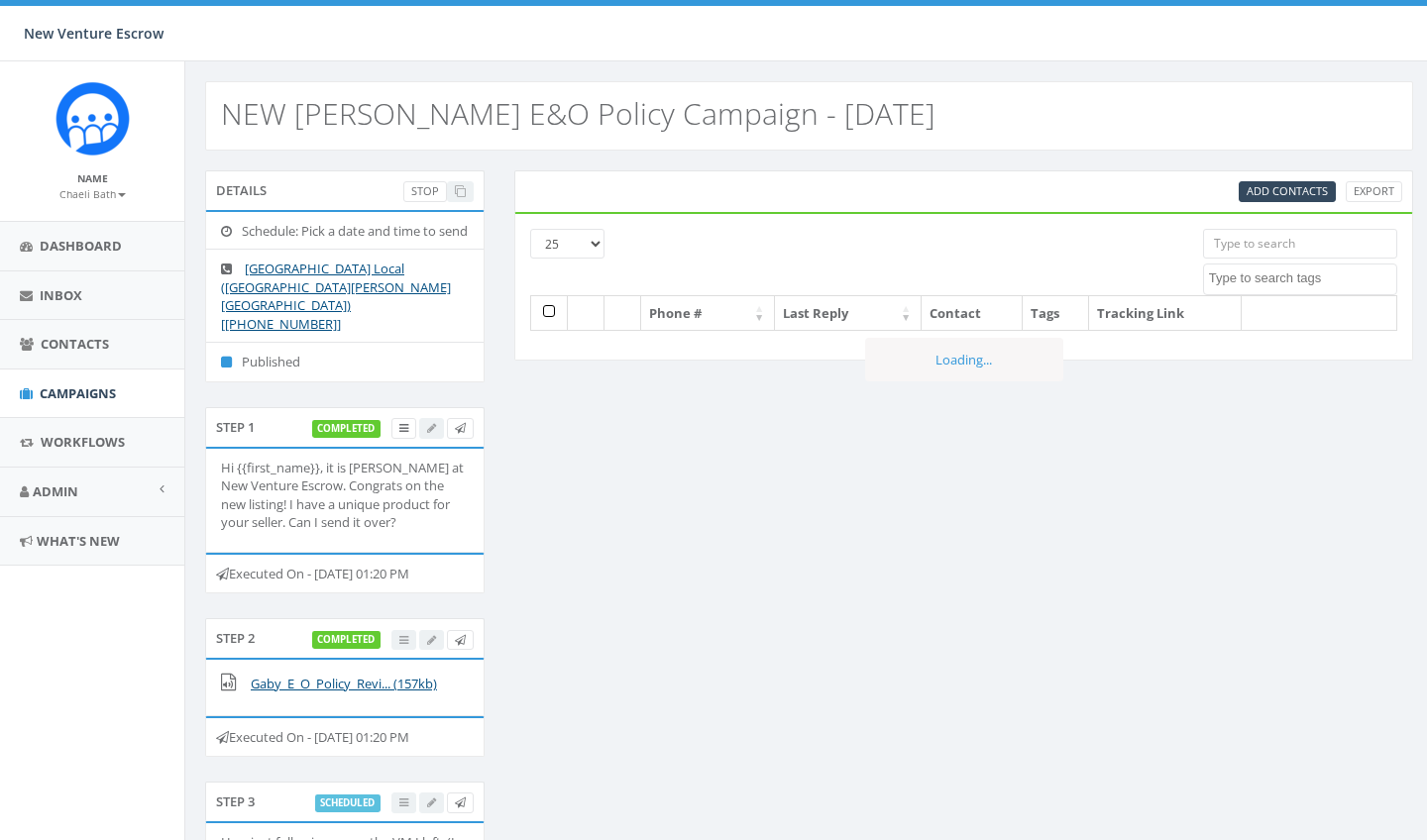 select 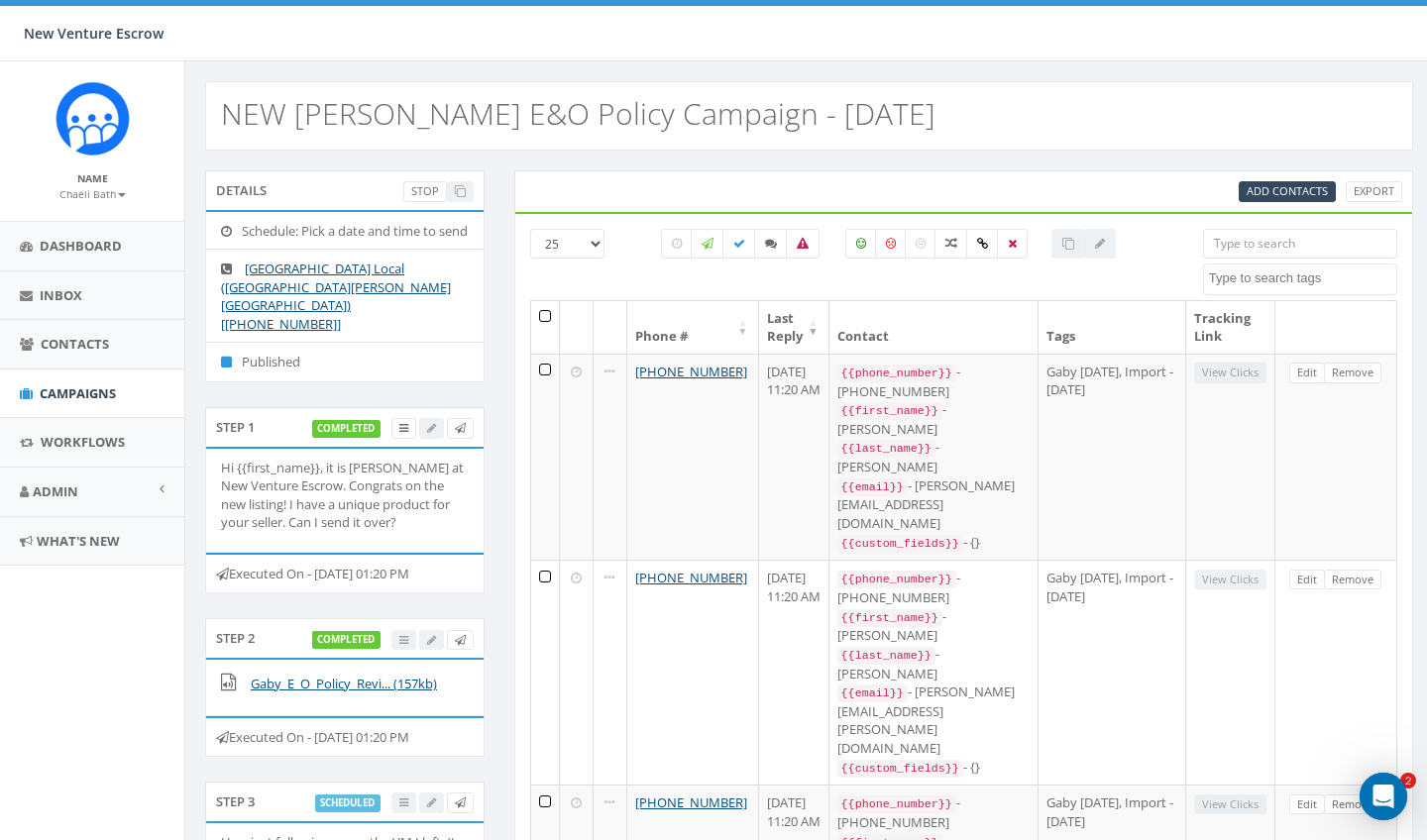 scroll, scrollTop: 0, scrollLeft: 0, axis: both 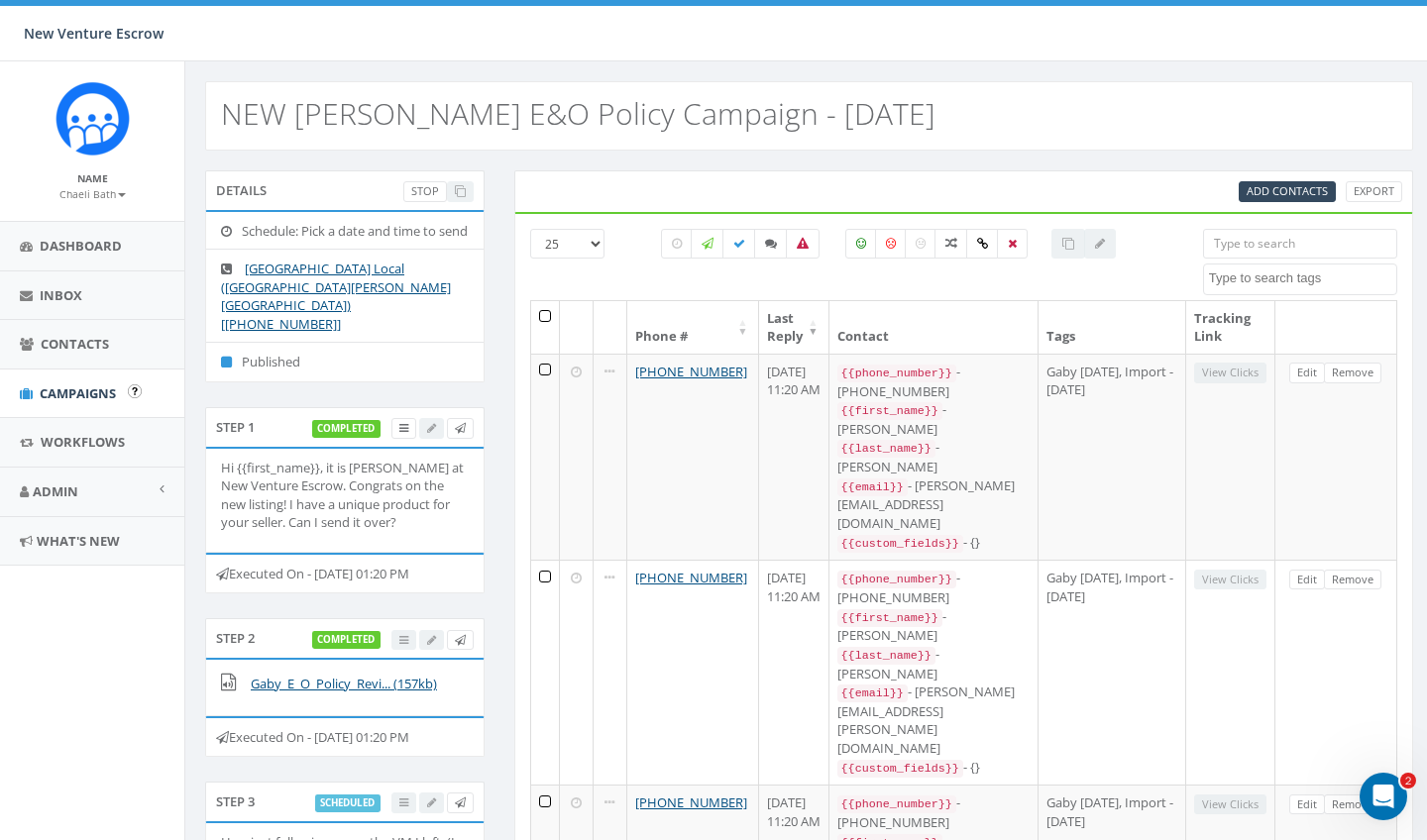 click on "Campaigns" at bounding box center [77, 393] 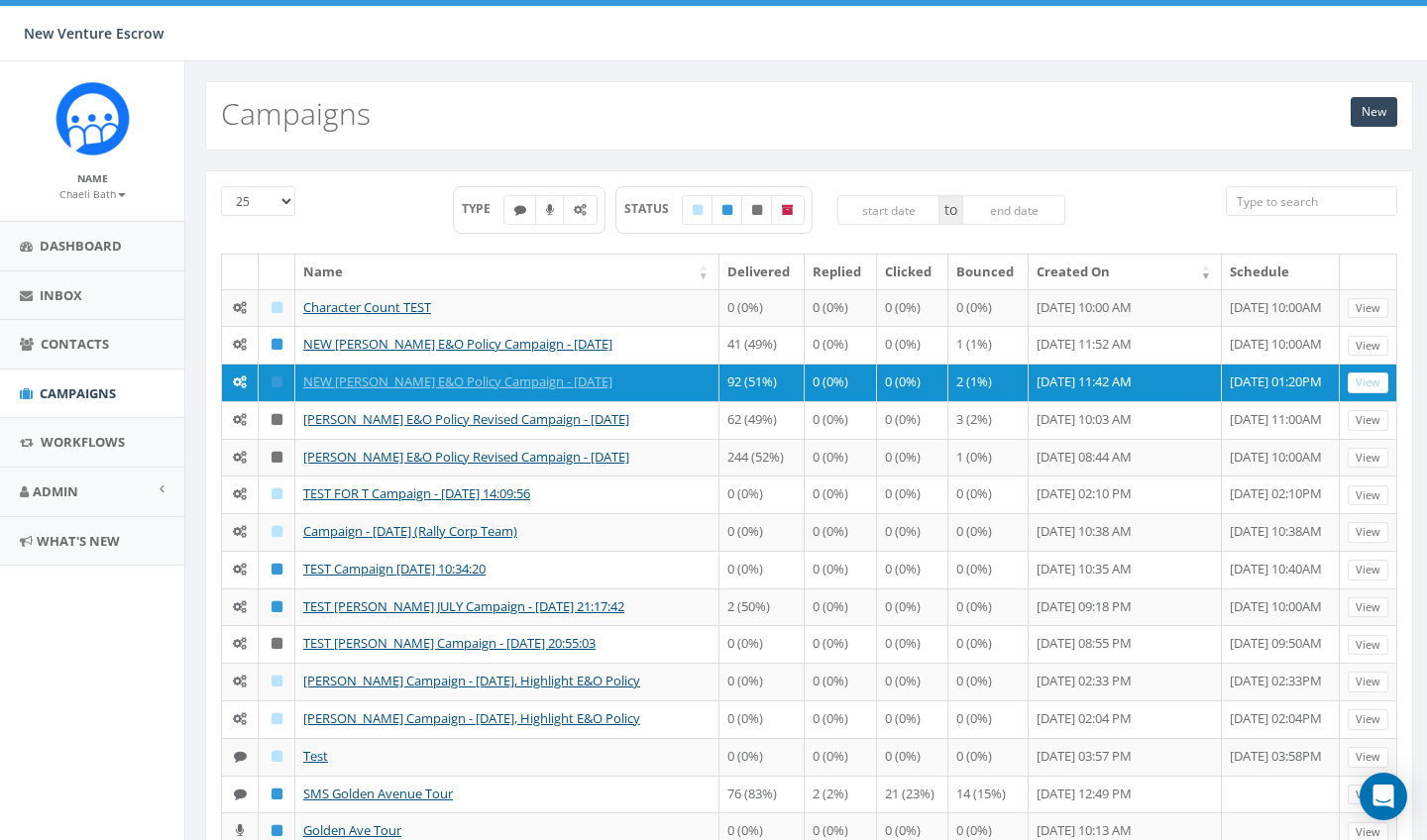 scroll, scrollTop: 0, scrollLeft: 0, axis: both 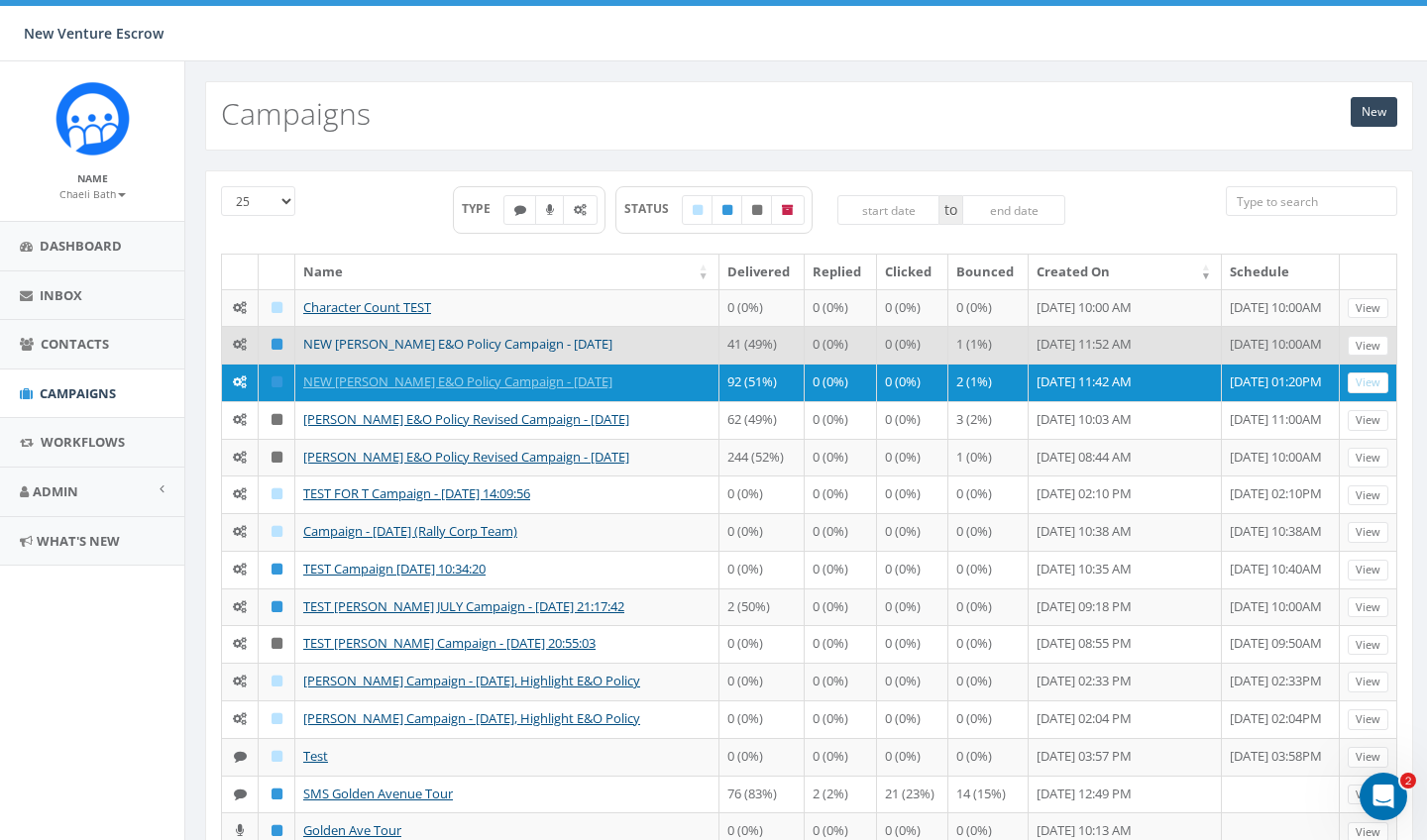 click on "NEW [PERSON_NAME] E&O Policy Campaign - [DATE]" at bounding box center (458, 344) 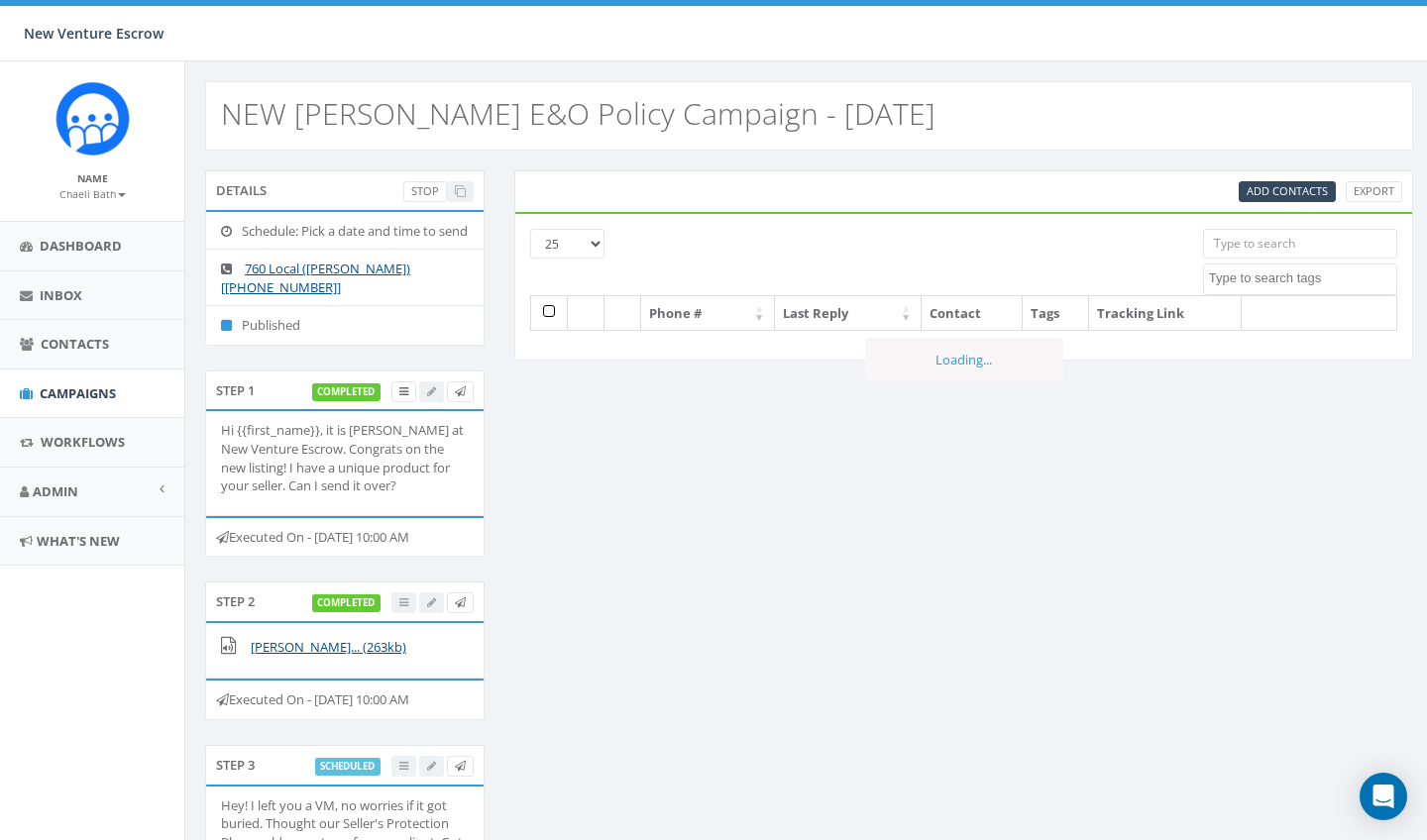 select 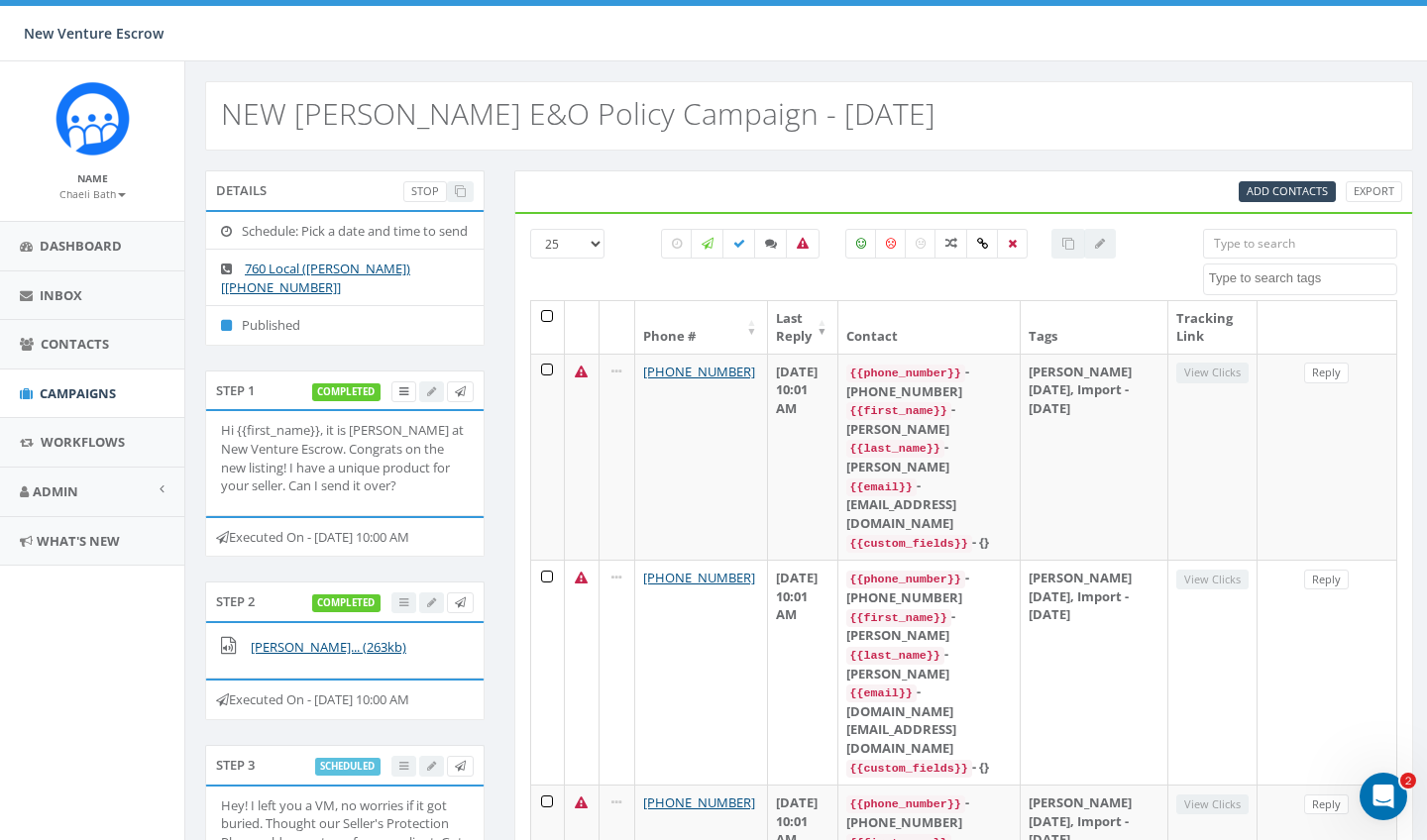 scroll, scrollTop: 0, scrollLeft: 0, axis: both 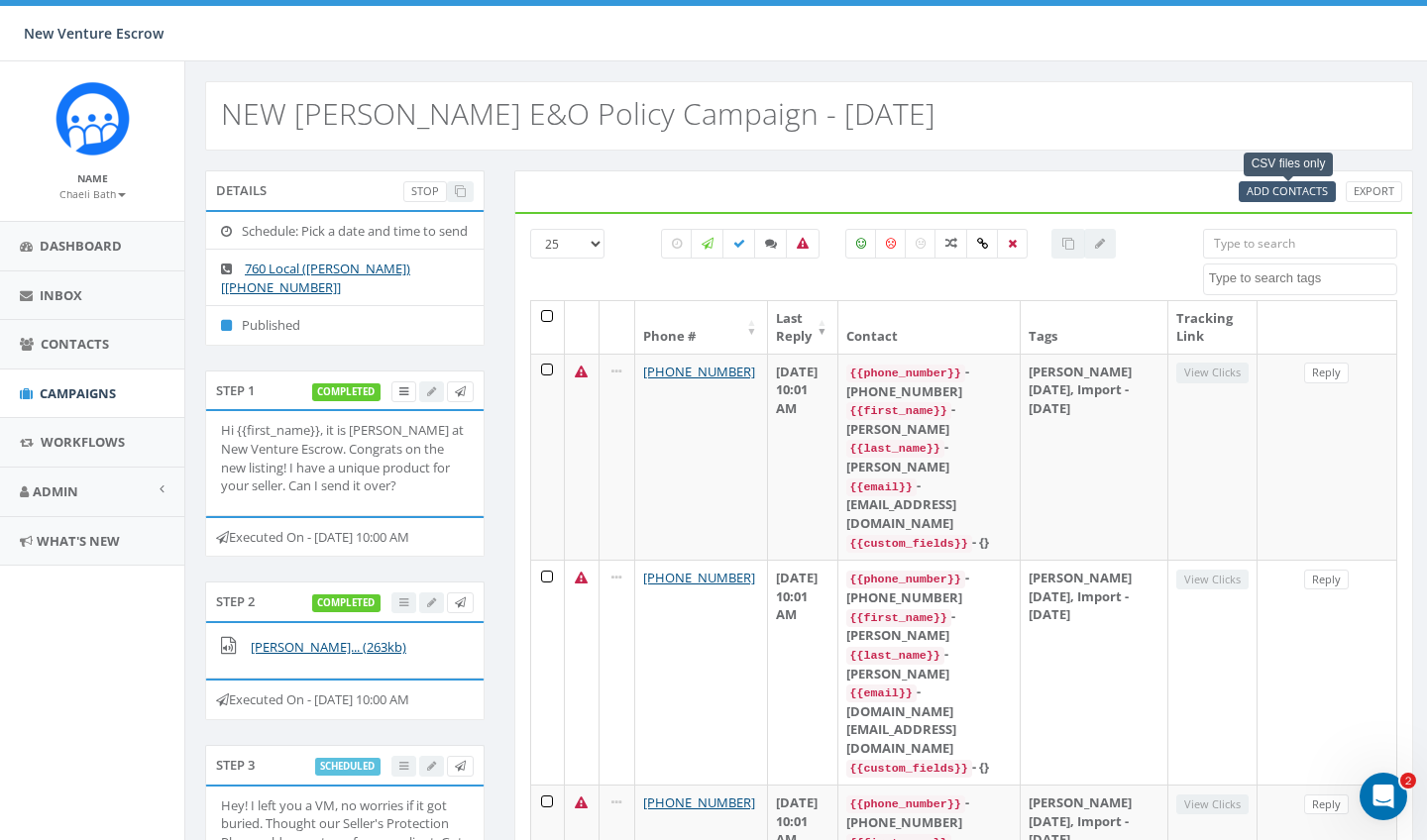 click on "Add Contacts" at bounding box center [1287, 190] 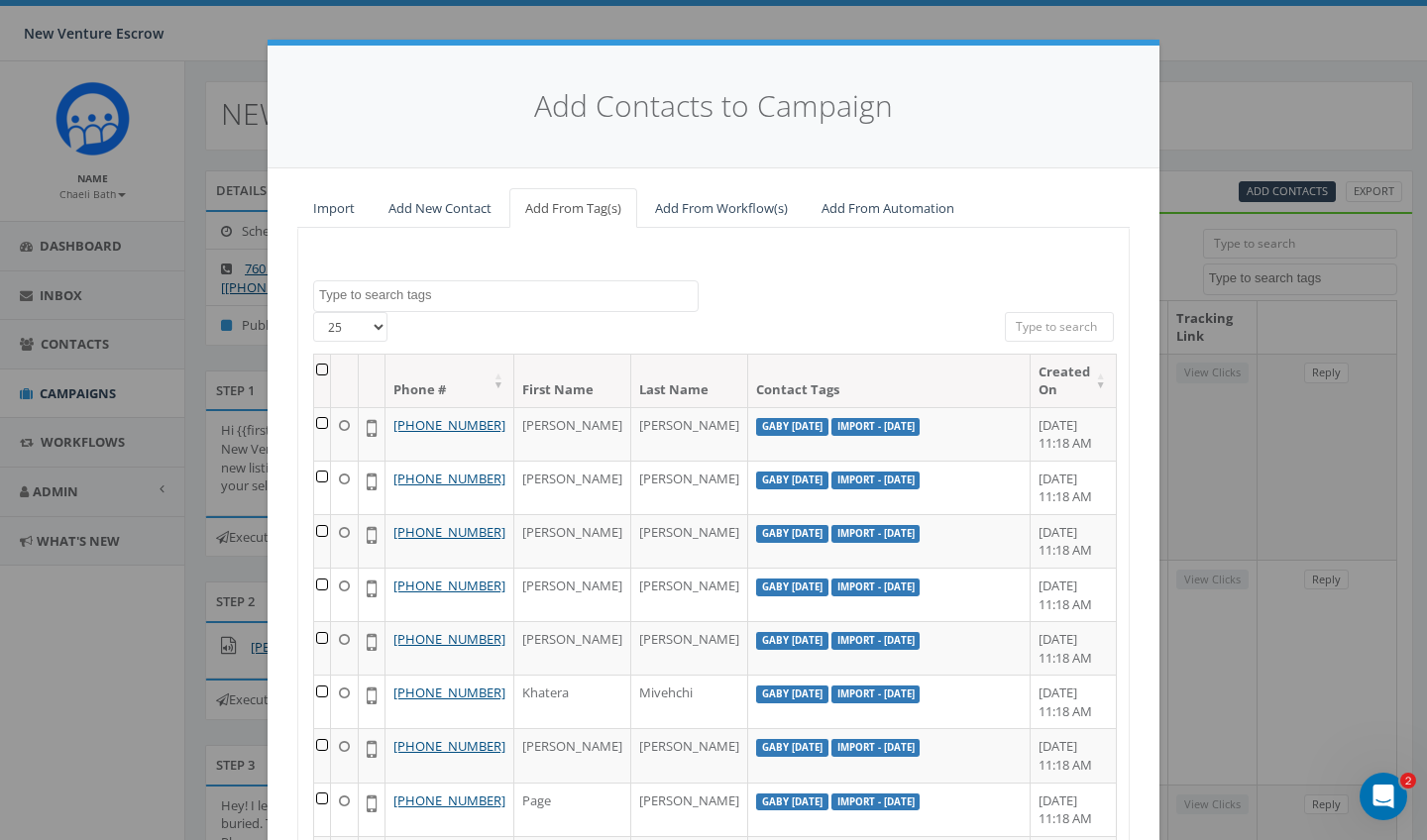 click on "Import" at bounding box center [334, 208] 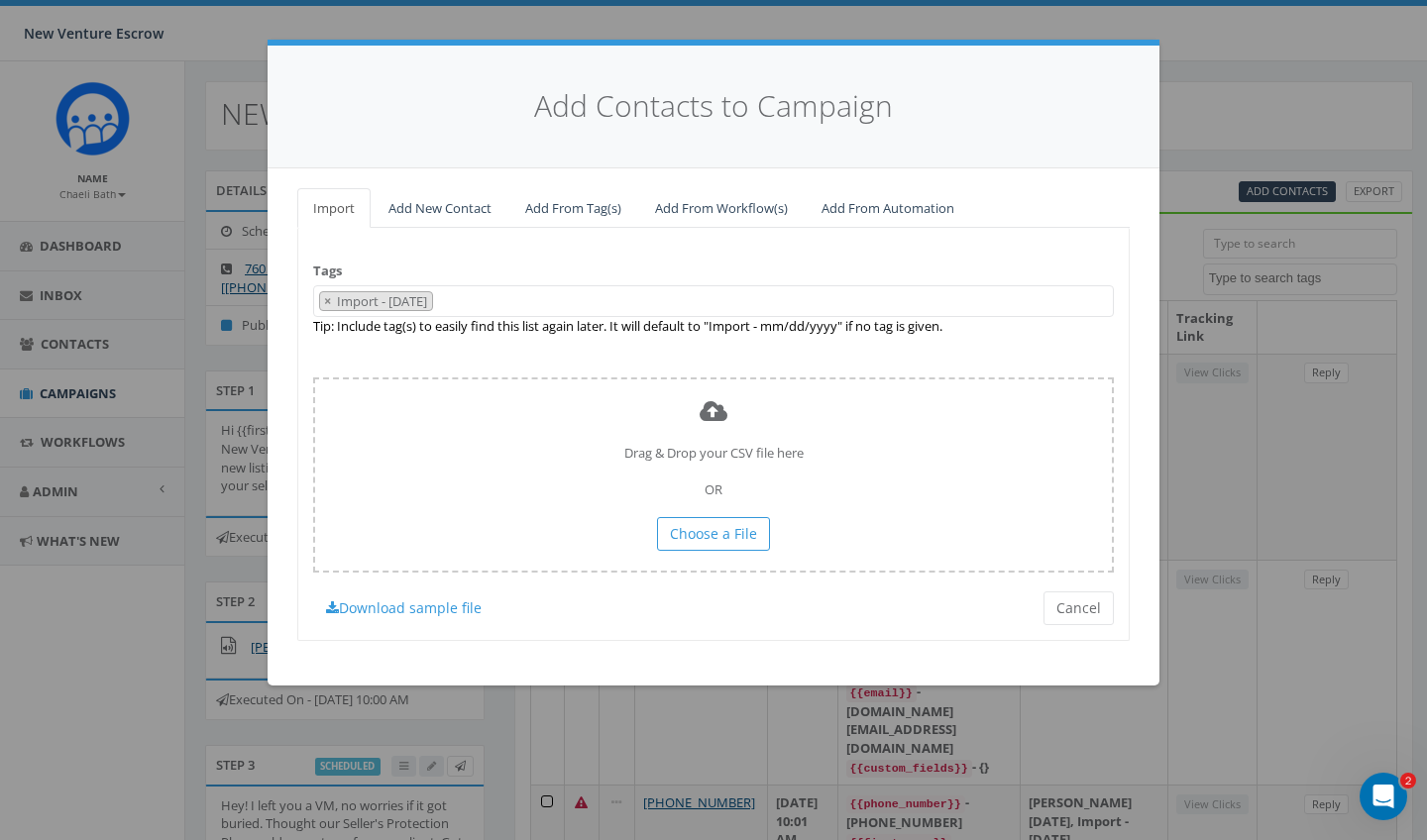 click on "× Import - [DATE]" at bounding box center (714, 301) 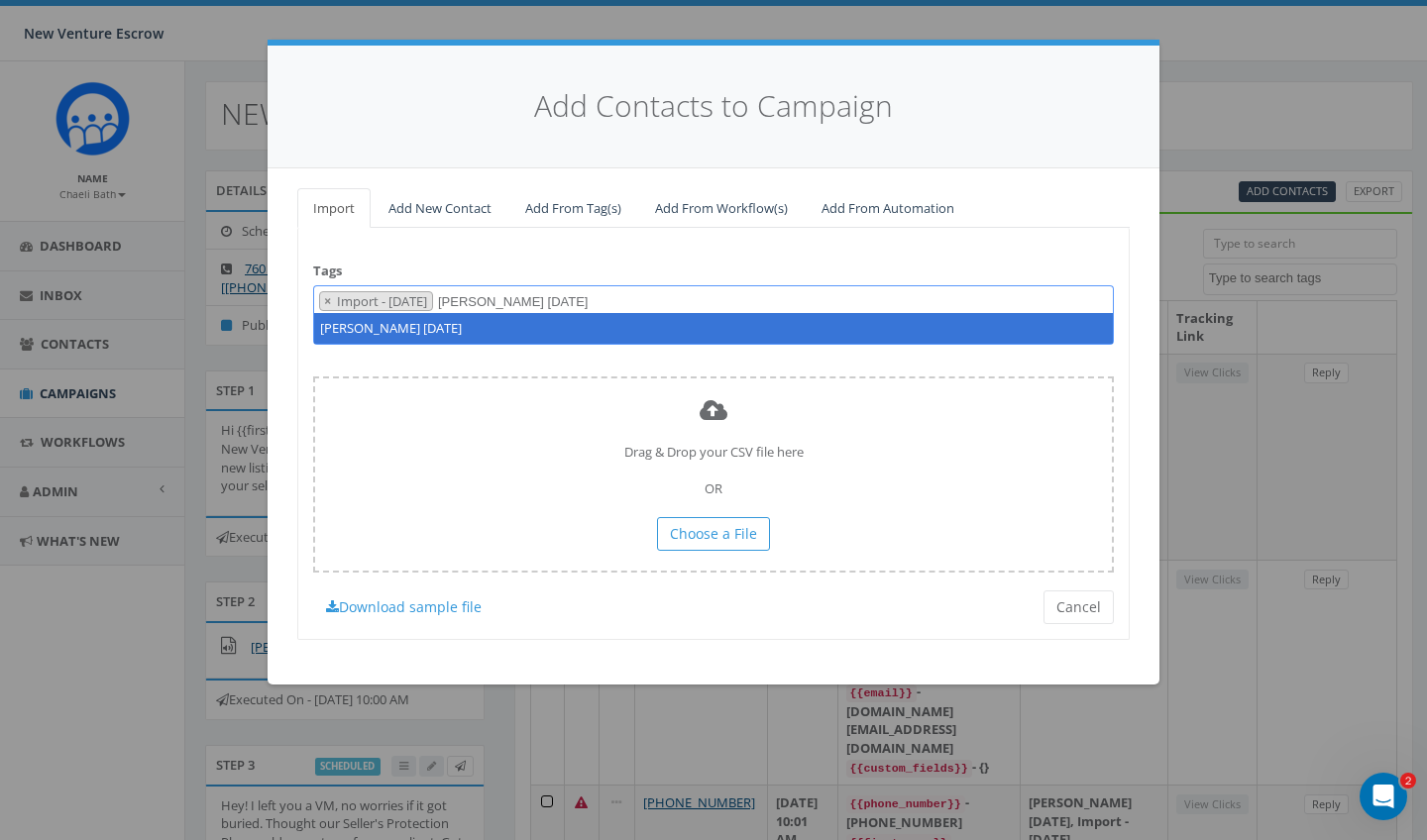 scroll, scrollTop: 0, scrollLeft: 0, axis: both 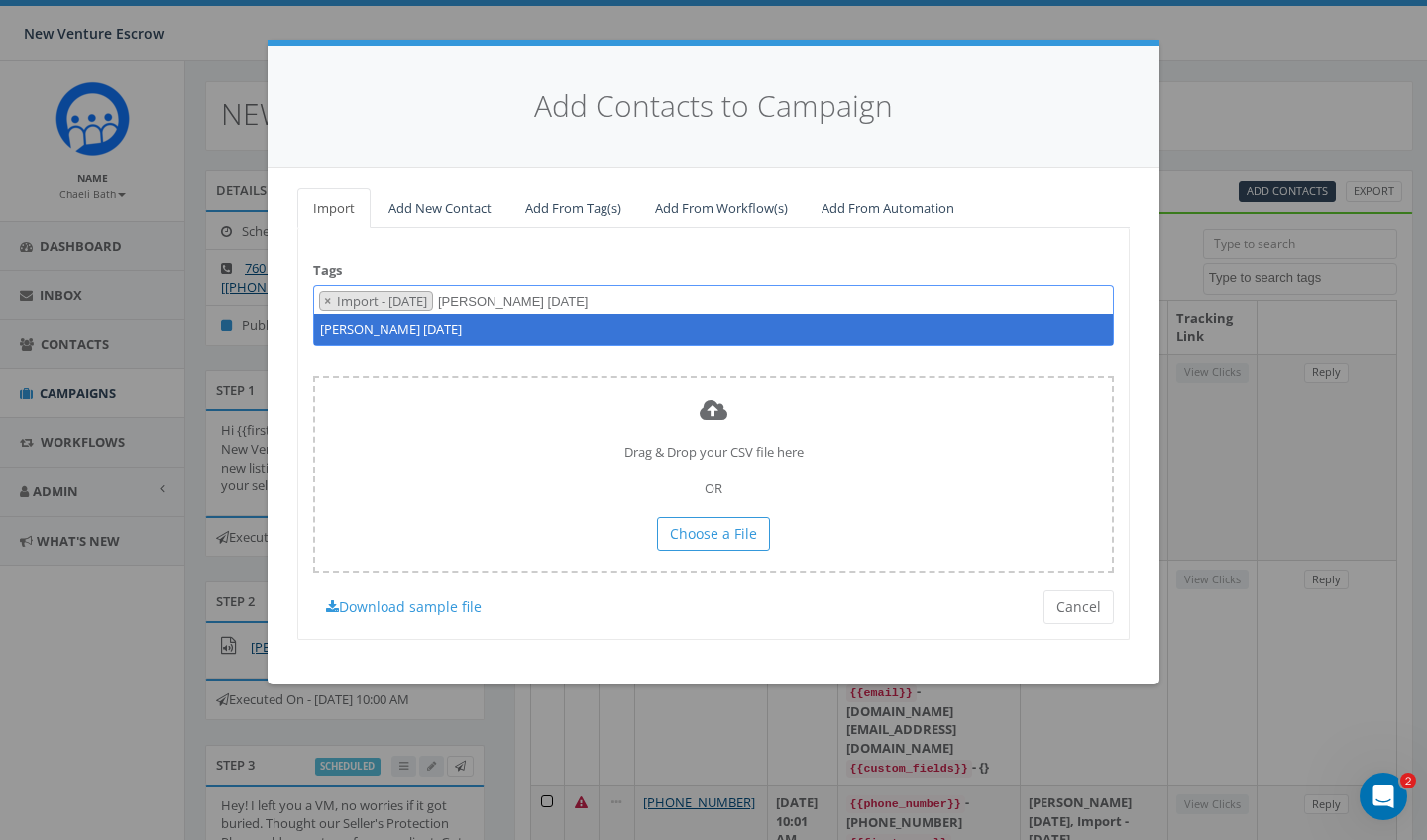 type on "Nathan July 30 2025" 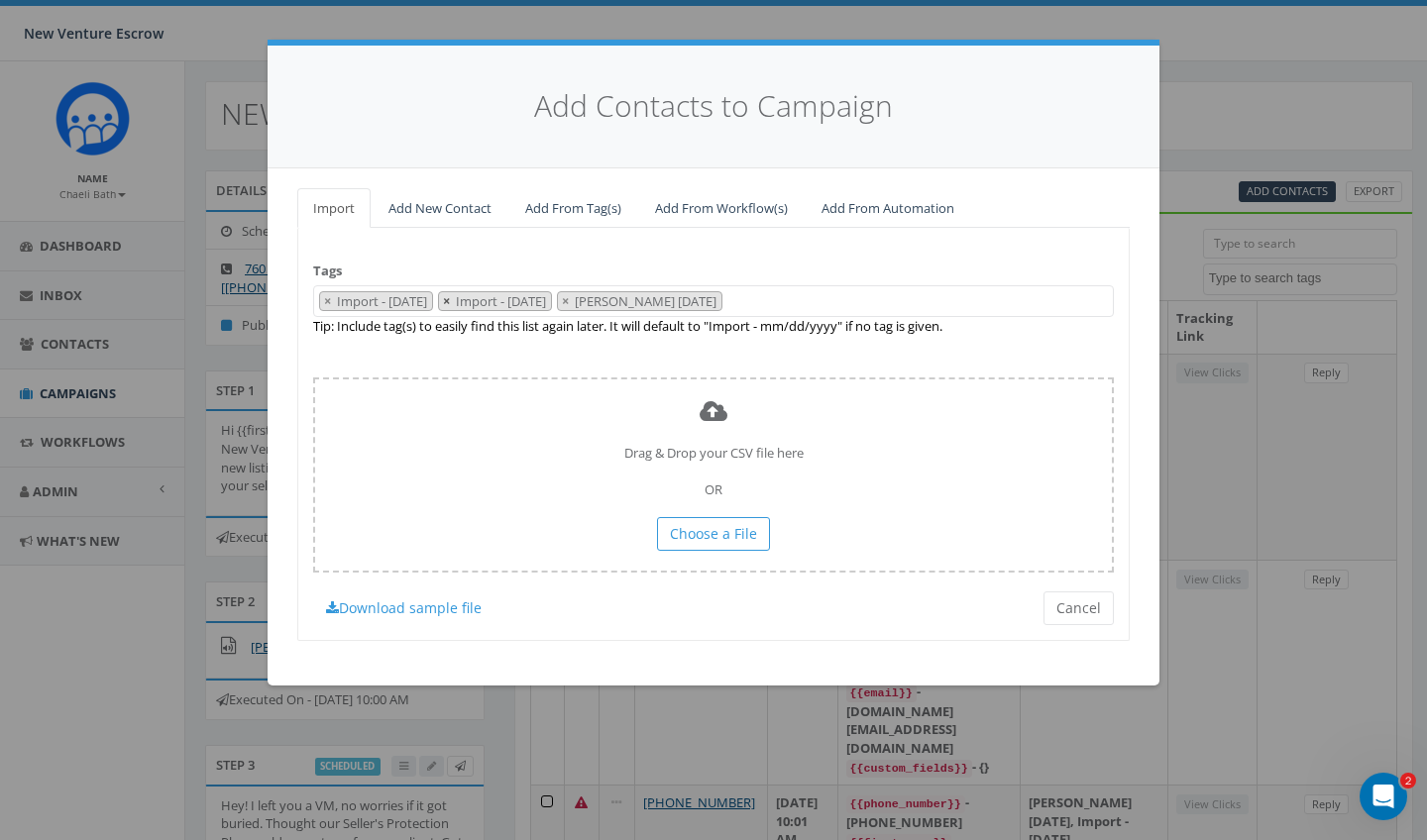 click on "×" at bounding box center [446, 301] 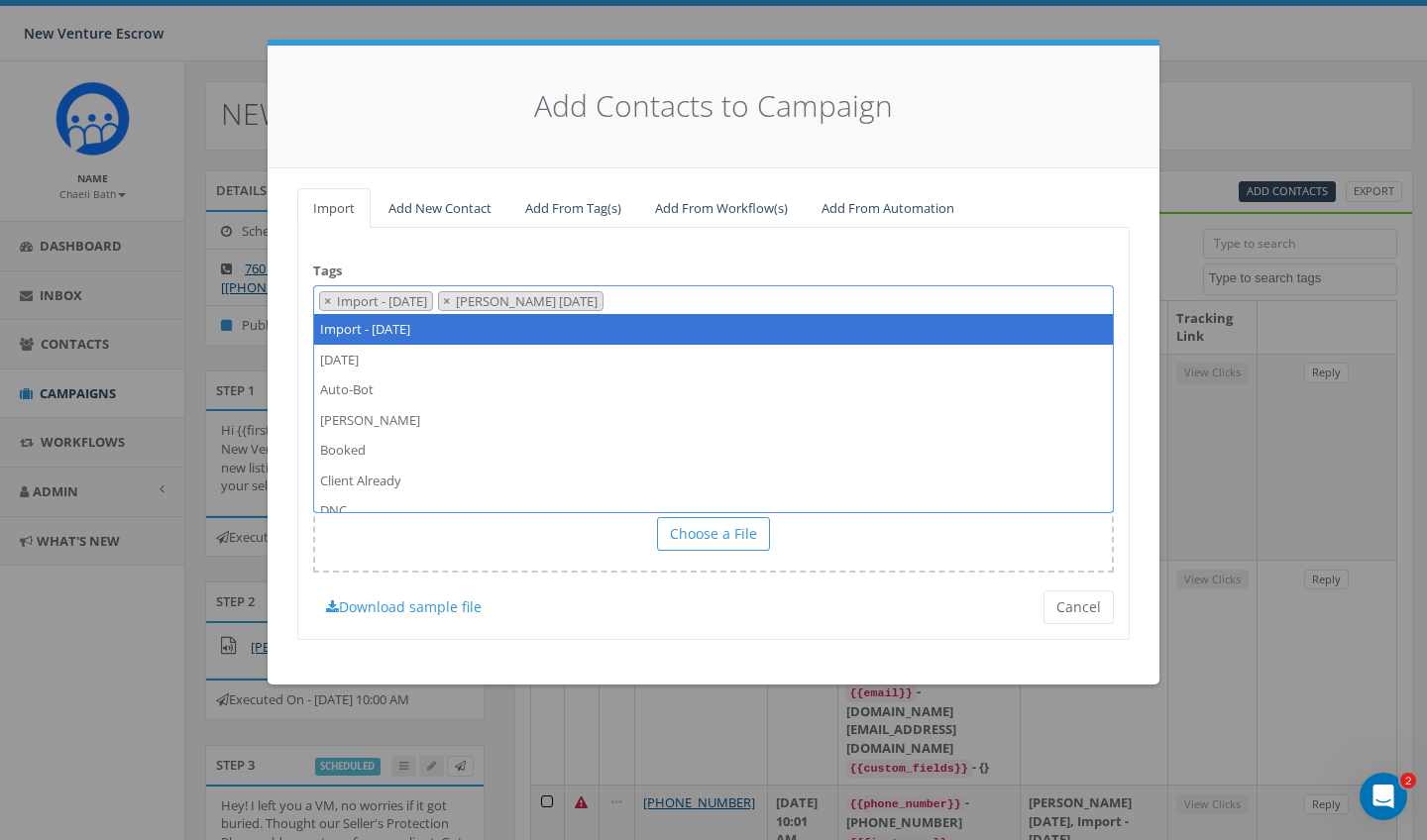 click on "Add From Workflow(s)" at bounding box center (721, 208) 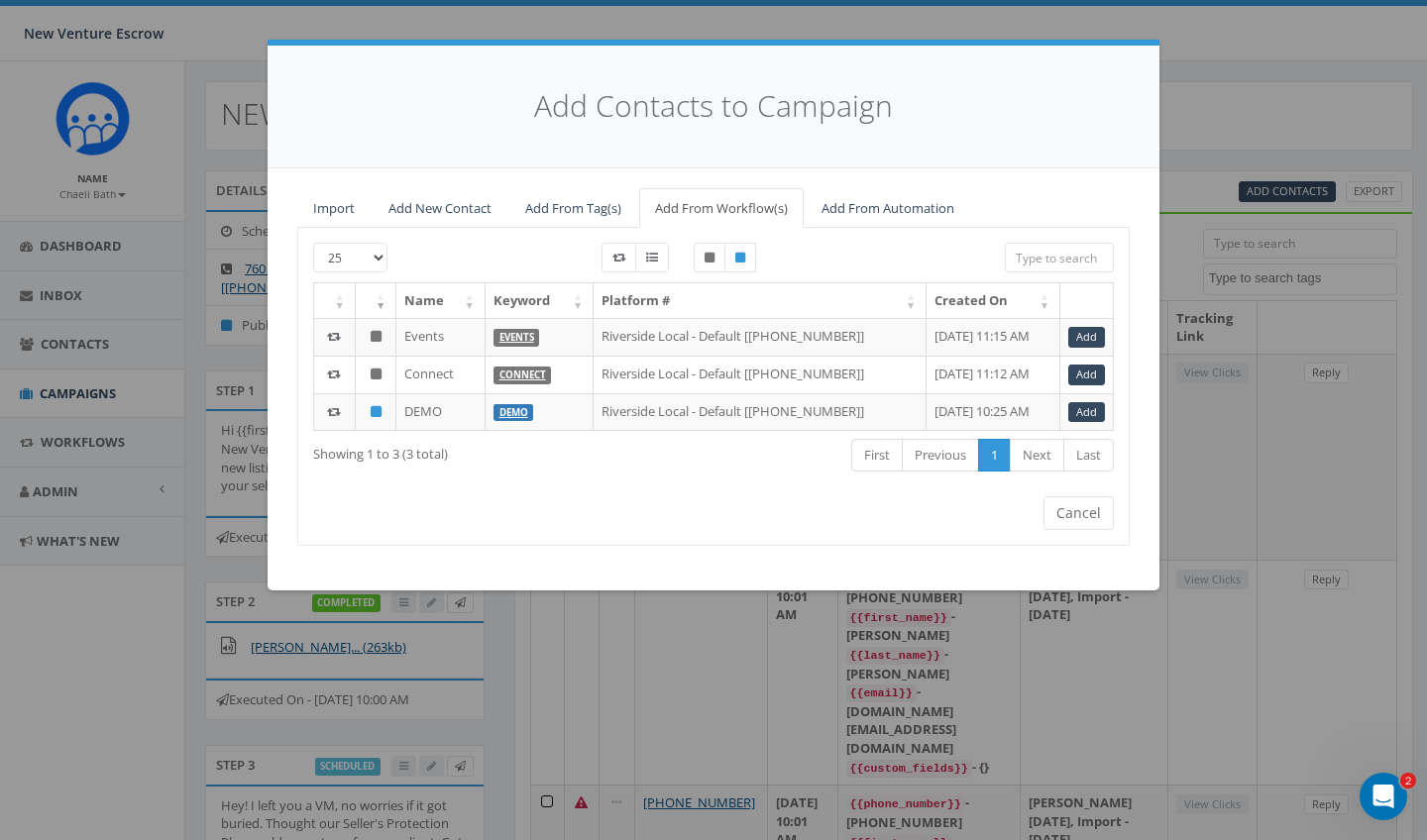click on "Import" at bounding box center [334, 208] 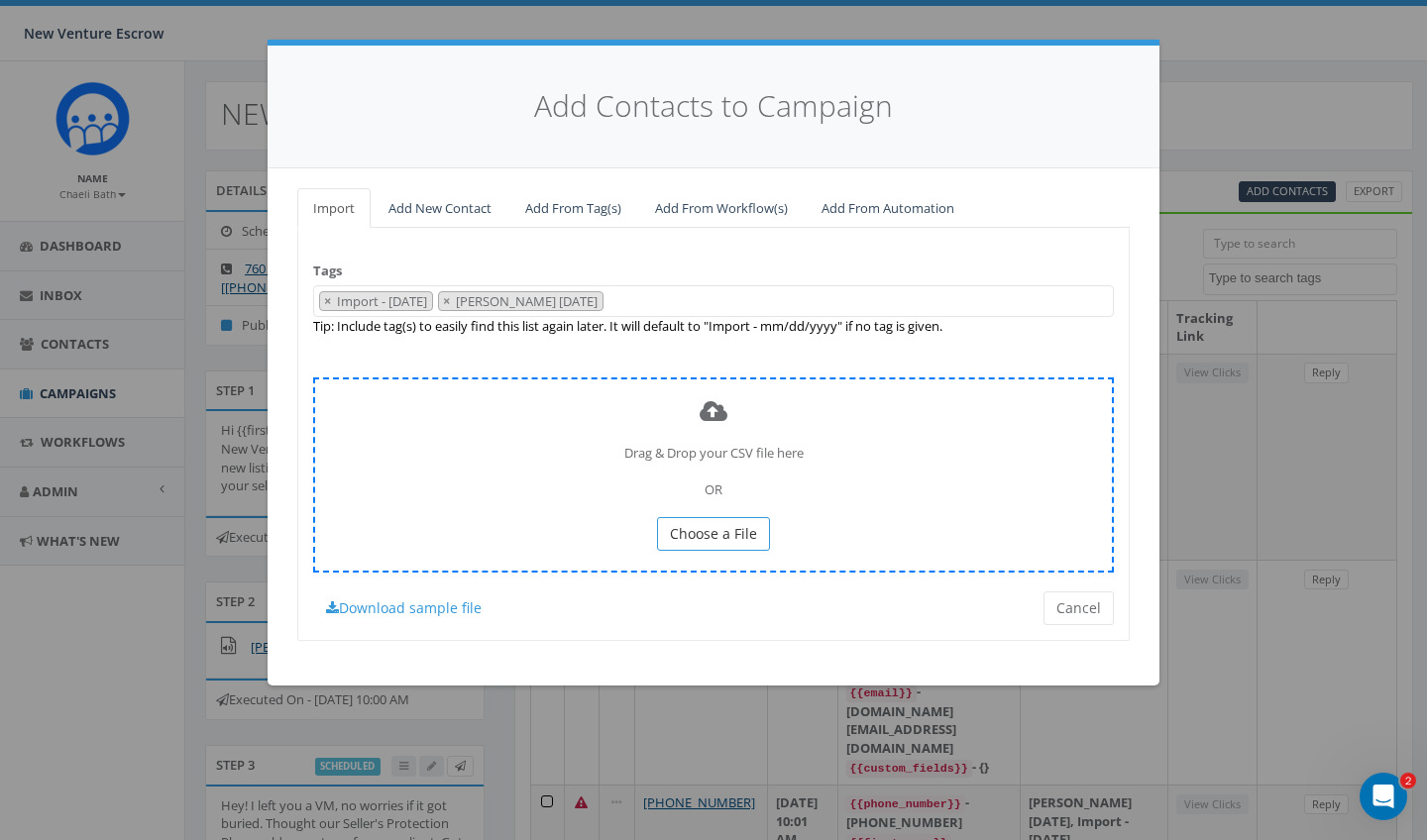 click on "Choose a File" at bounding box center (714, 533) 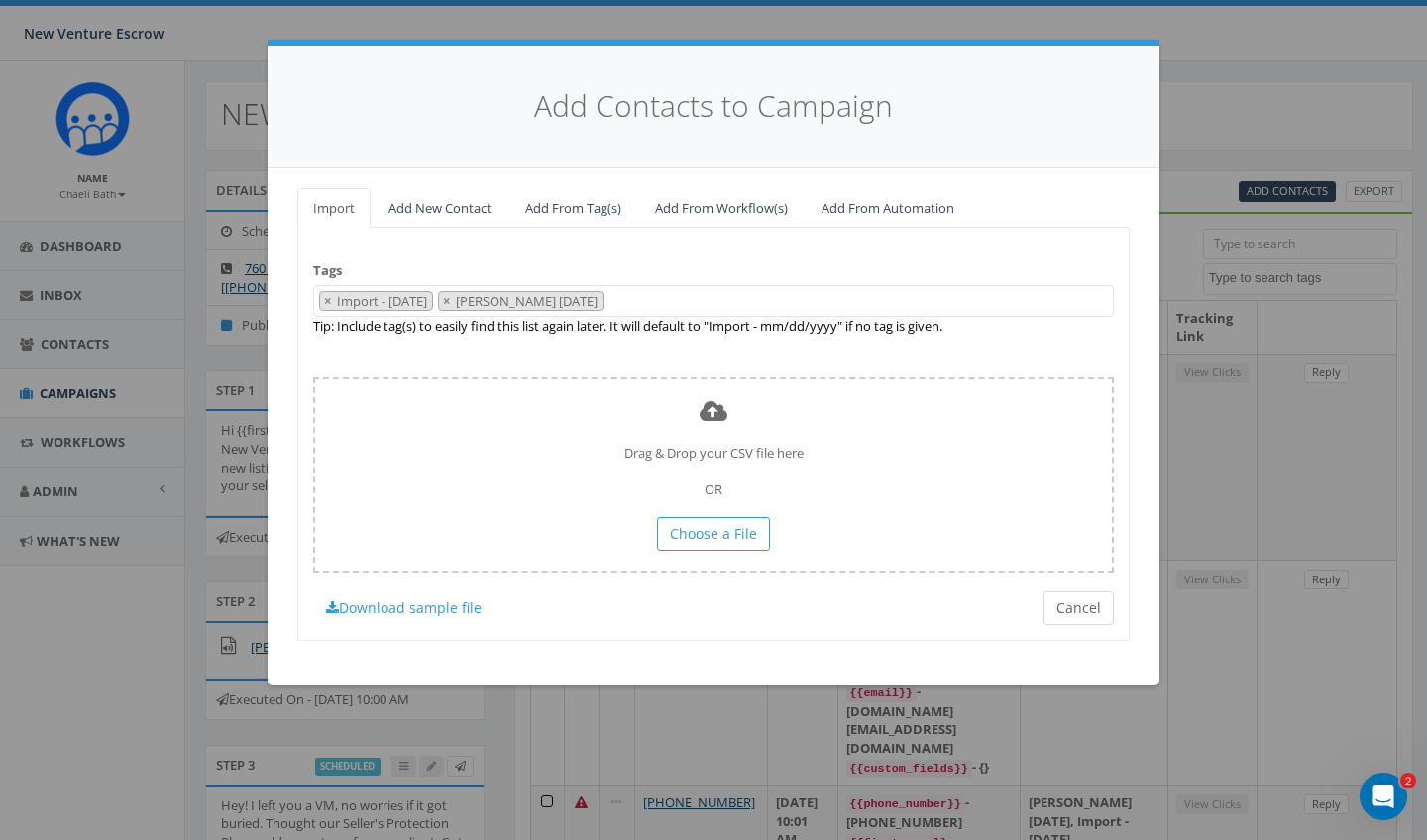 click on "Cancel" at bounding box center (1078, 608) 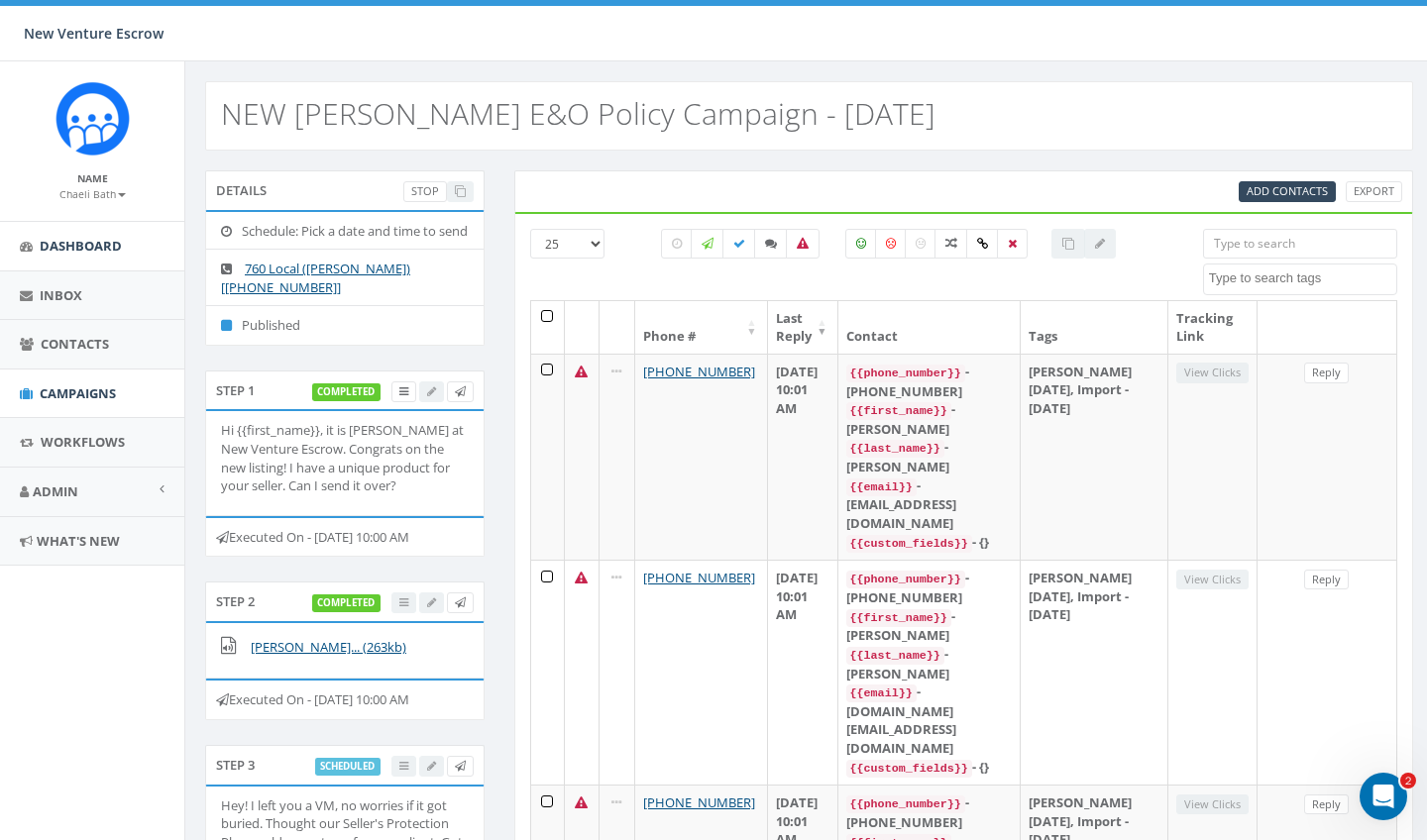 click on "Dashboard" at bounding box center (80, 246) 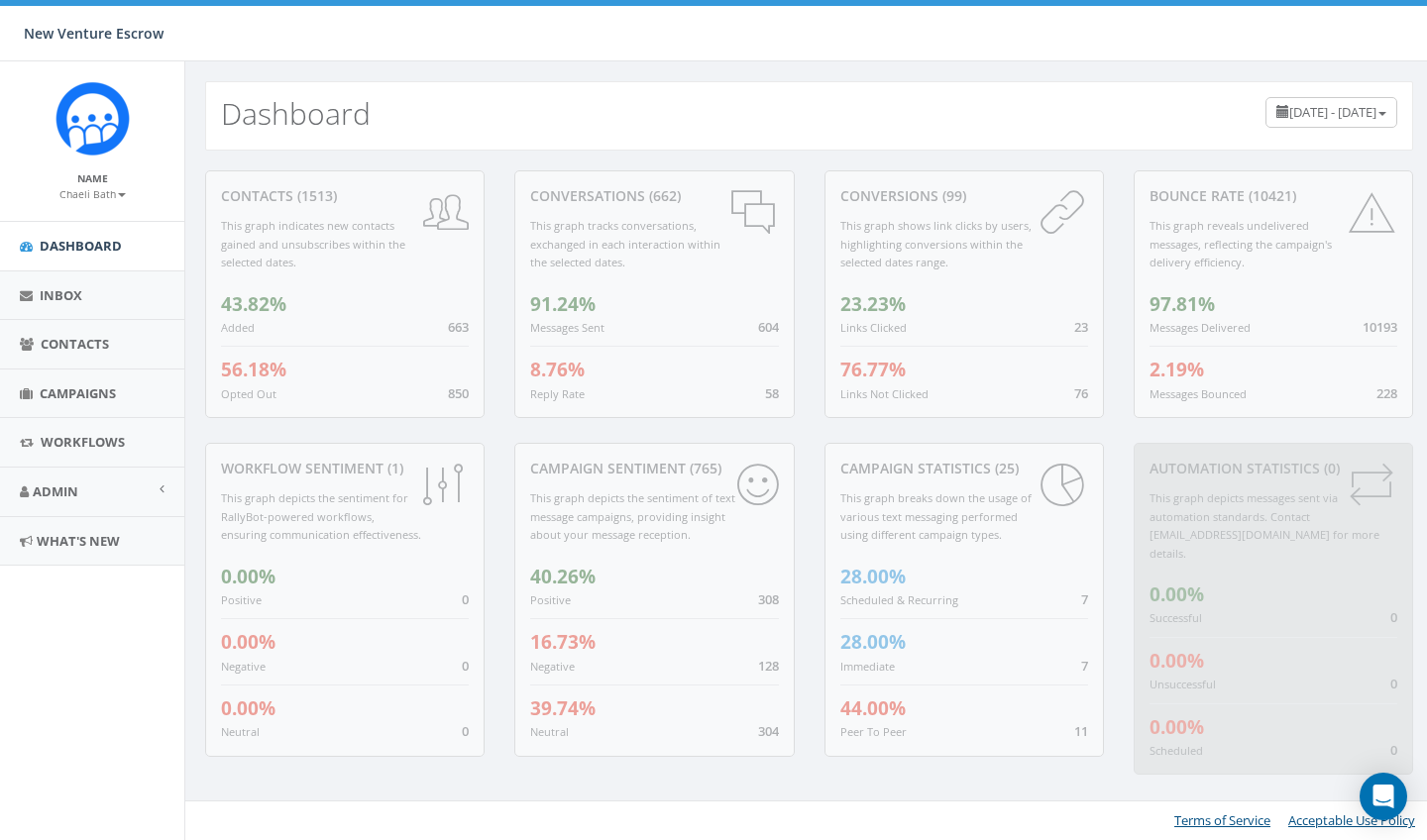 scroll, scrollTop: 0, scrollLeft: 0, axis: both 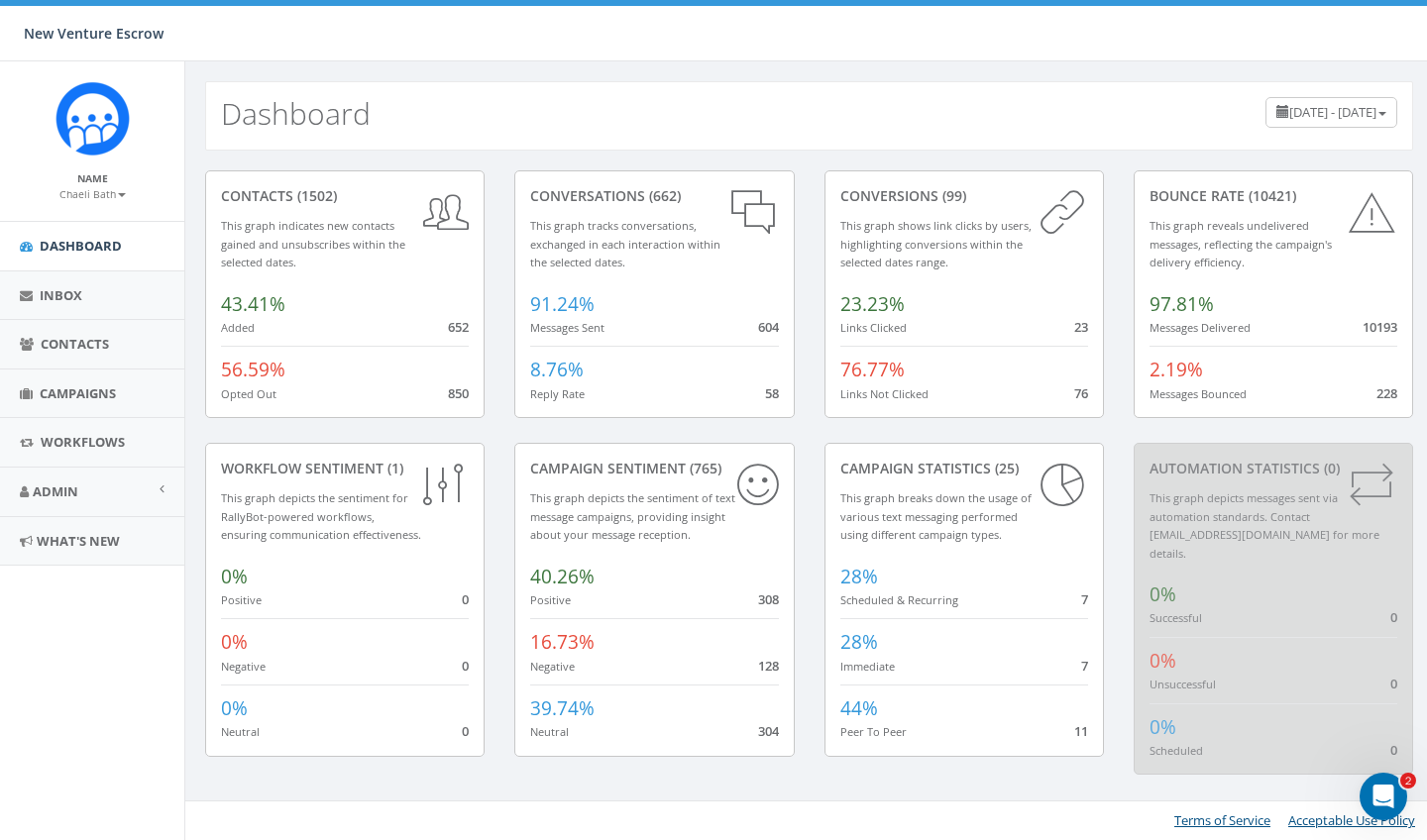 click on "Chaeli Bath" at bounding box center (92, 194) 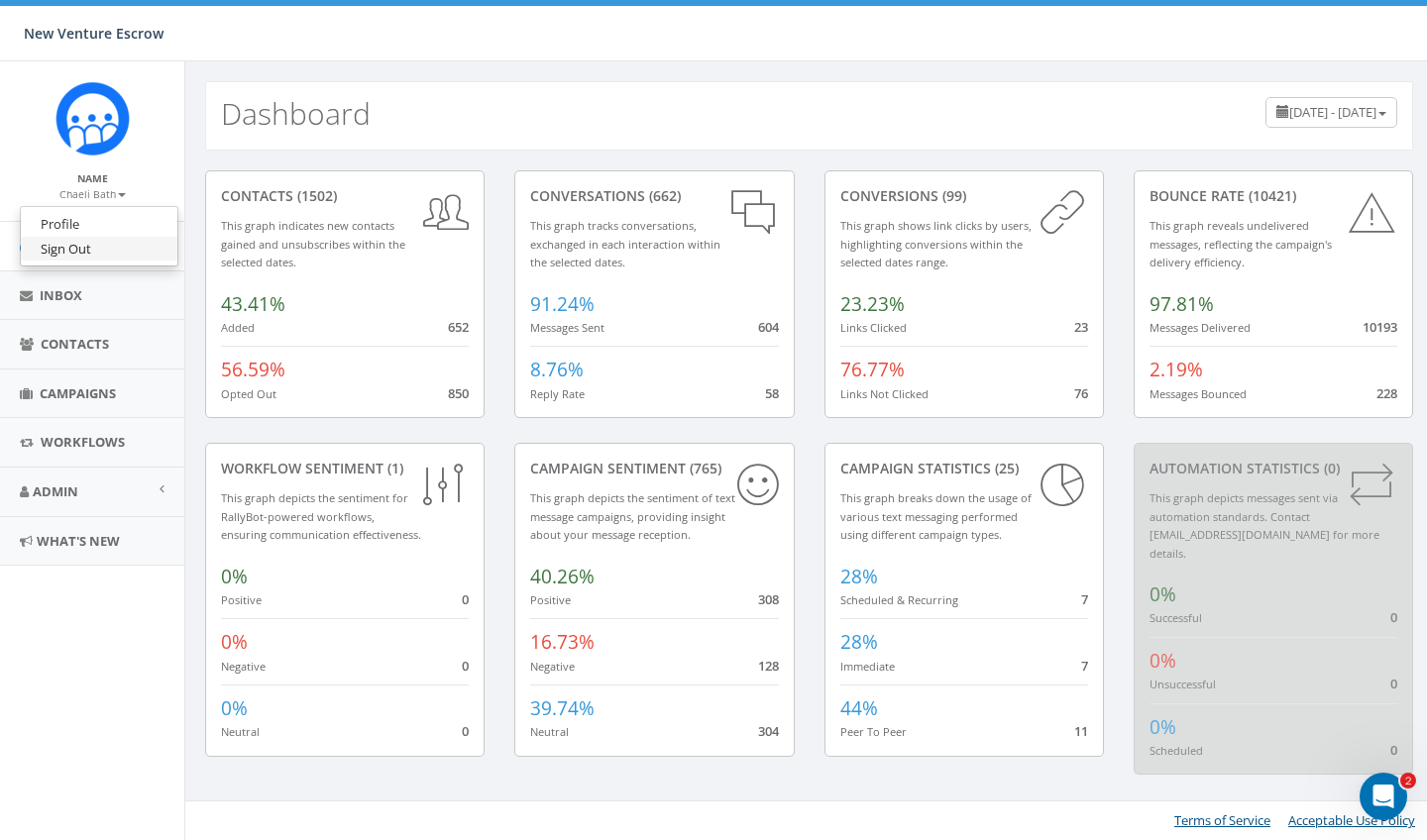 click on "Sign Out" at bounding box center (99, 249) 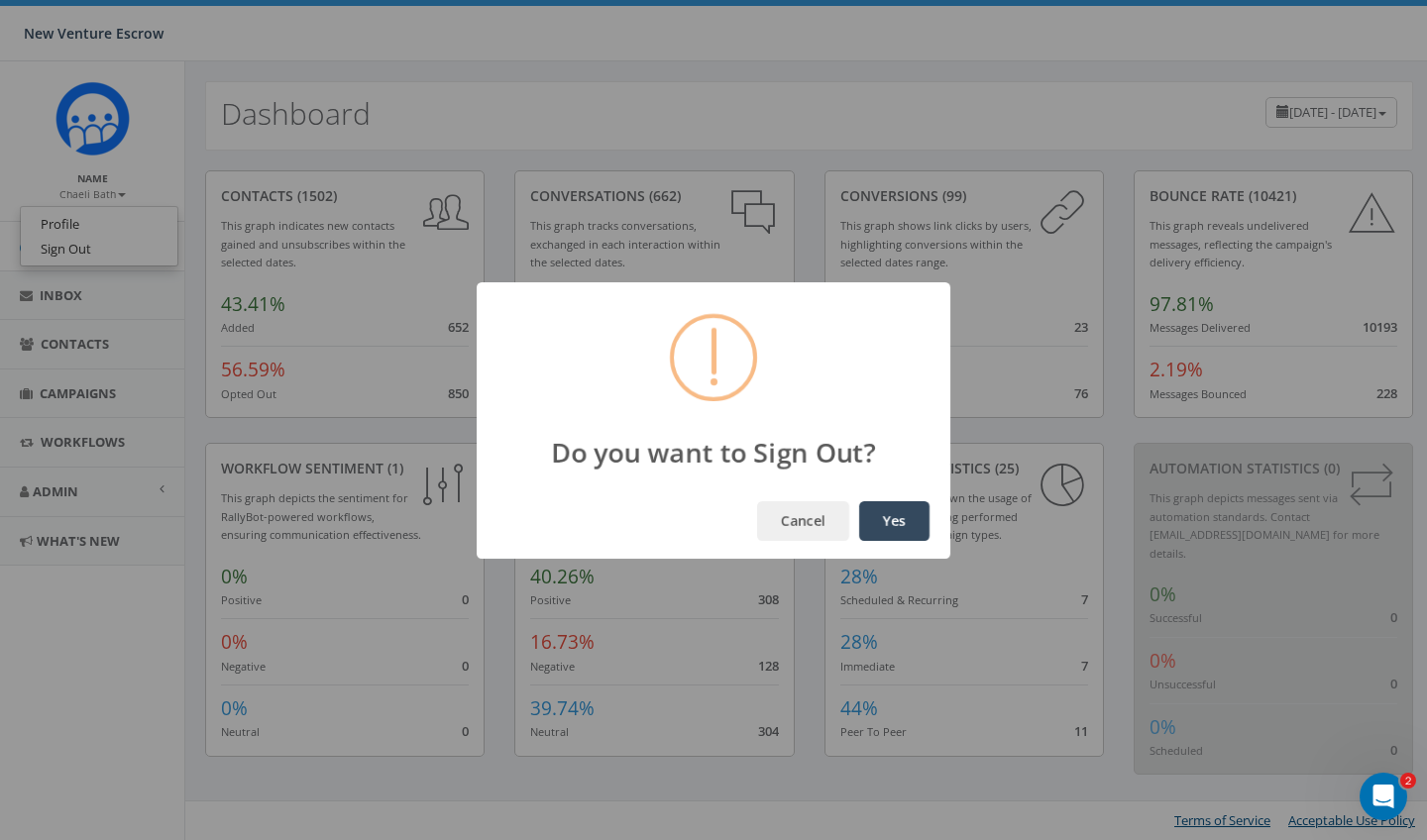 click on "Yes" at bounding box center [894, 521] 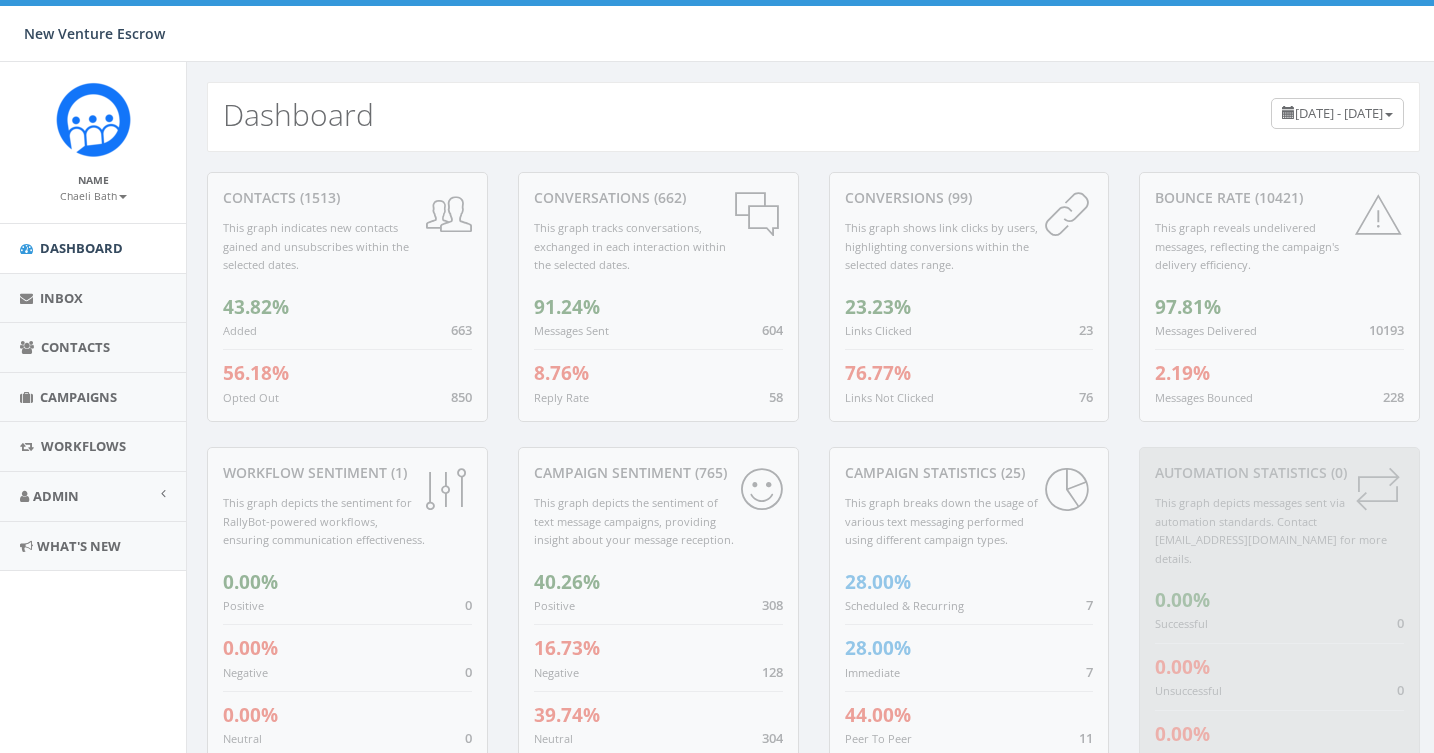 scroll, scrollTop: 0, scrollLeft: 0, axis: both 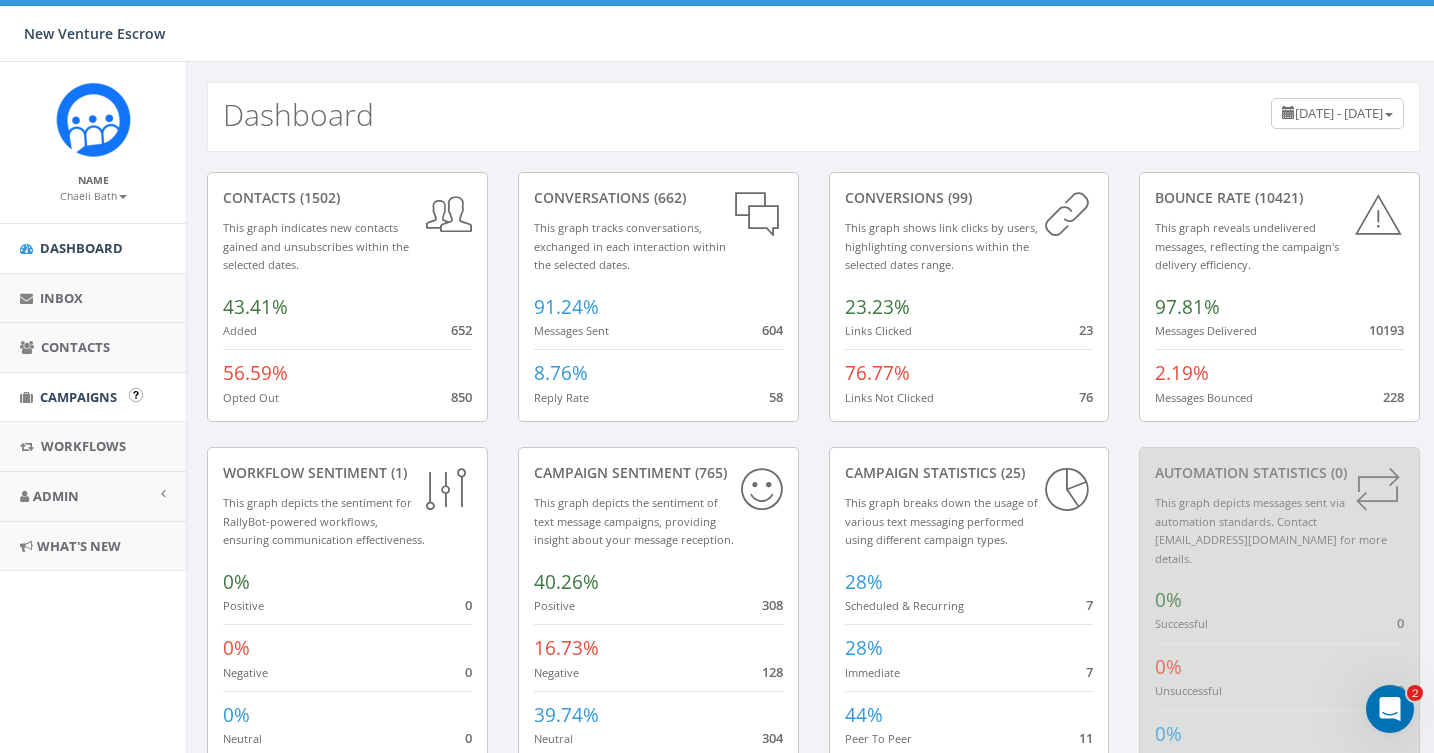 click on "Campaigns" at bounding box center [78, 397] 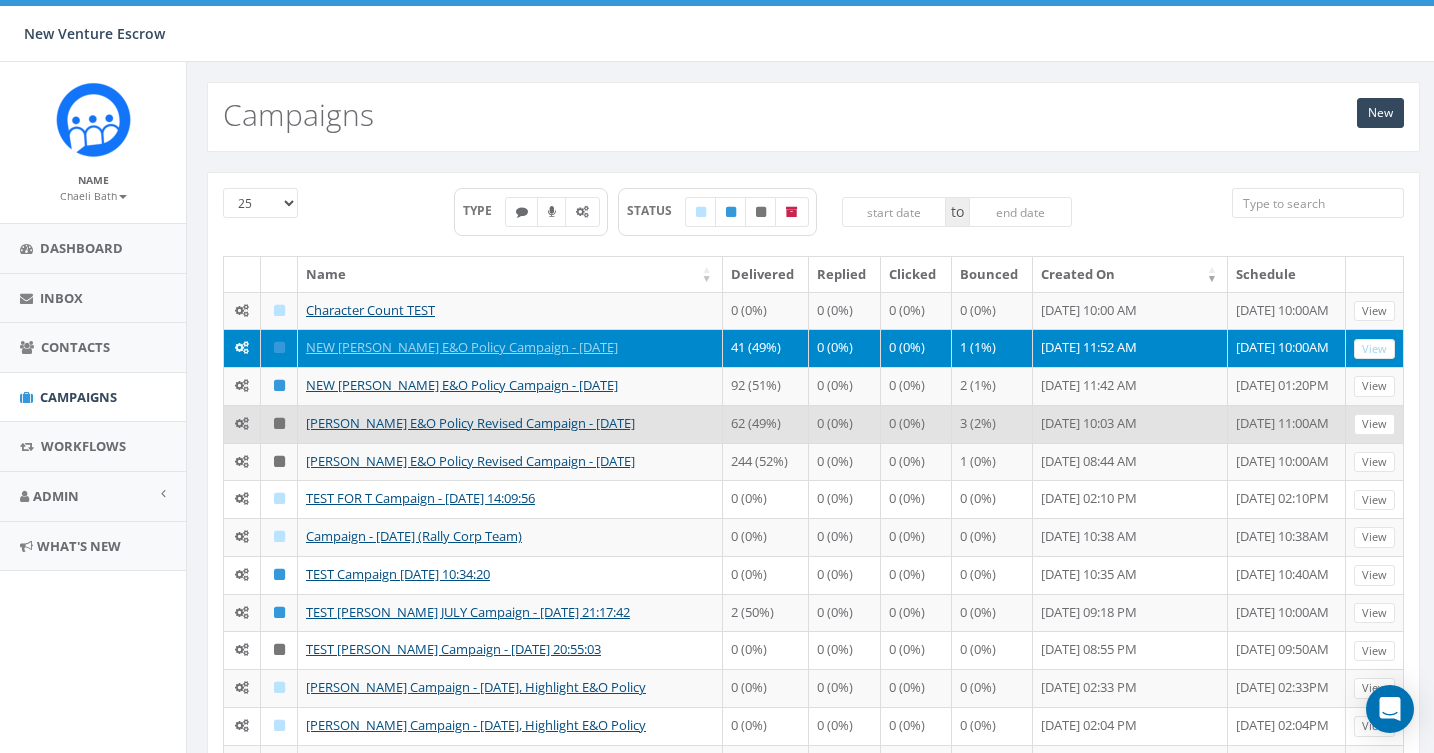 scroll, scrollTop: 0, scrollLeft: 0, axis: both 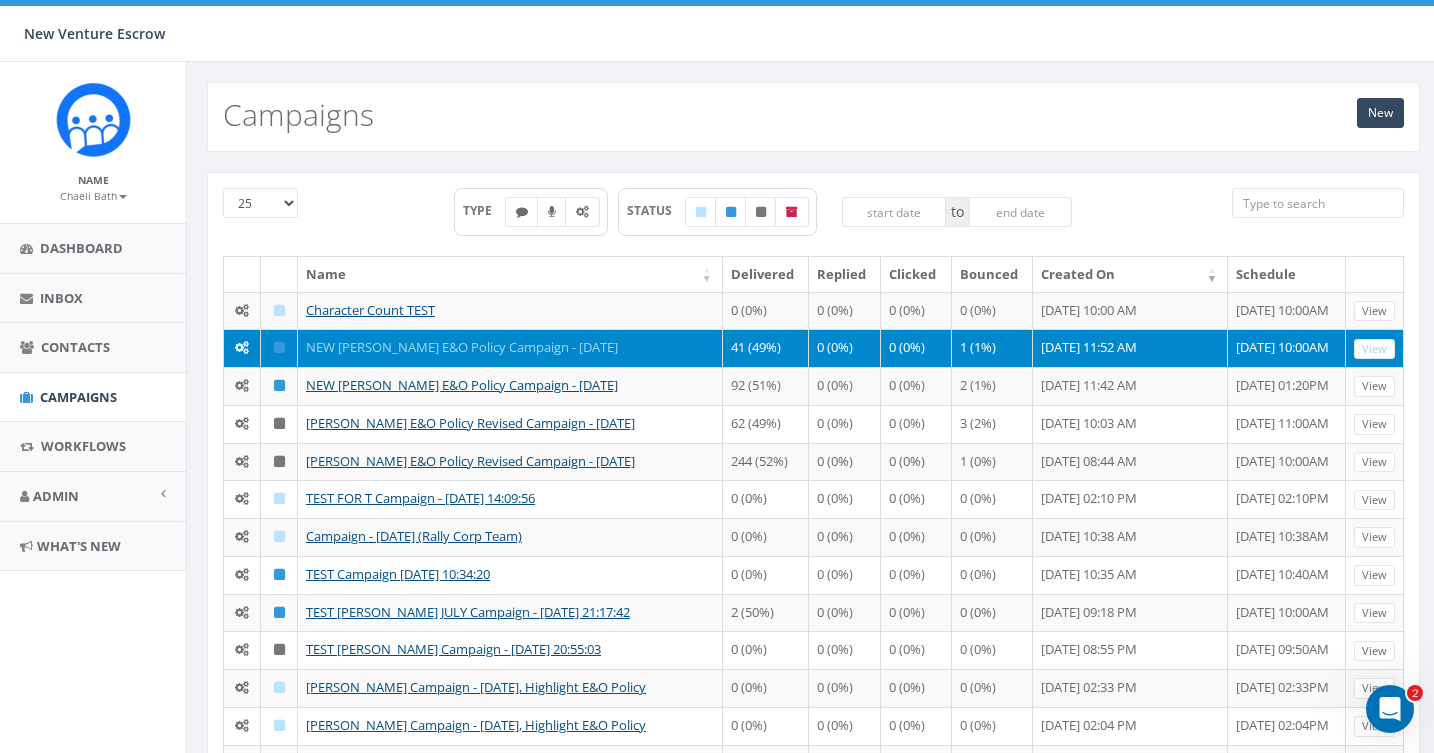 click on "NEW [PERSON_NAME] E&O Policy Campaign - [DATE]" at bounding box center (462, 347) 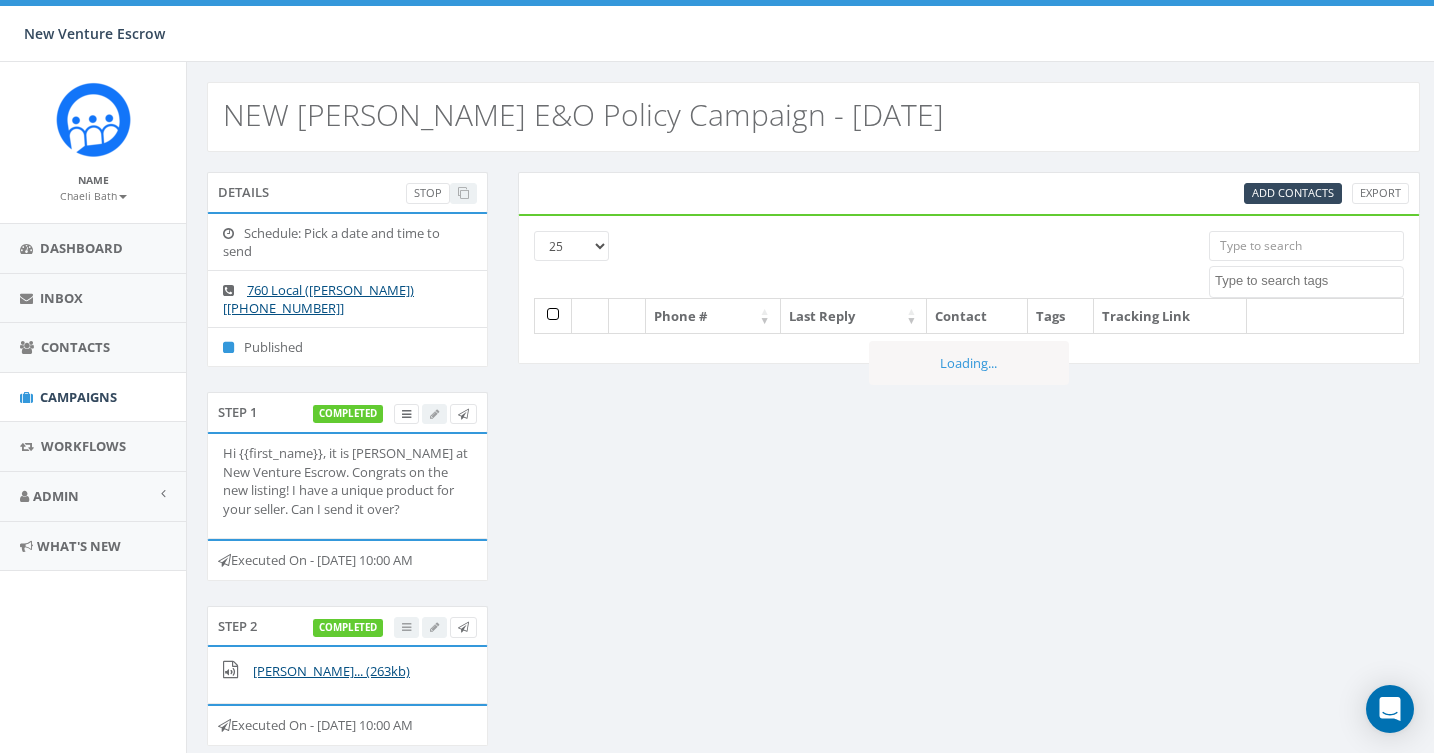 select 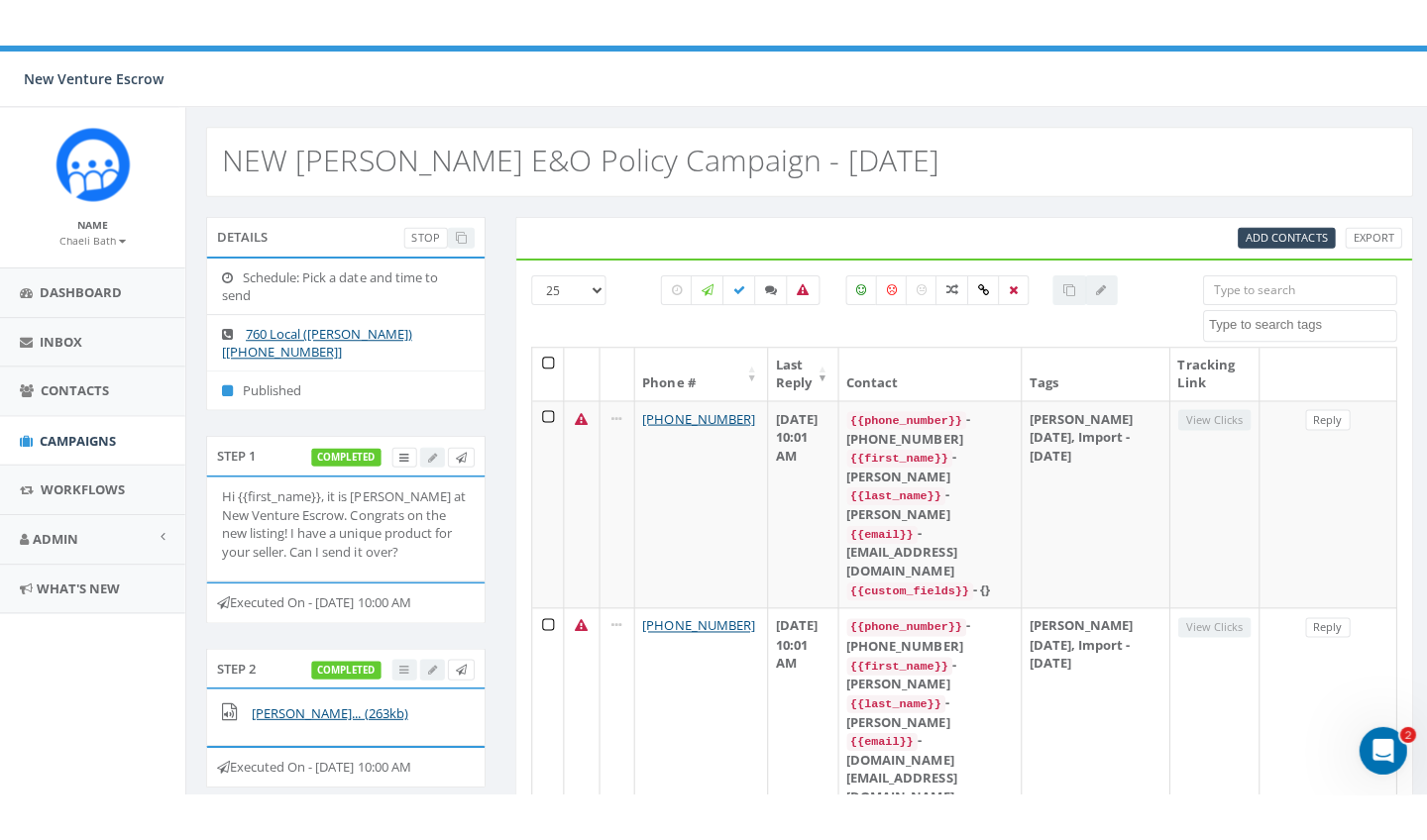 scroll, scrollTop: 0, scrollLeft: 0, axis: both 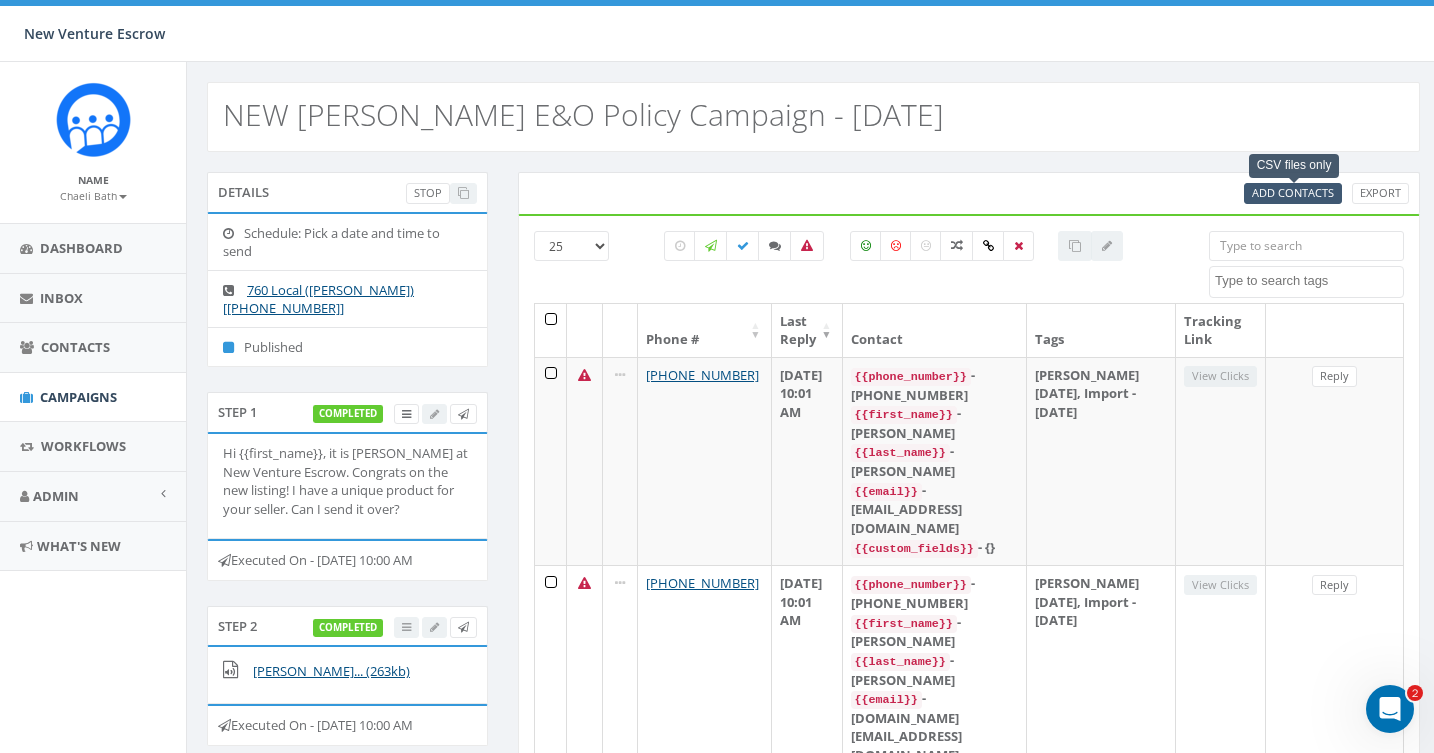 click on "Add Contacts" at bounding box center [1293, 192] 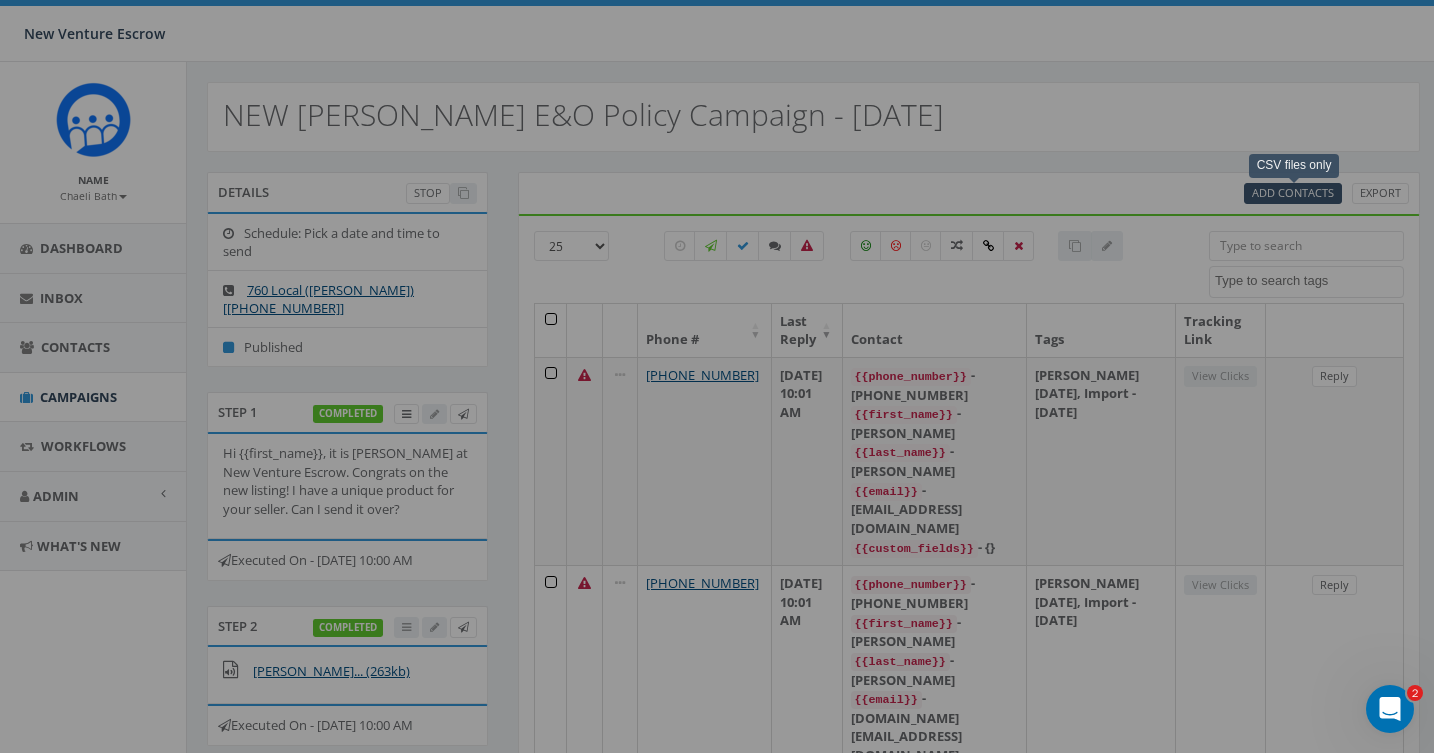 select 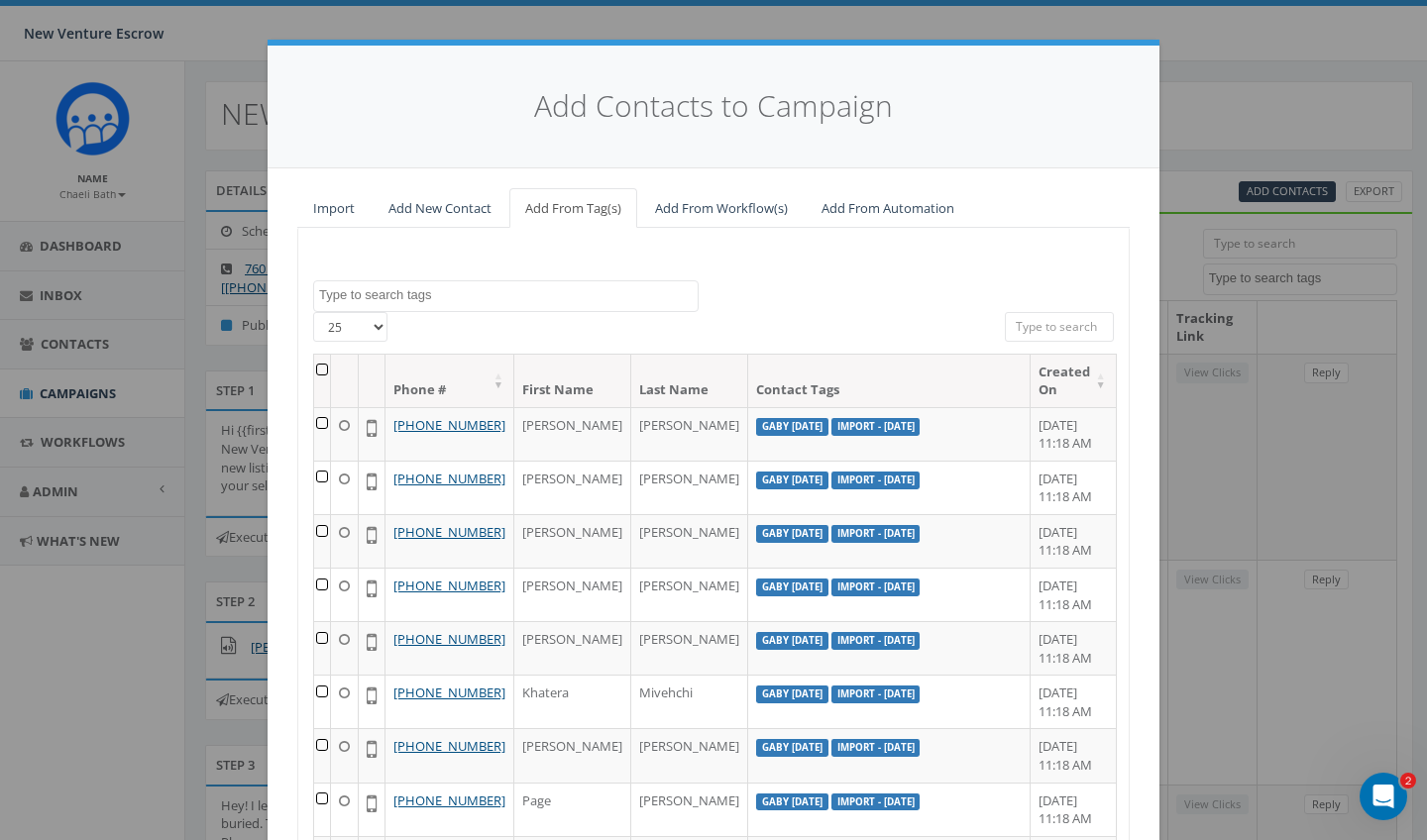 click on "Import" at bounding box center (334, 208) 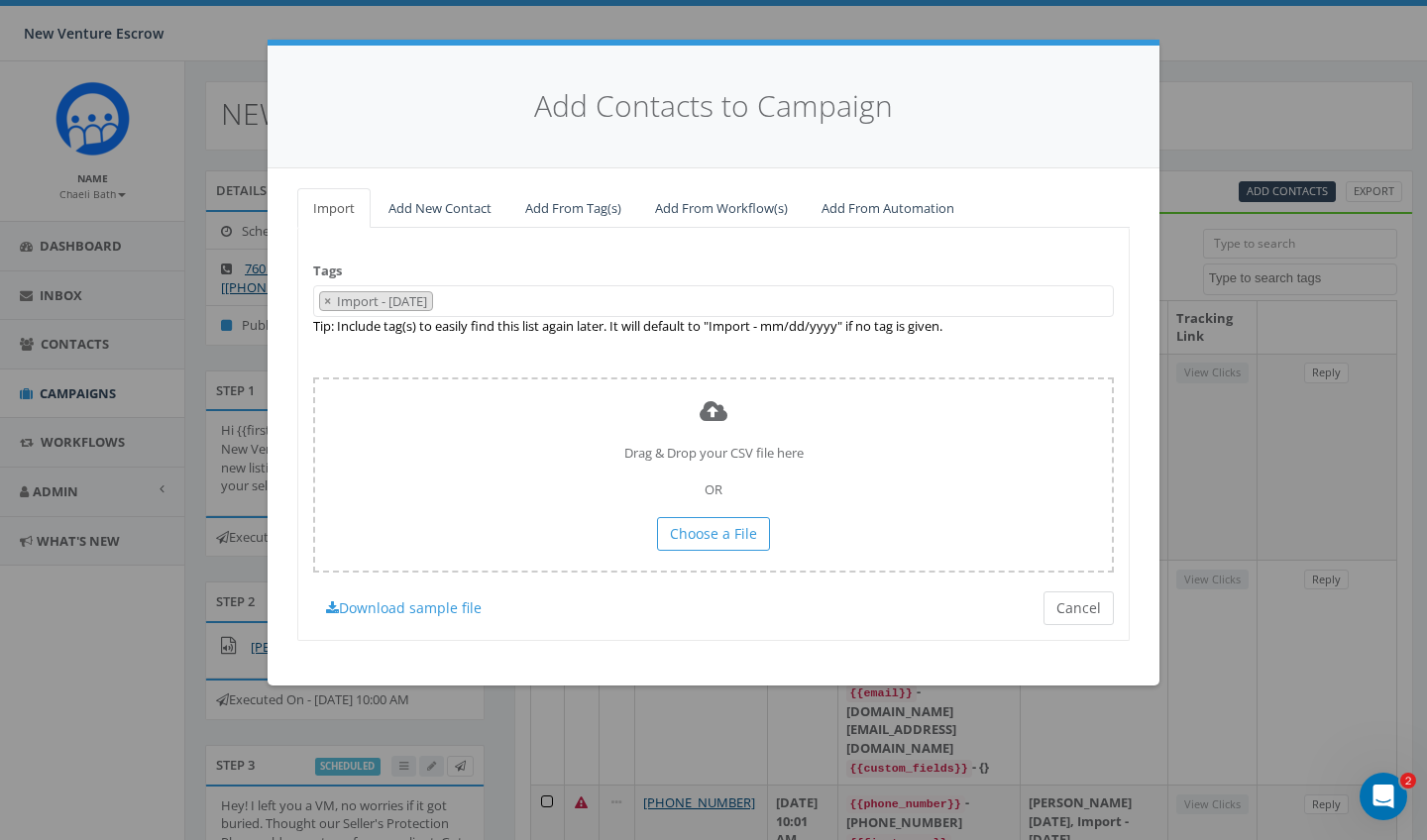 click on "Cancel" at bounding box center (1078, 608) 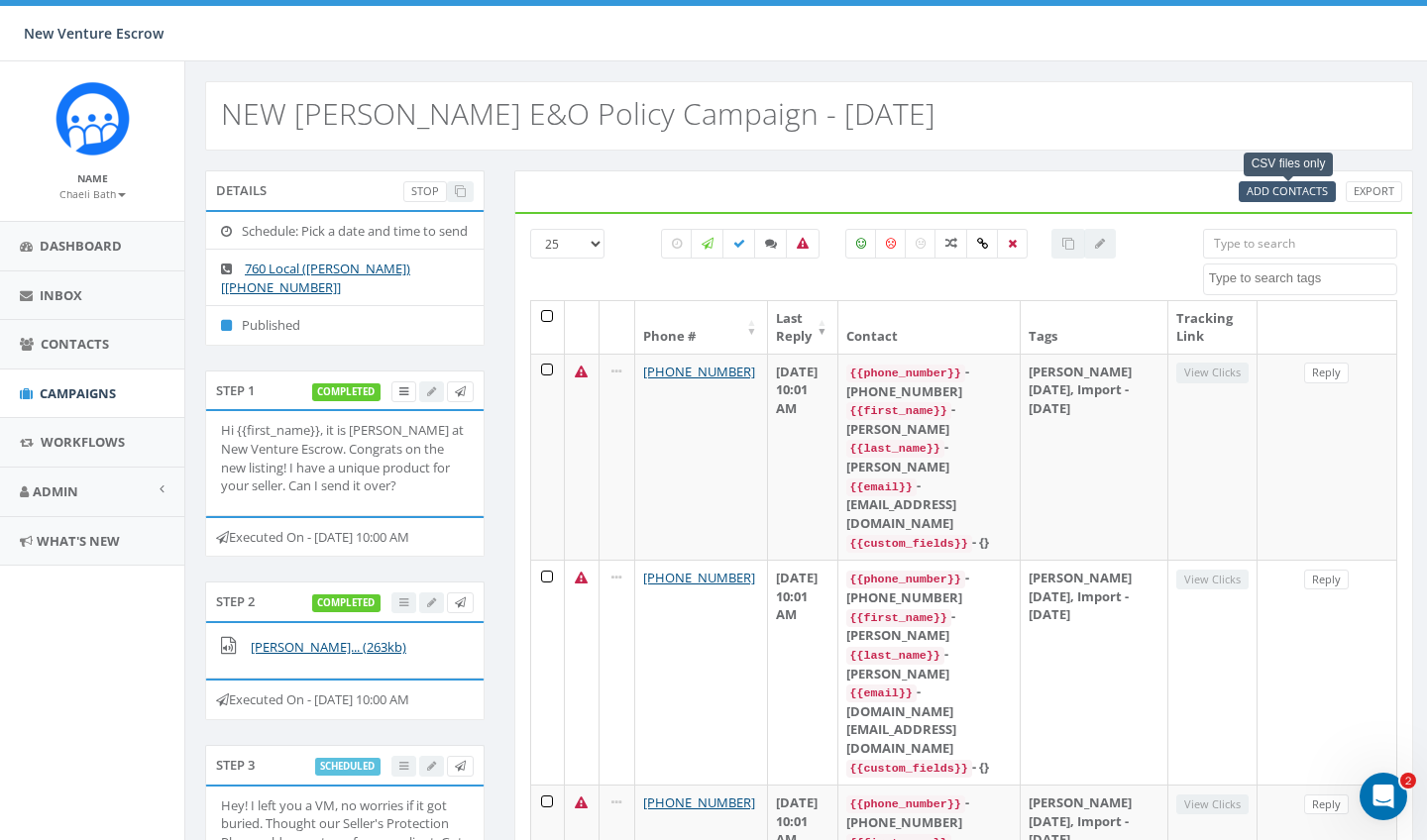 click on "Add Contacts" at bounding box center (1287, 190) 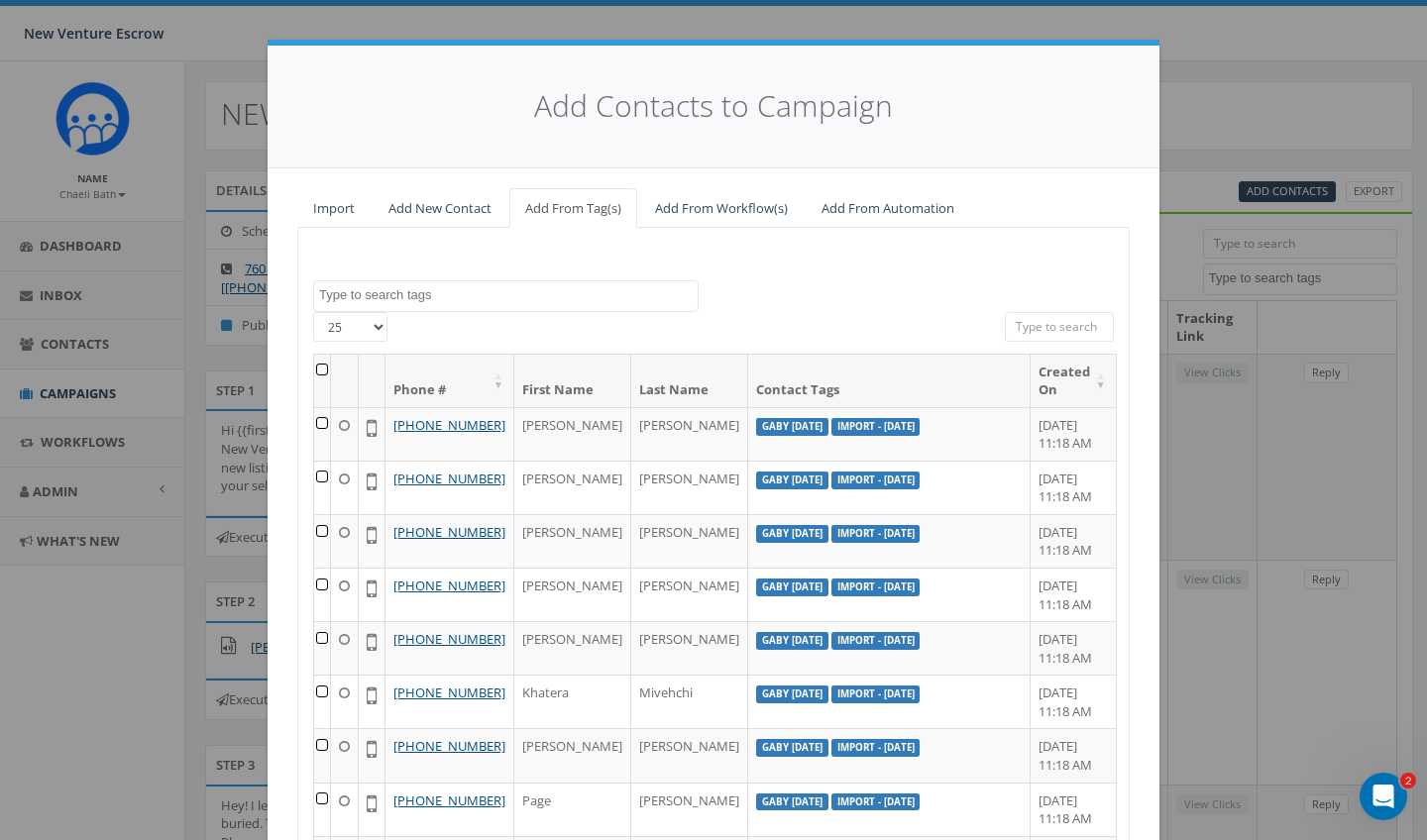 click on "Import" at bounding box center [334, 208] 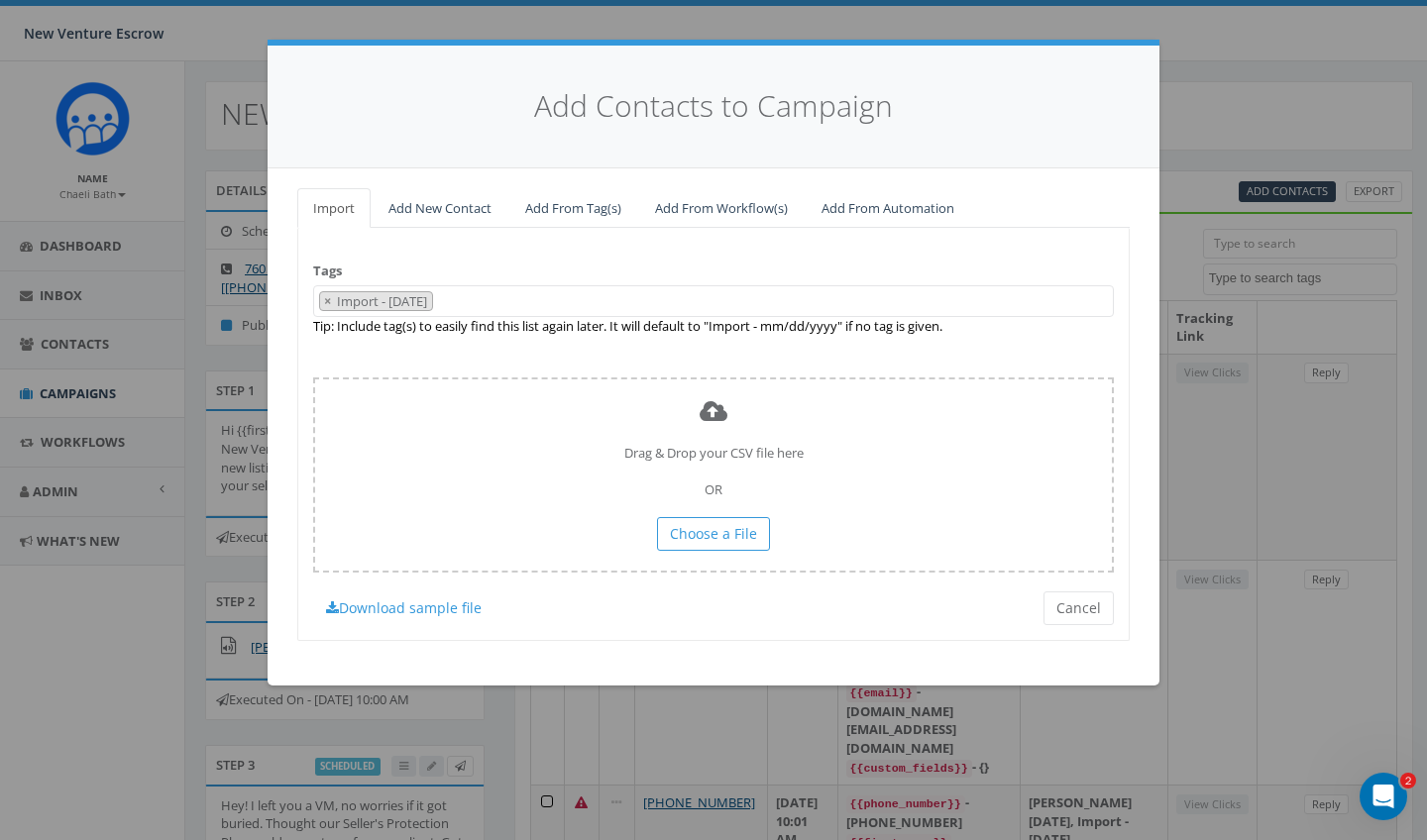 click on "× Import - 07/30/2025" at bounding box center [714, 301] 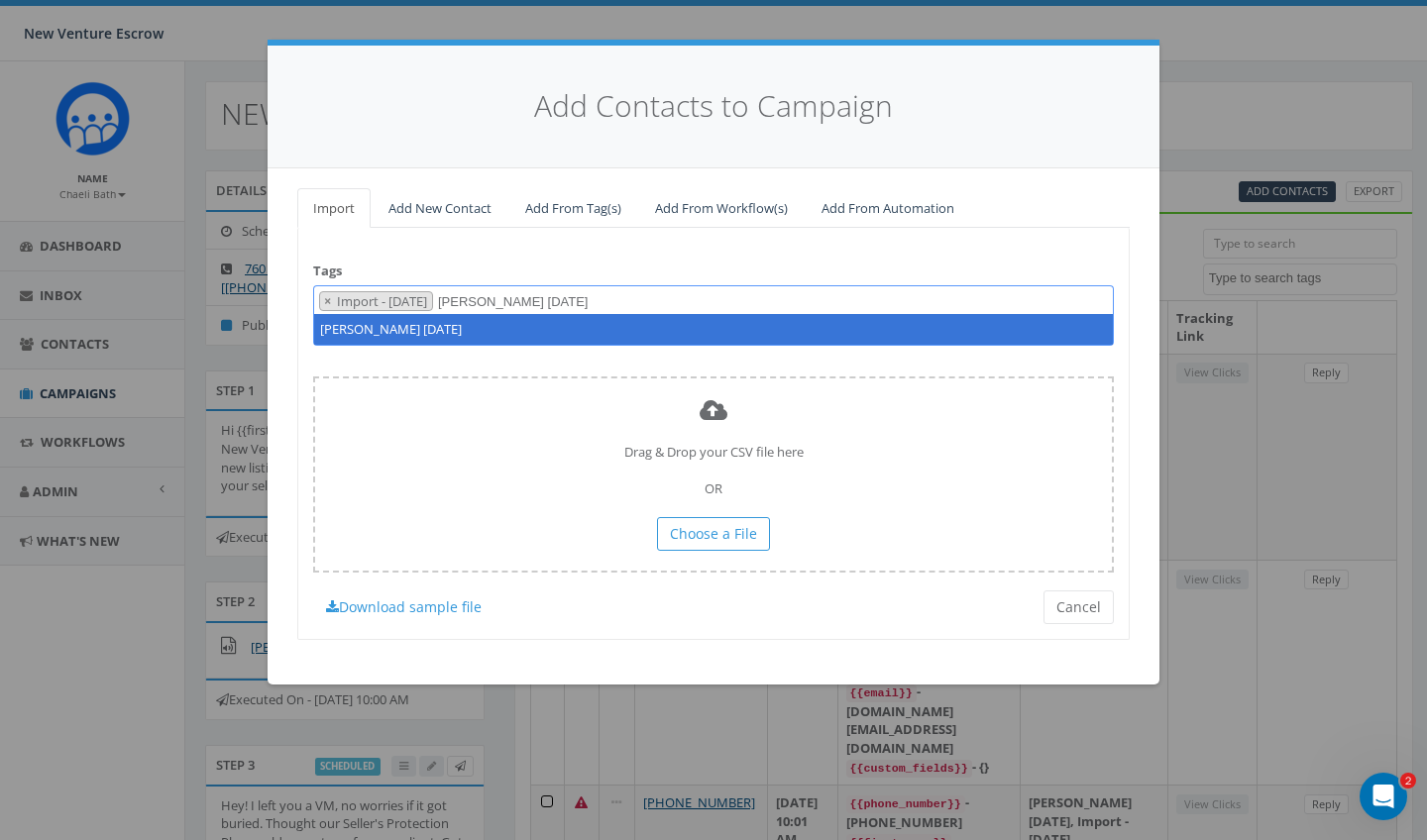 type on "Nathan July 30 2025" 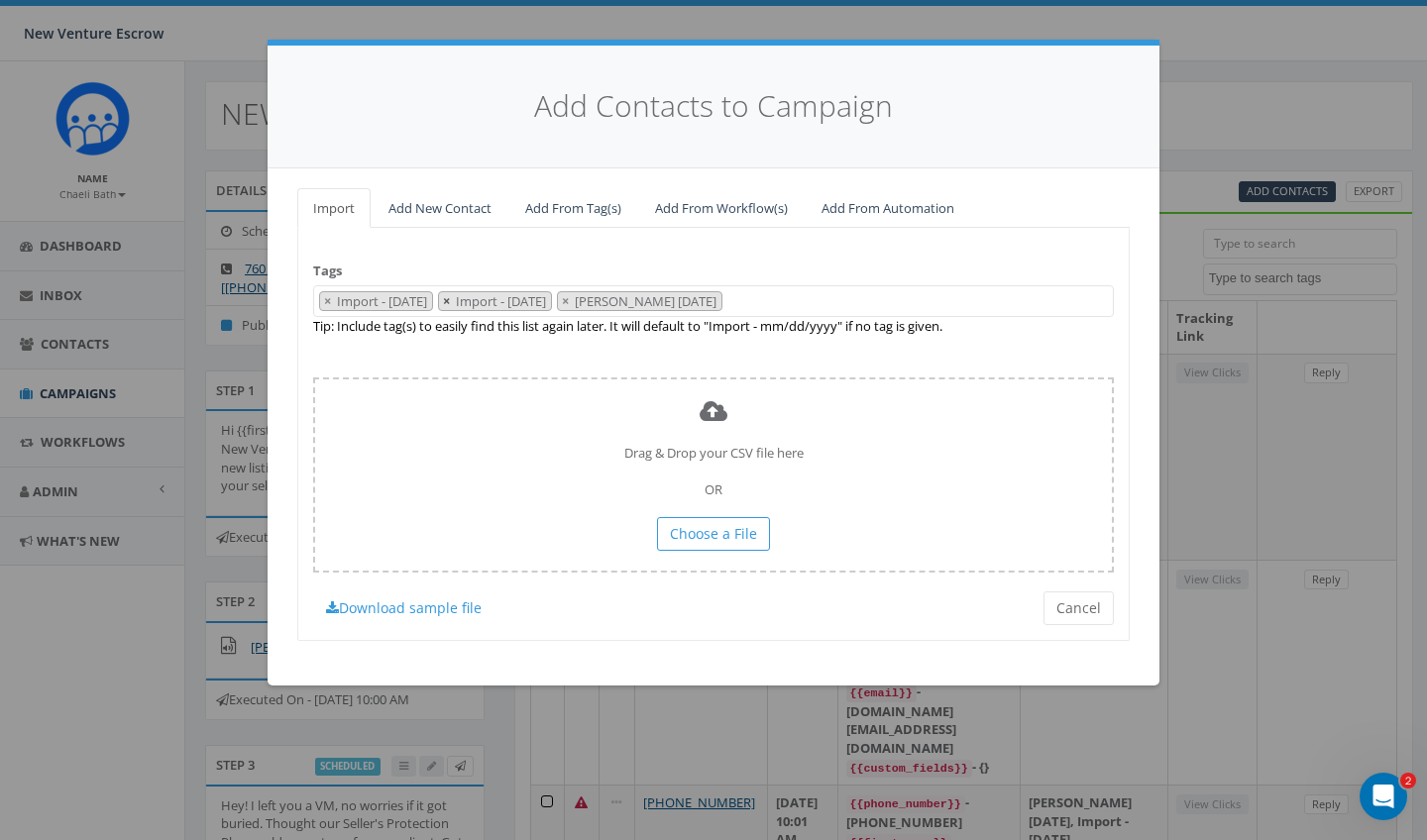 click on "×" at bounding box center (446, 301) 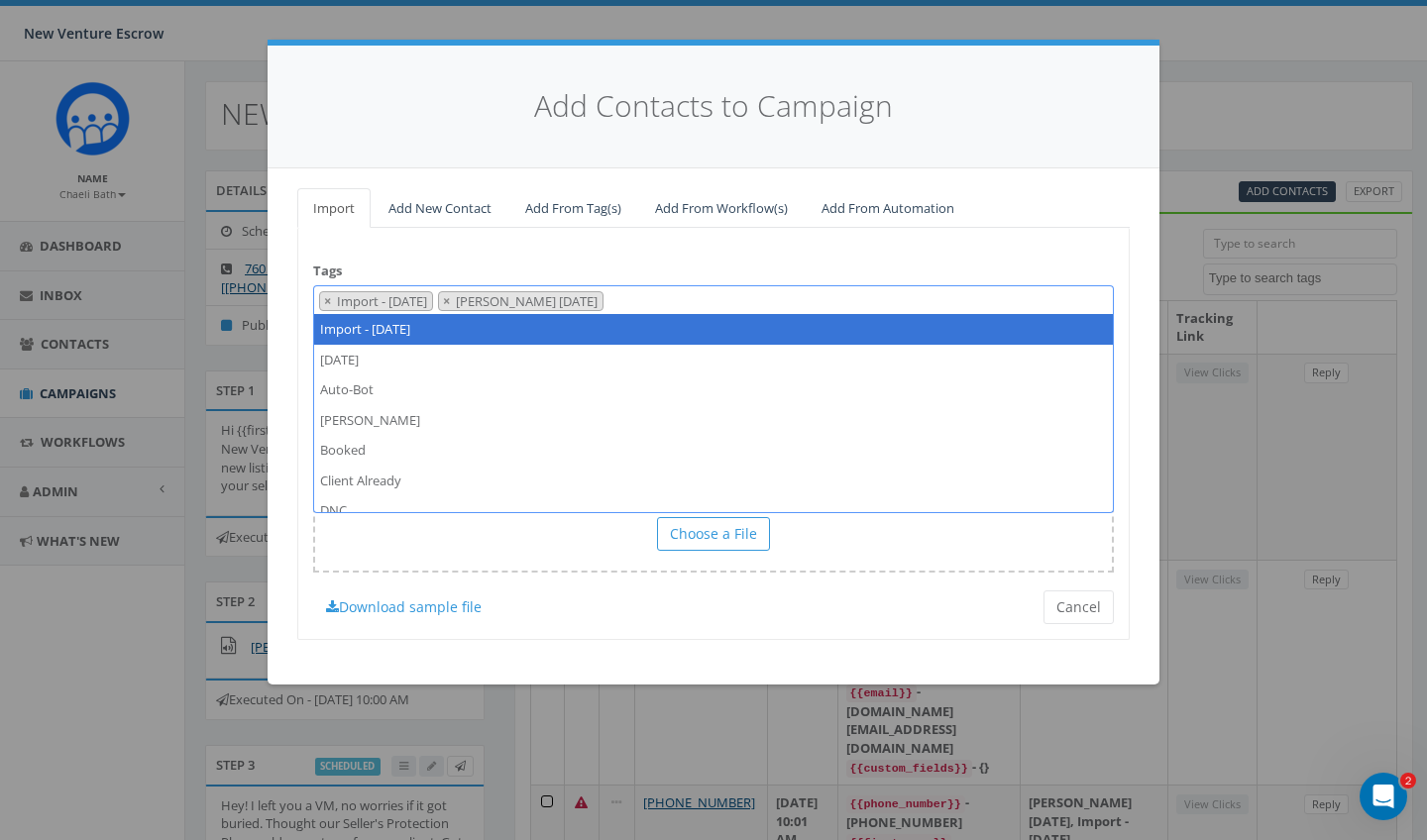 click on "Tags Import - 07/30/2025 2024/11/12 Auto-Bot Becky Tester Booked Client Already DNC DNC-Client Gaby CV and East County Gaby July 21 2025 Gaby July 23 2025 Gaby July 28 2025 Gaby July 29 2025 Gaby July 30 2025 Gaby Tester Golden Ave Import - 01/03/2025 Import - 01/06/2025 Import - 01/07/2025 Import - 01/08/2025 Import - 01/09/2025 Import - 01/10/2025 Import - 01/14/2025 Import - 01/15/2025 Import - 01/16/2025 Import - 01/17/2025 Import - 01/22/2025 Import - 01/23/2025 Import - 01/24/2025 Import - 01/28/2025 Import - 01/29/2025 Import - 02/05/2025 Import - 02/06/2025 Import - 02/07/2025 Import - 02/10/2025 Import - 02/11/2025 Import - 02/12/2025 Import - 02/13/2025 Import - 02/14/2025 Import - 02/18/2025 Import - 02/20/2025 Import - 02/21/2025 Import - 02/24/2025 Import - 02/25/2025 Import - 02/26/2025 Import - 02/27/2025 Import - 02/28/2025 Import - 03/03/2025 Import - 03/04/2025 Import - 03/05/2025 Import - 03/06/2025 Import - 03/10/2025 Import - 03/11/2025 Import - 03/12/2025 Import - 03/13/2025 inter not in" at bounding box center [714, 434] 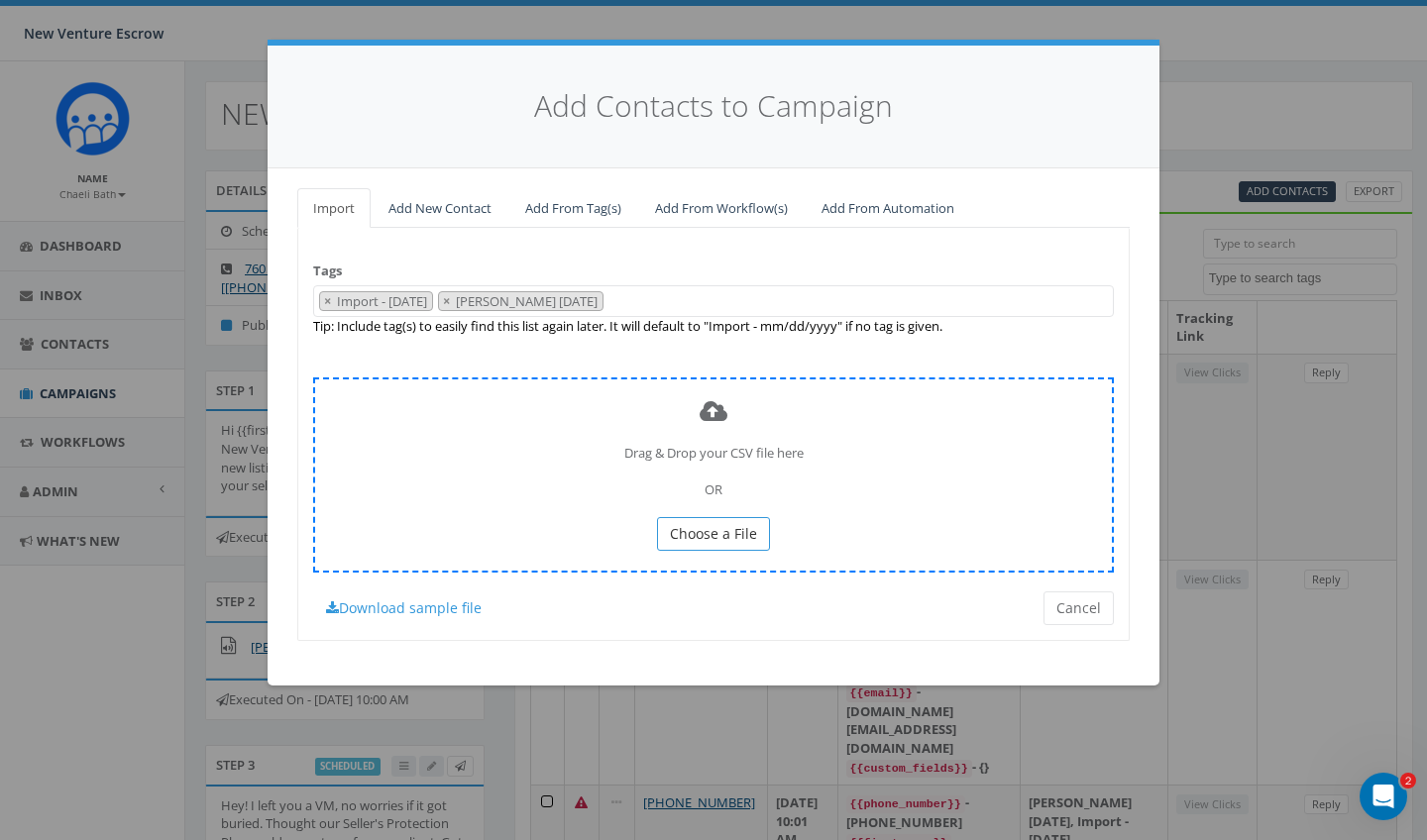 click on "Choose a File" at bounding box center [714, 533] 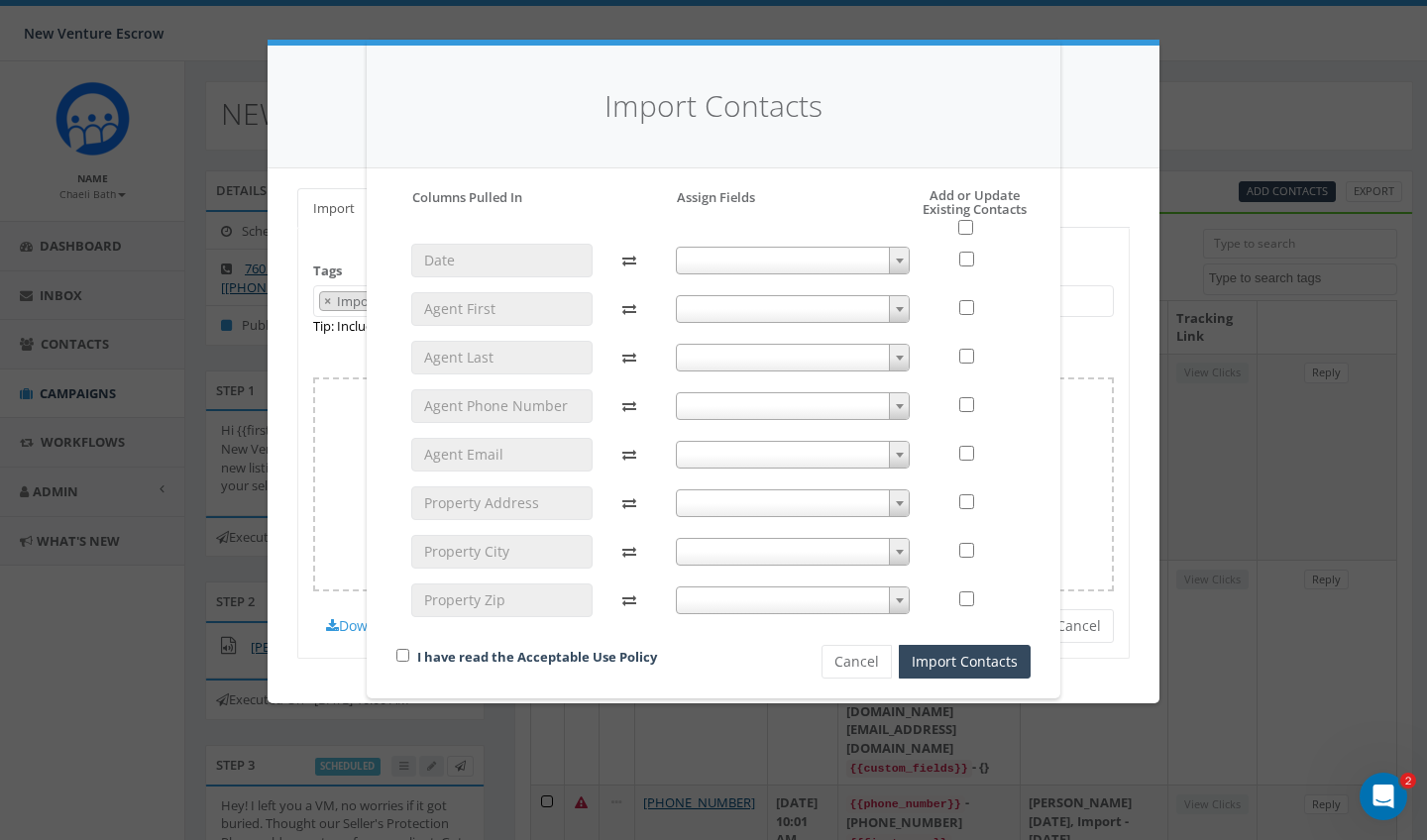 click at bounding box center [793, 309] 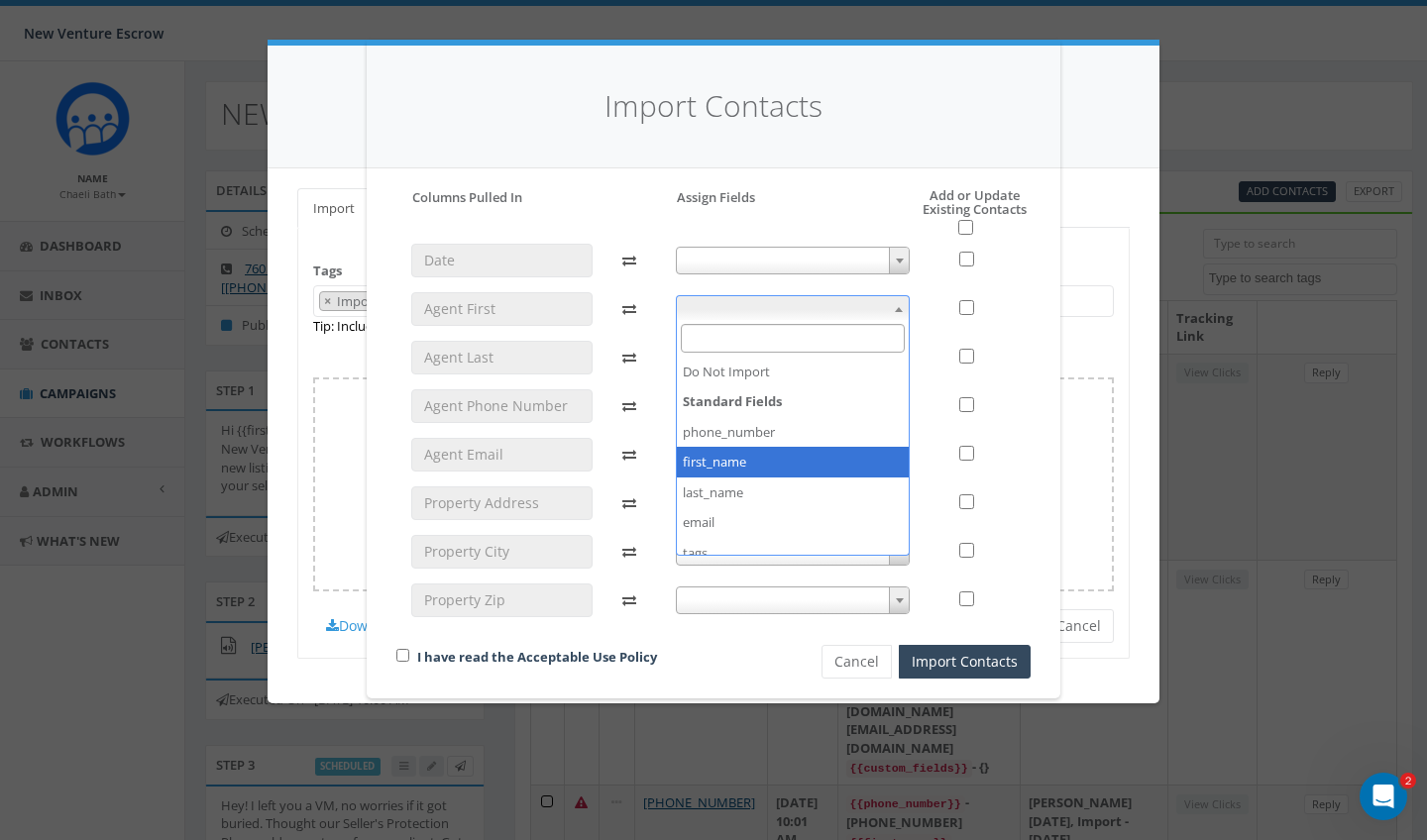 select on "first_name" 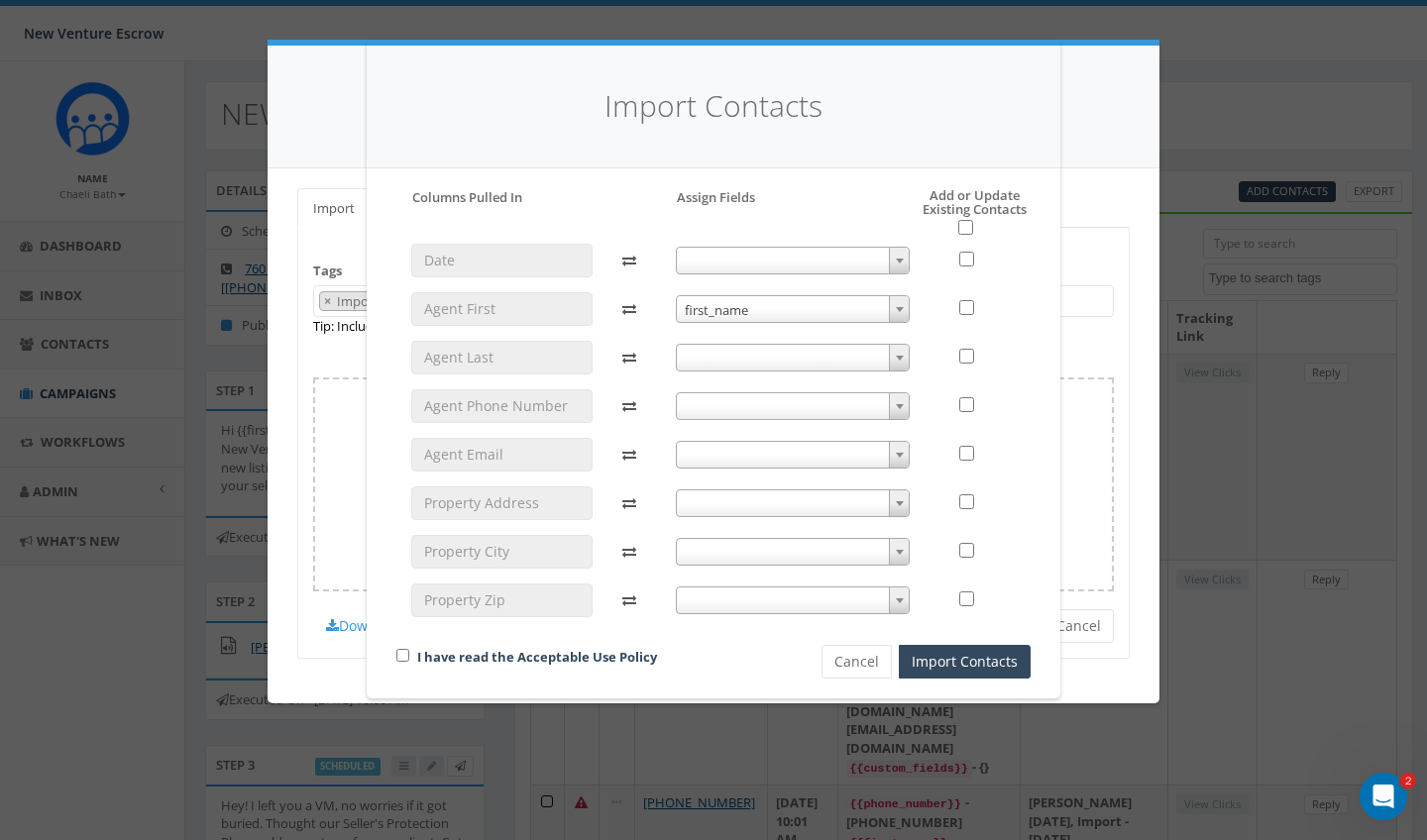 click at bounding box center [793, 358] 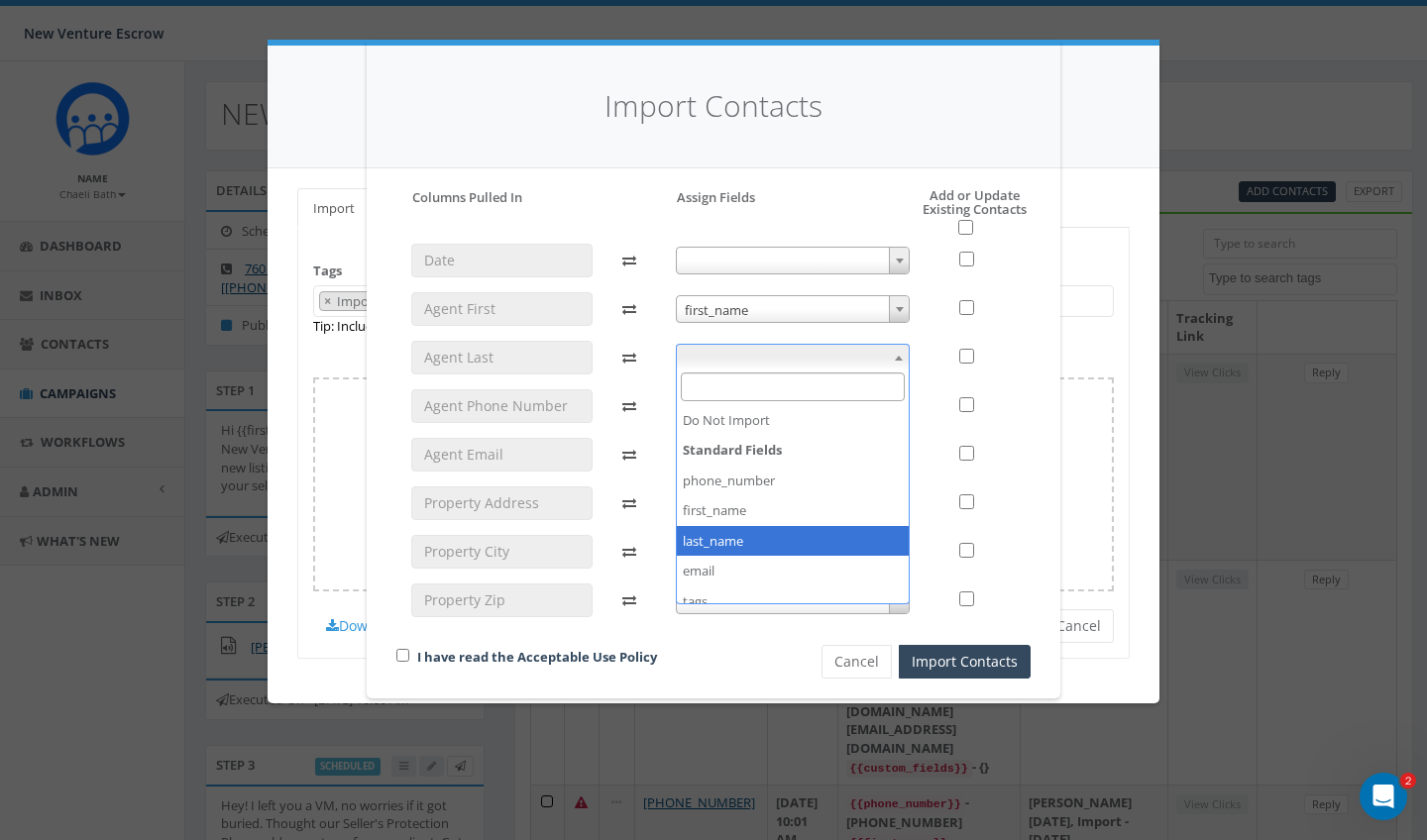 select on "last_name" 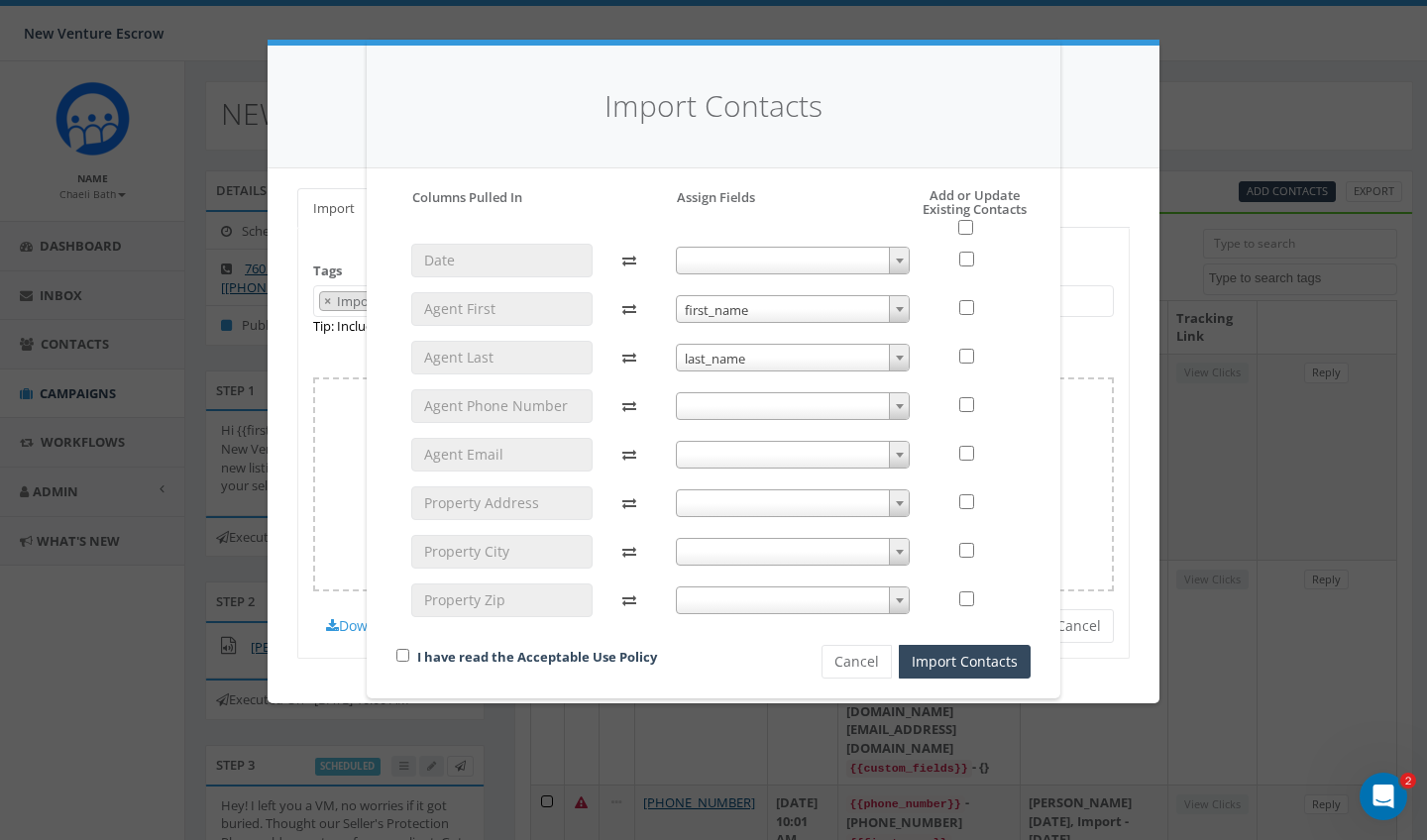 click at bounding box center [793, 406] 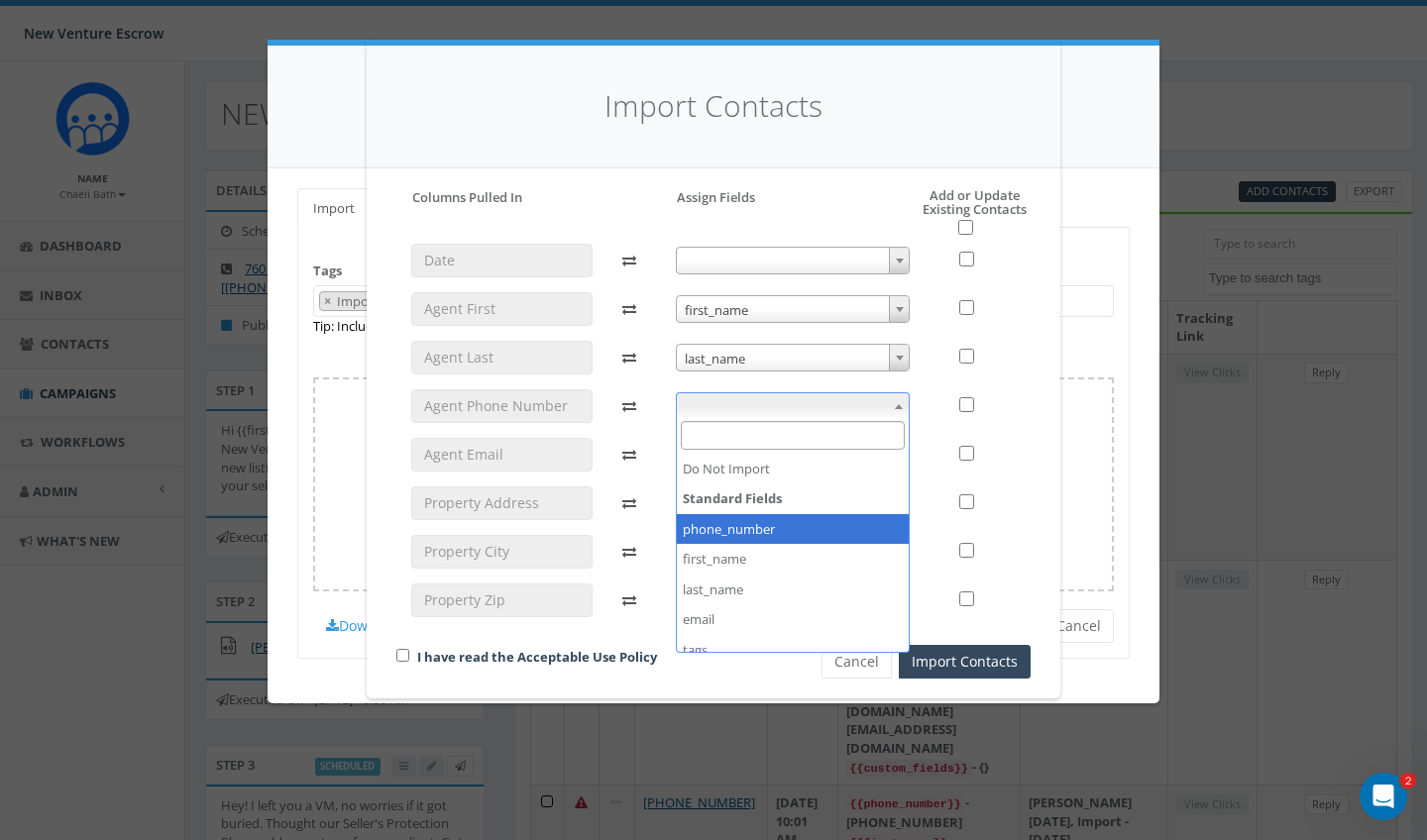 select on "phone_number" 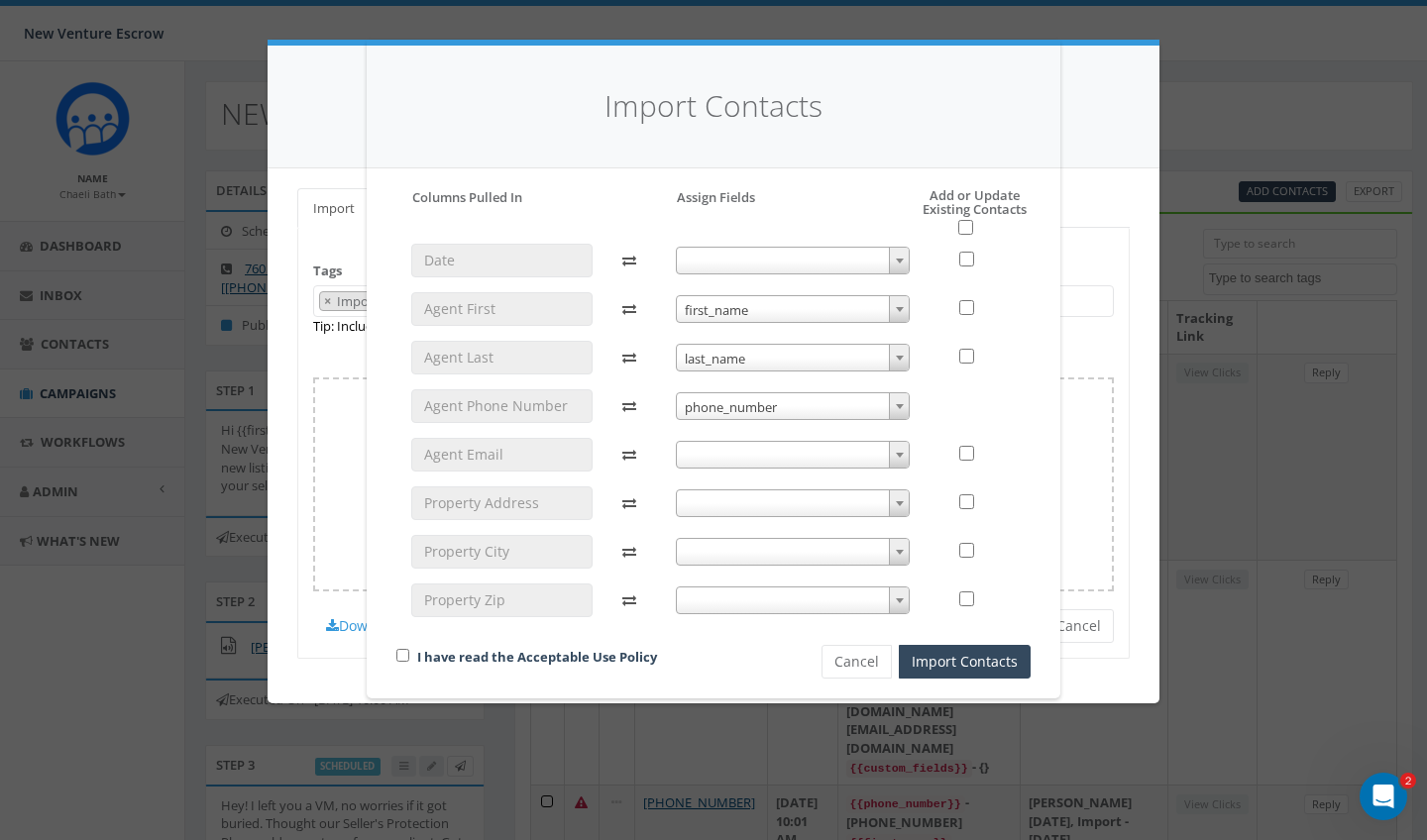 click at bounding box center (793, 455) 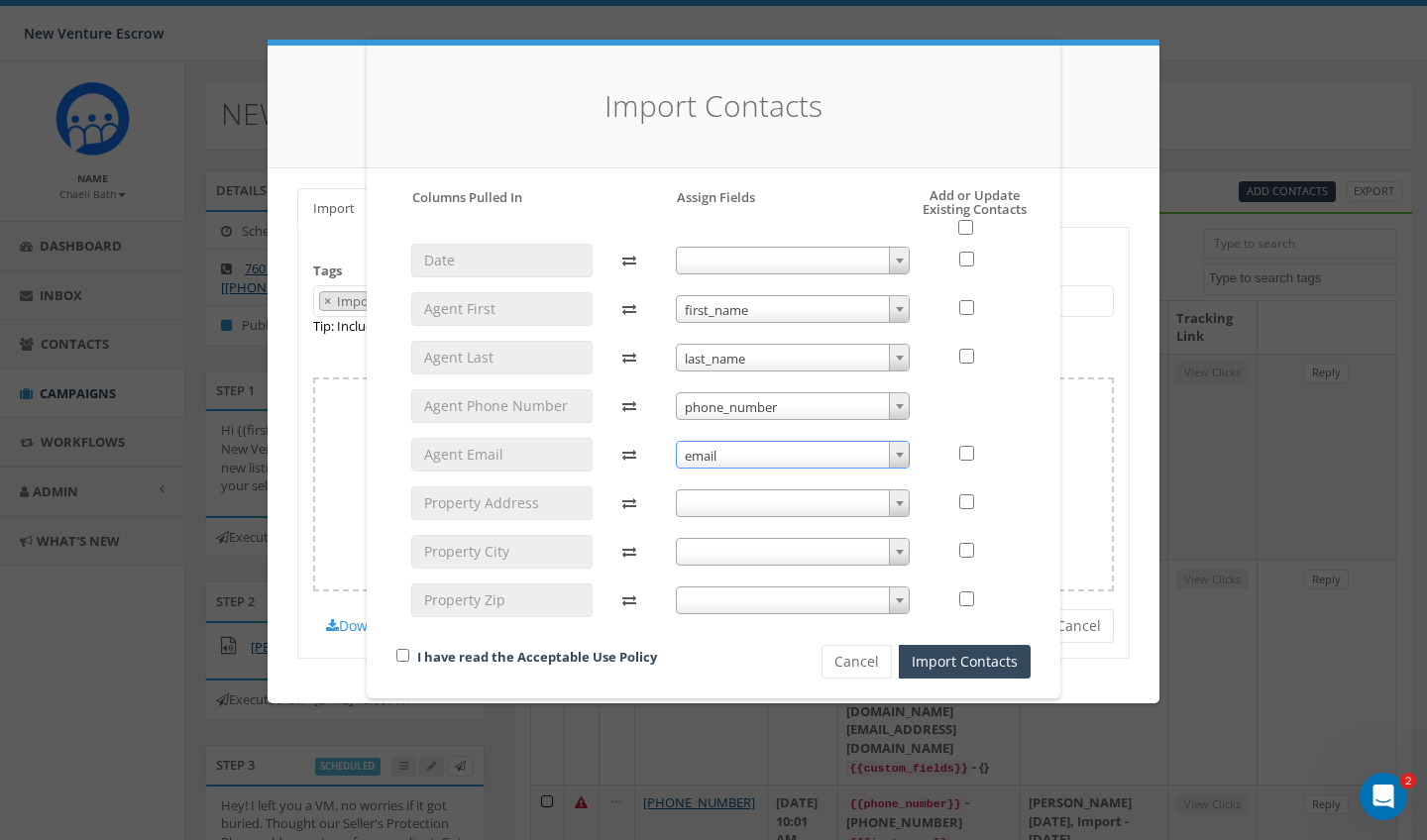 select on "email" 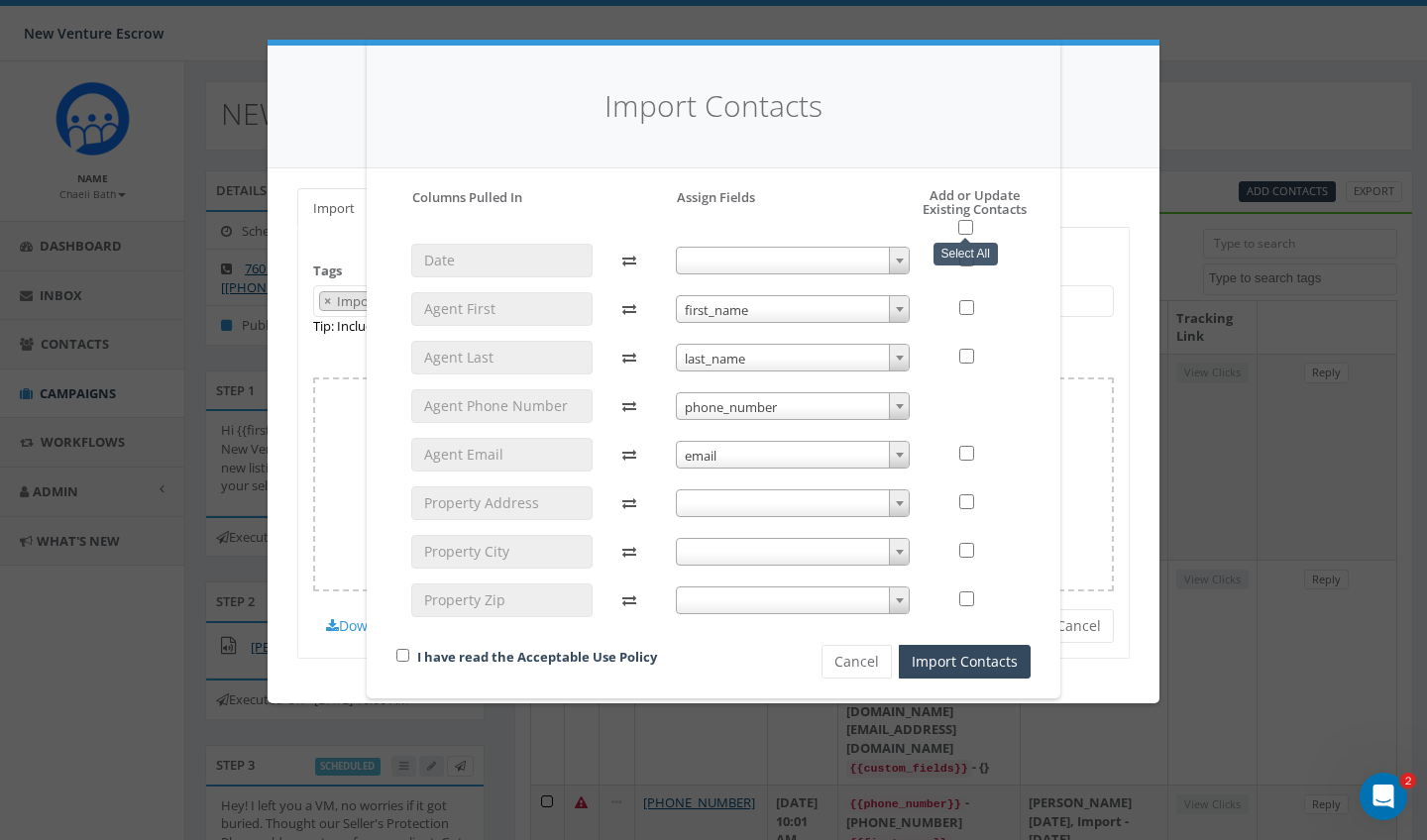 click at bounding box center [965, 227] 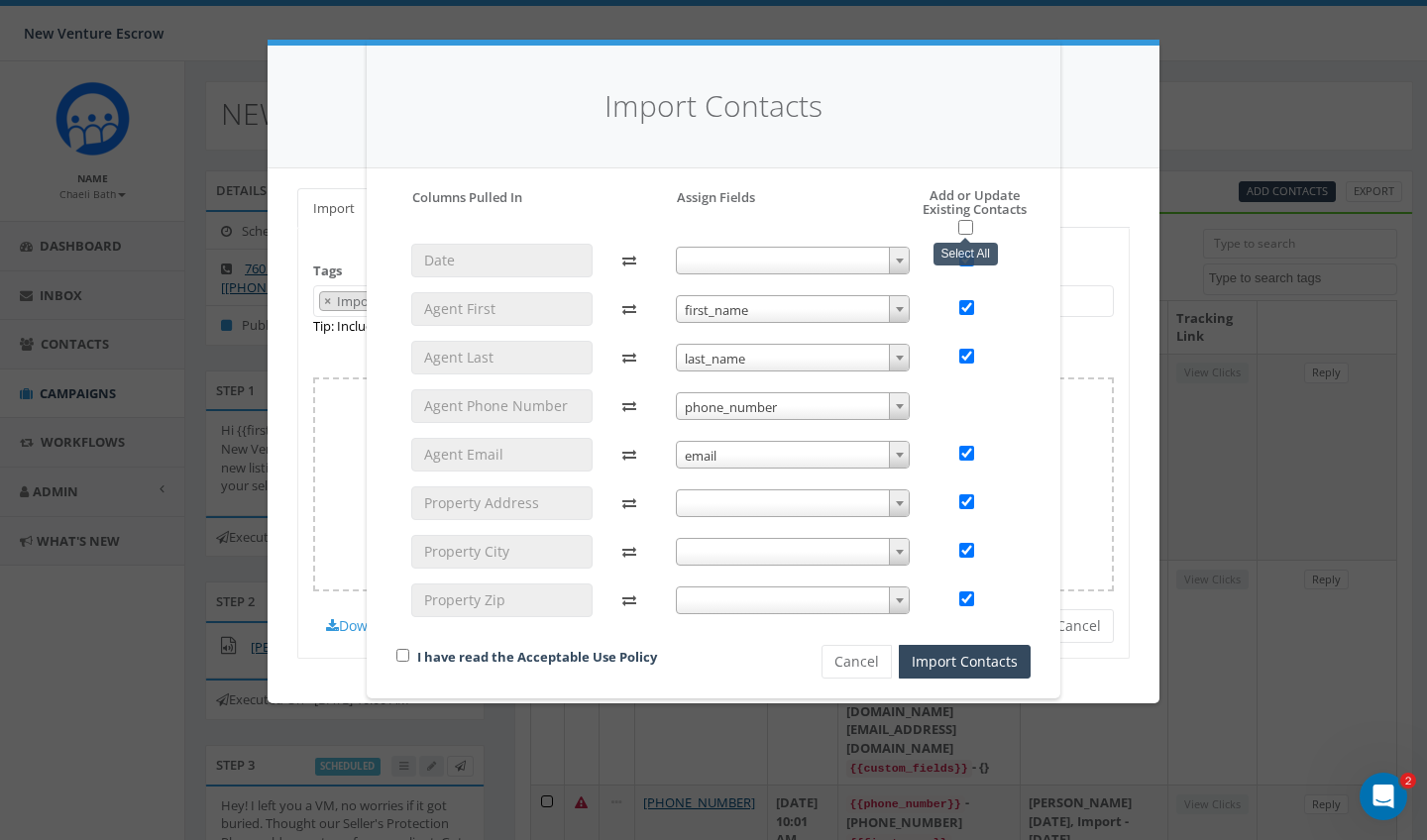 checkbox on "true" 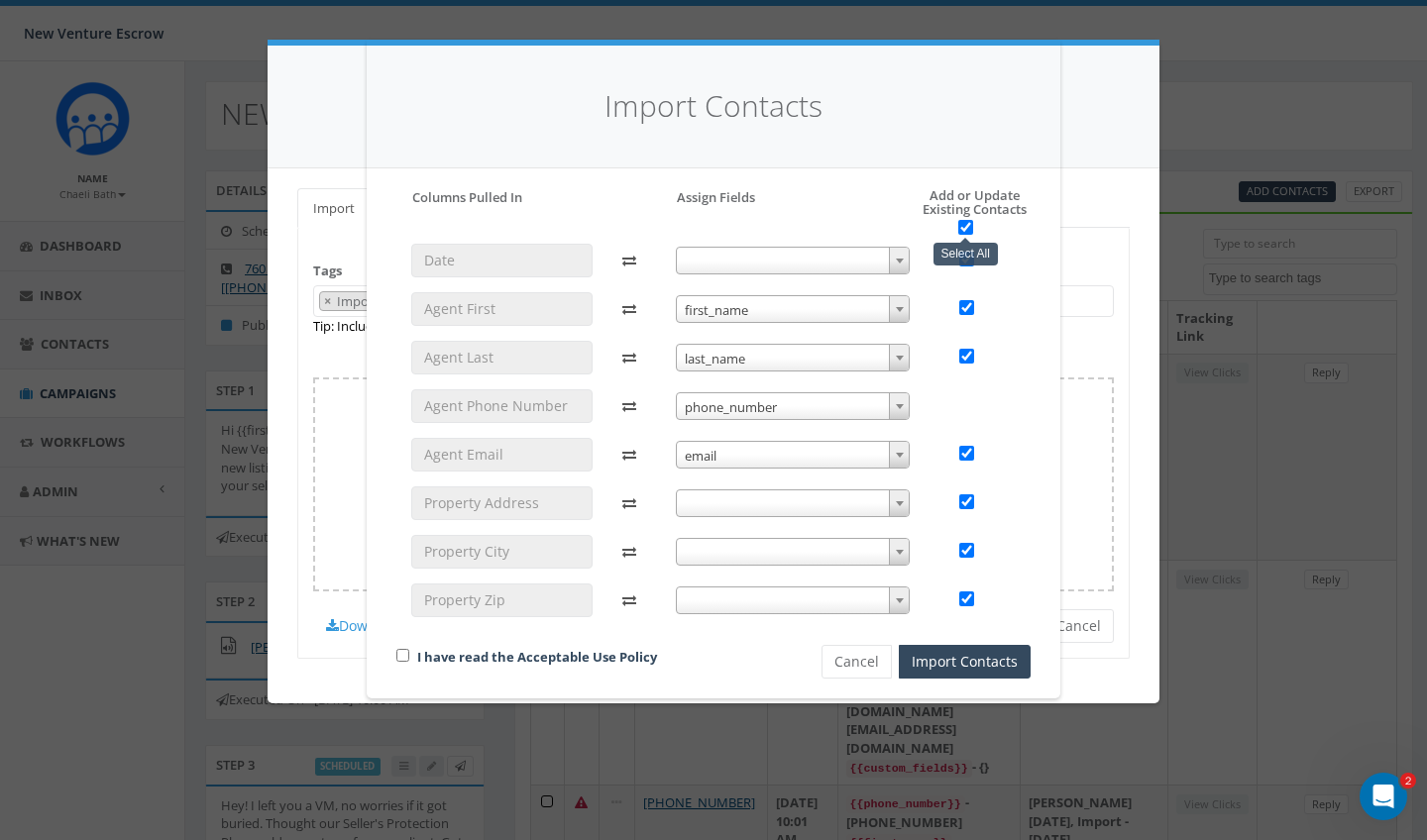 checkbox on "true" 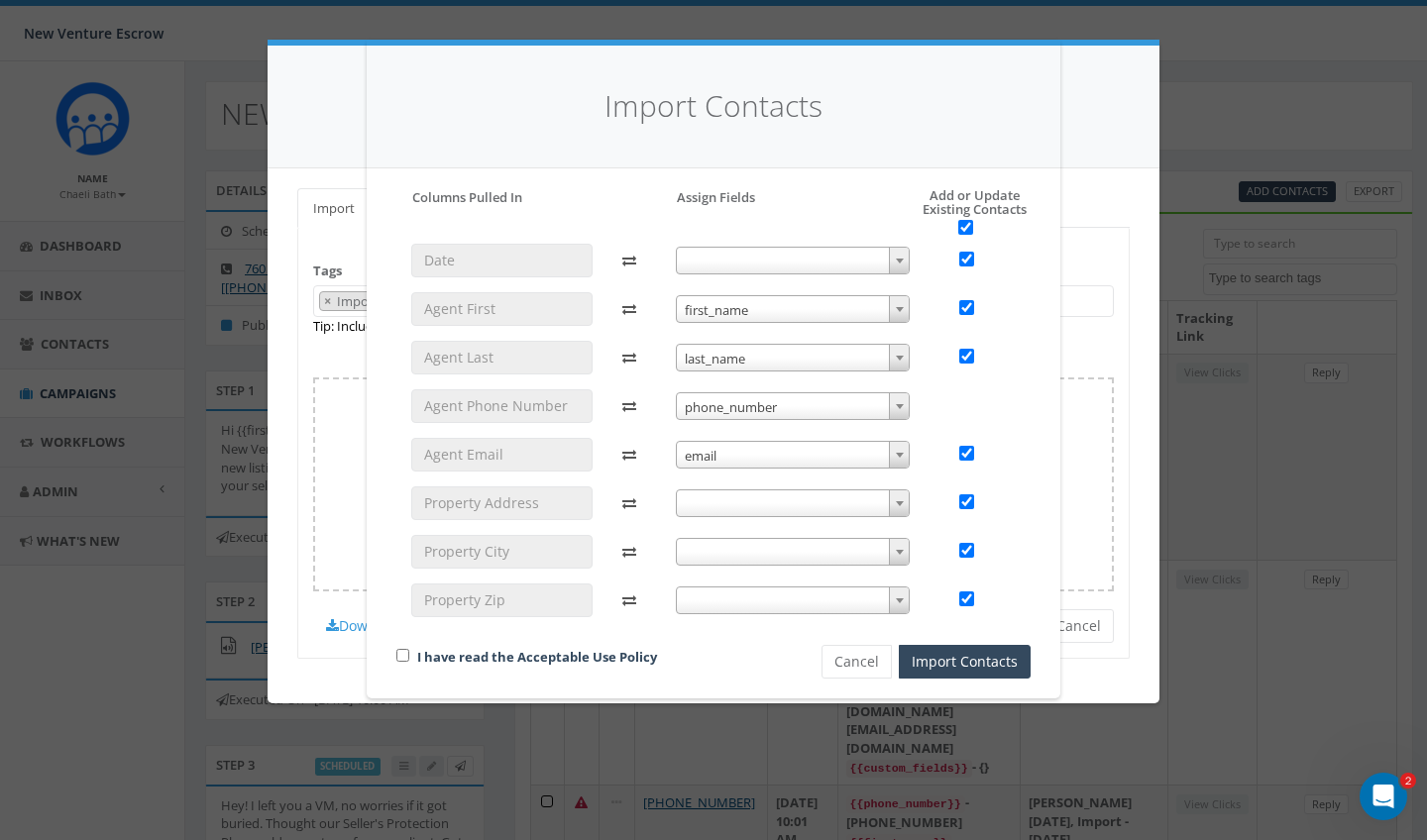 click on "I have read the Acceptable Use Policy" at bounding box center [575, 658] 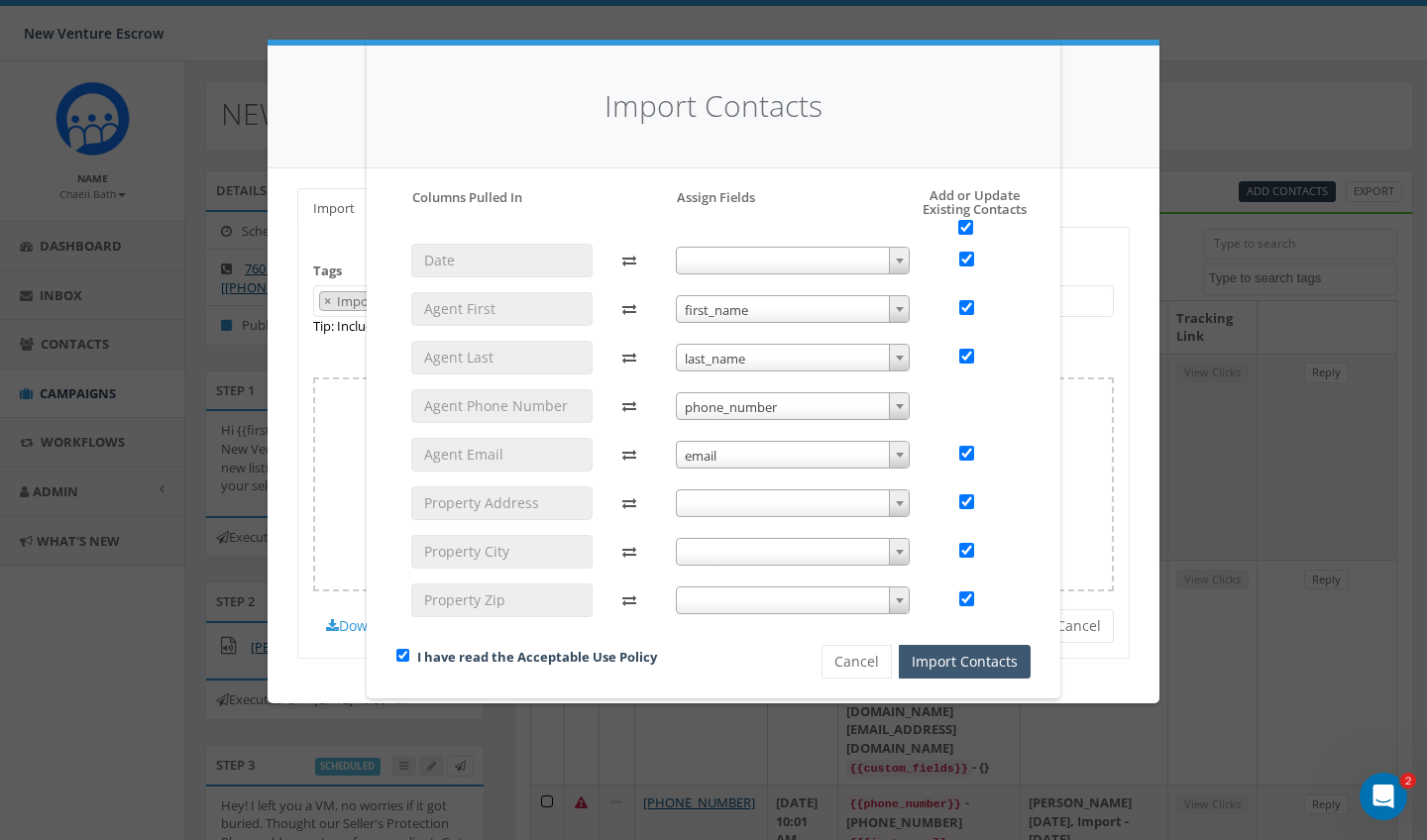click on "Import Contacts" at bounding box center [964, 662] 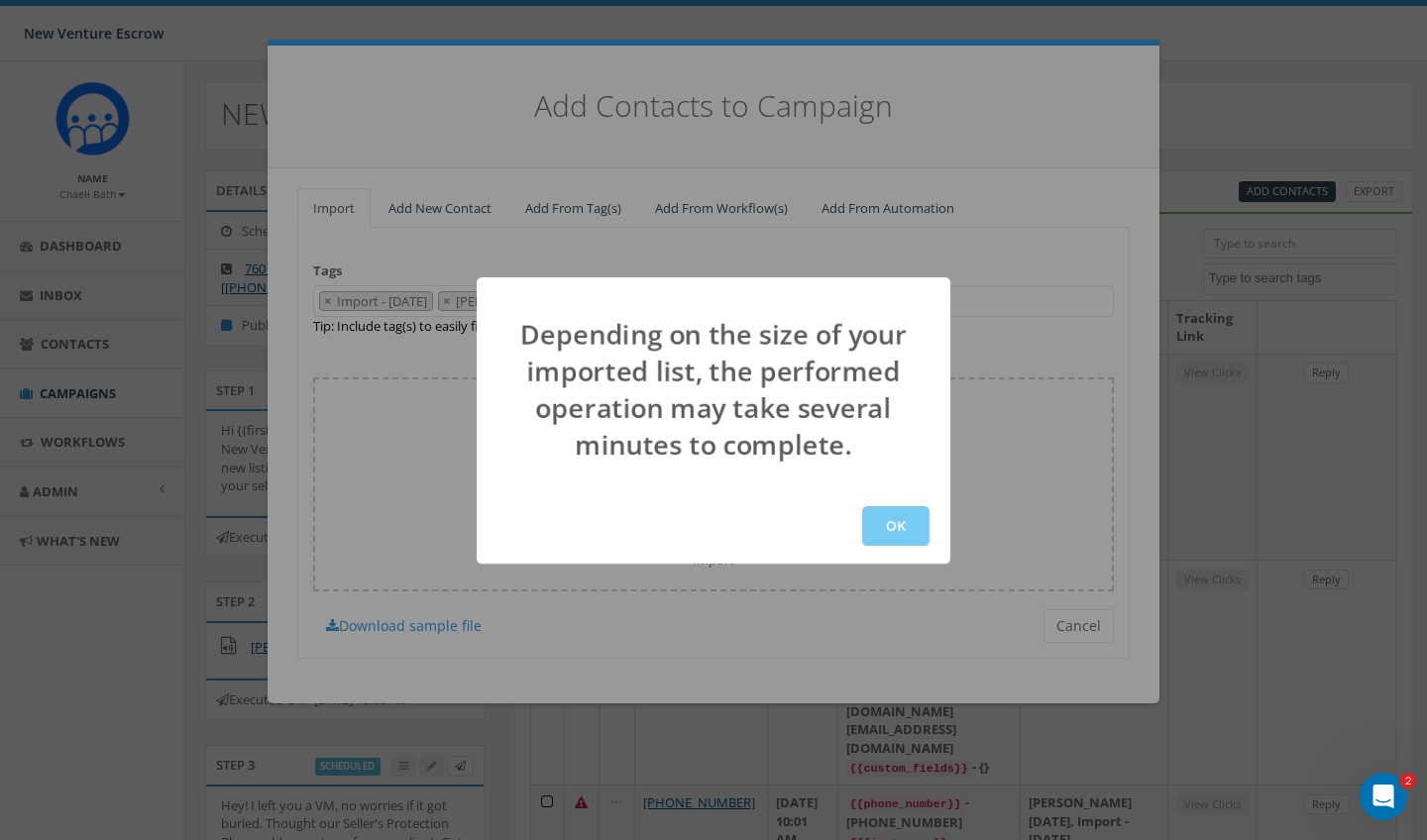 click on "OK" at bounding box center (896, 526) 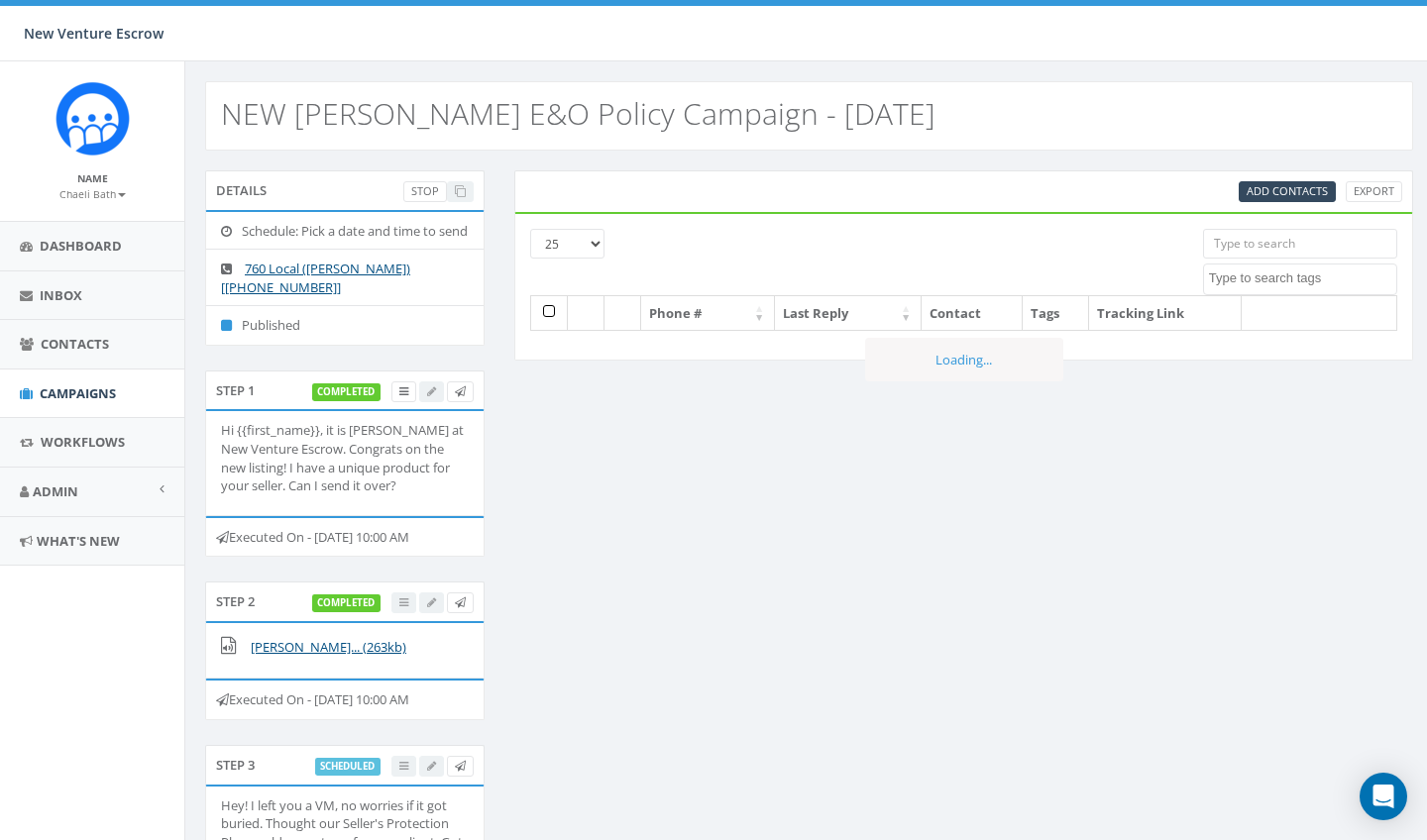 select 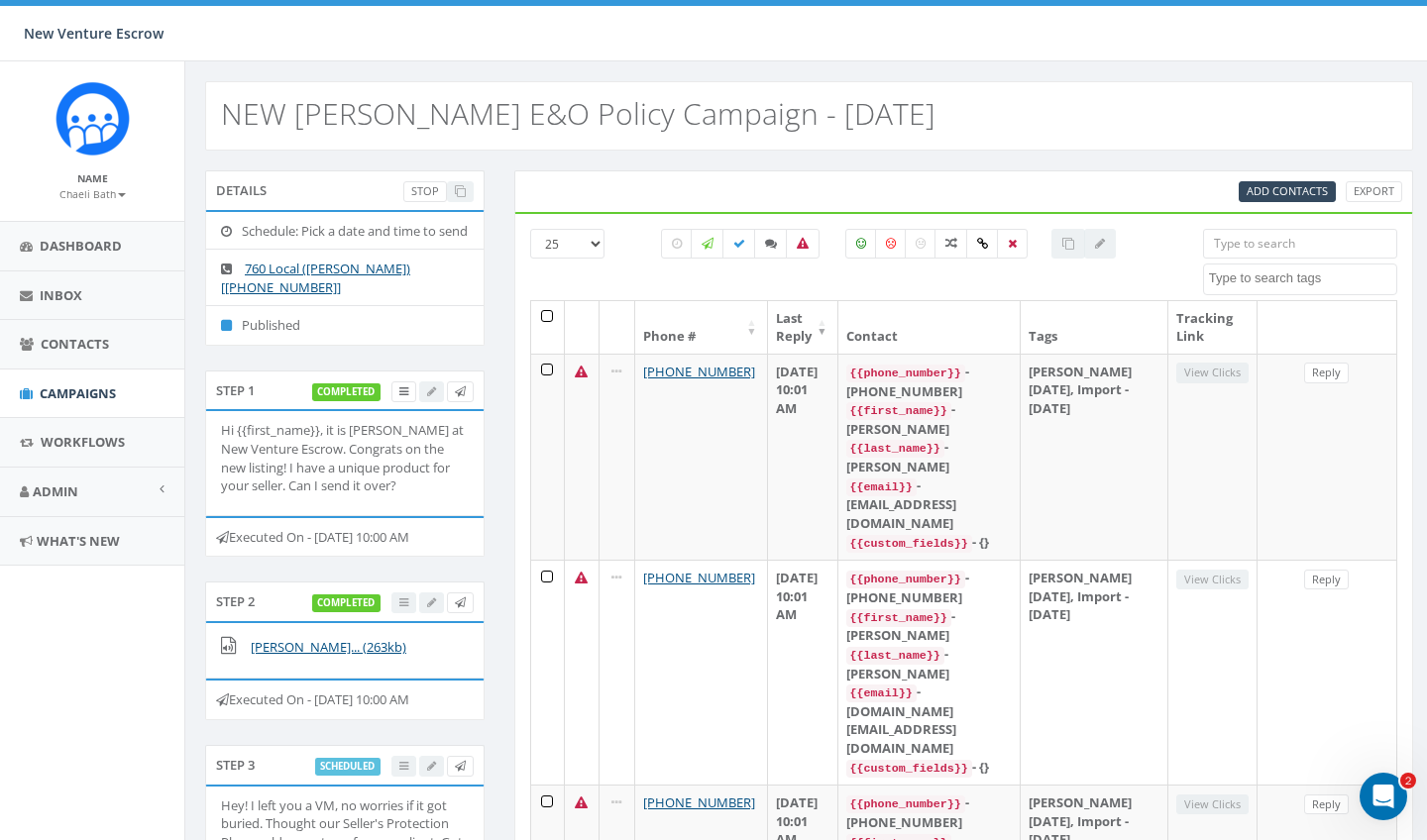 scroll, scrollTop: 0, scrollLeft: 0, axis: both 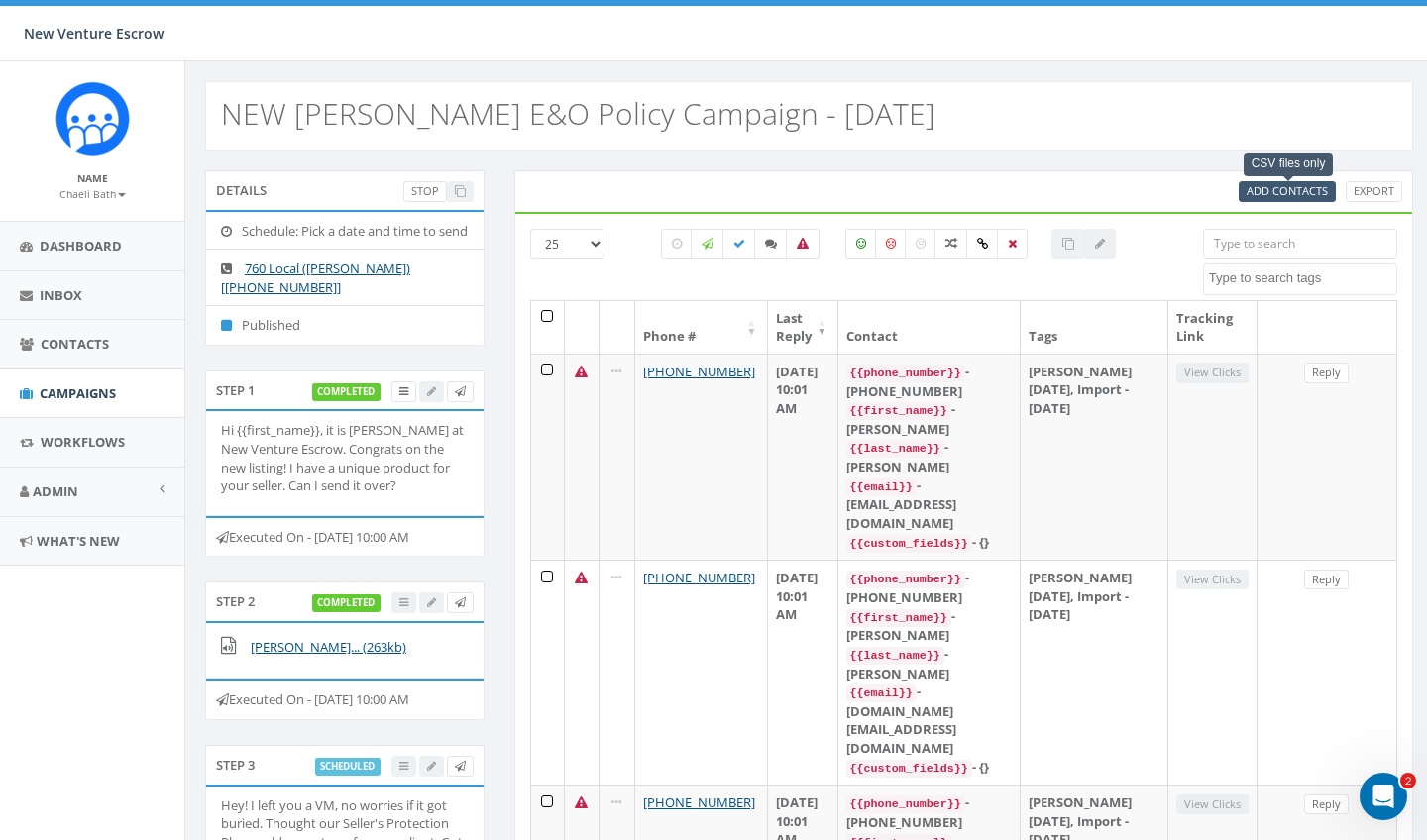 click on "Add Contacts" at bounding box center (1287, 190) 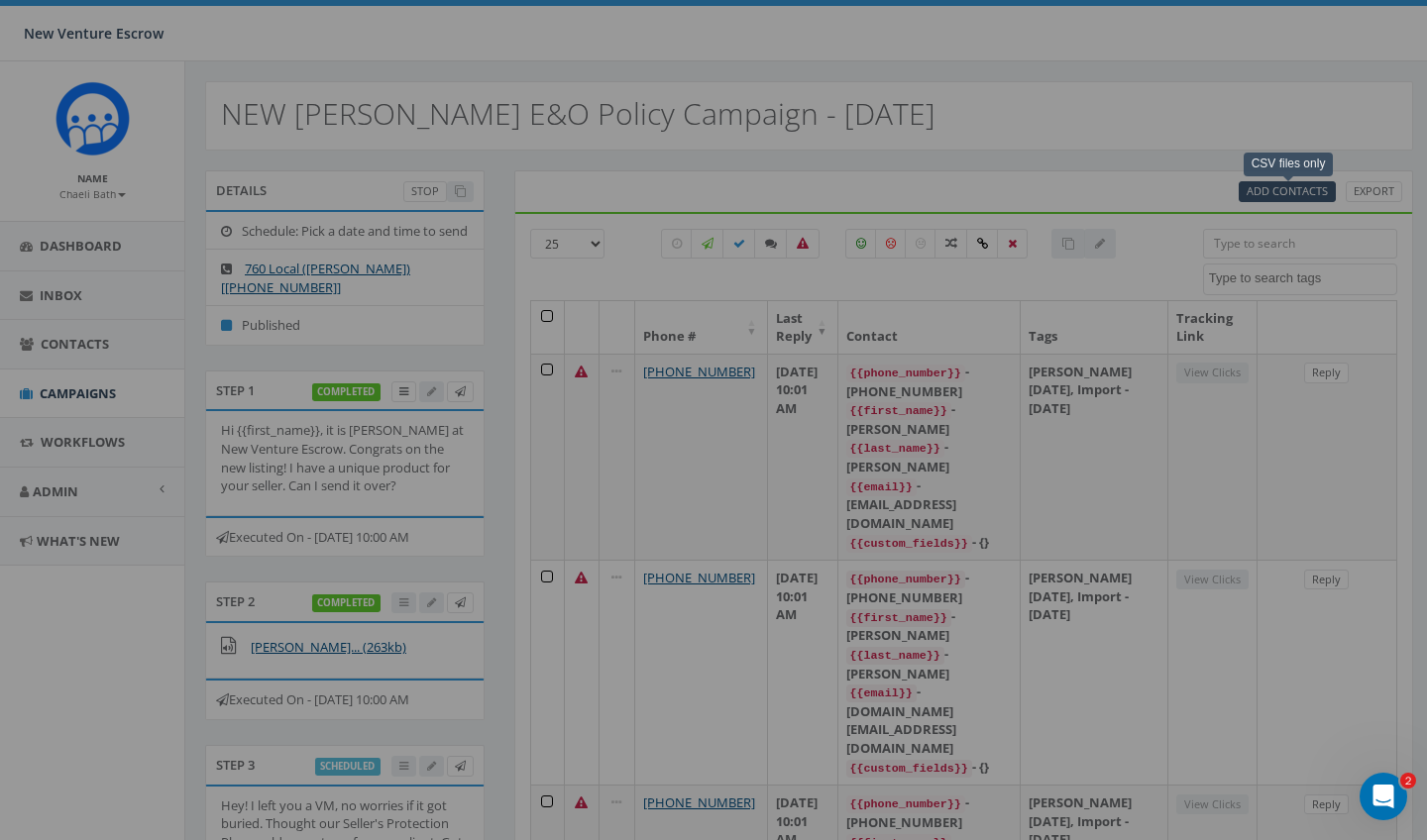 select 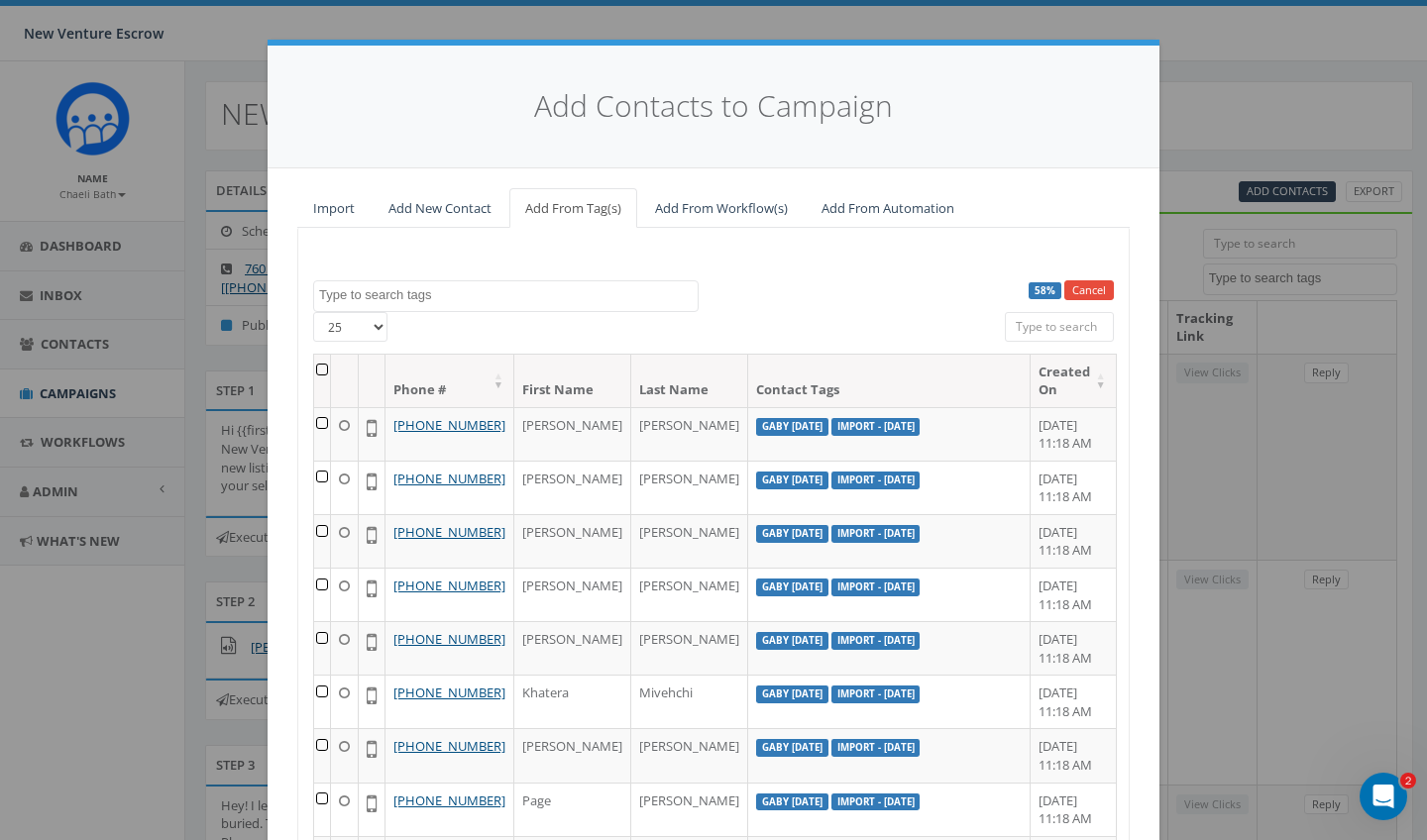 click at bounding box center [508, 295] 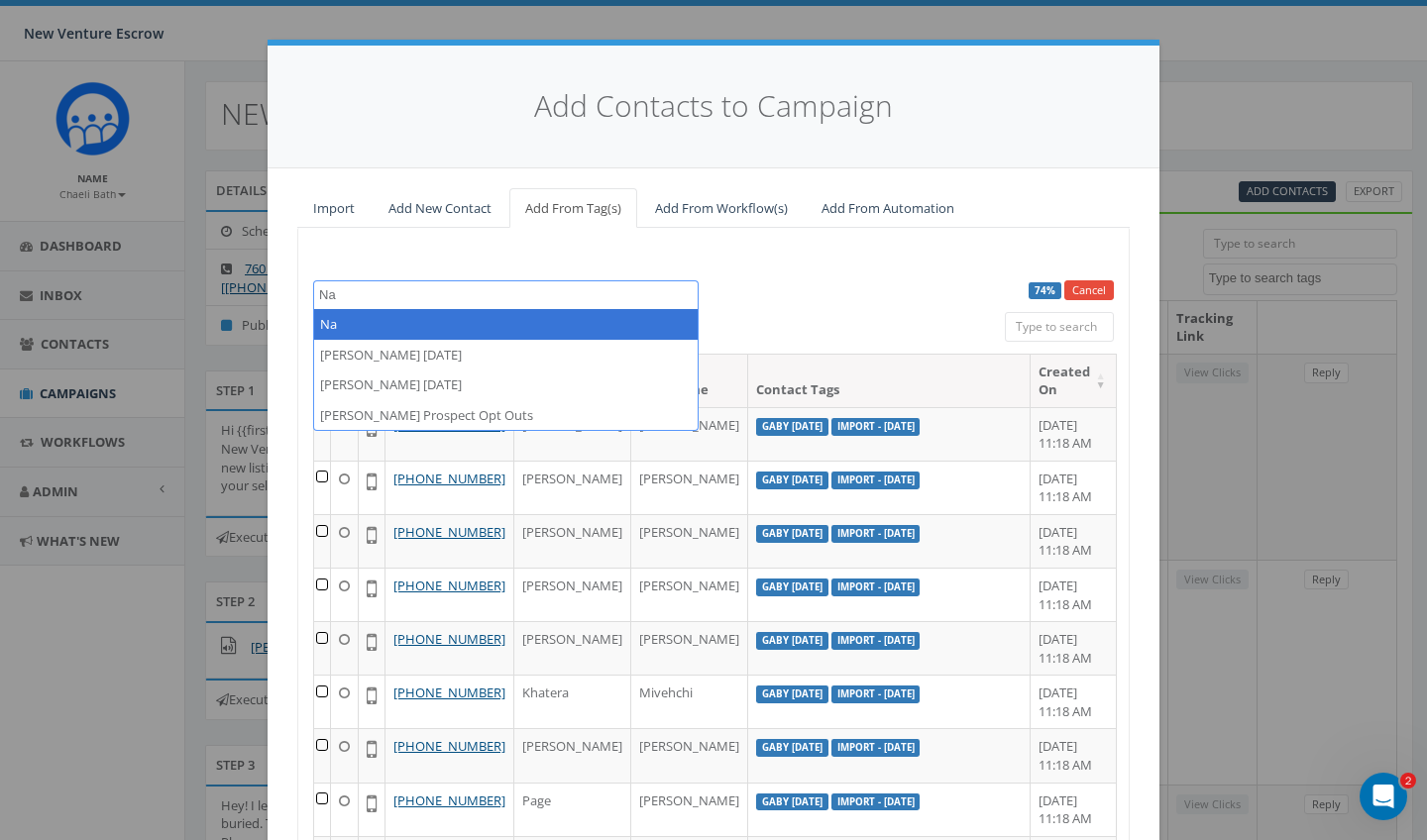 type on "N" 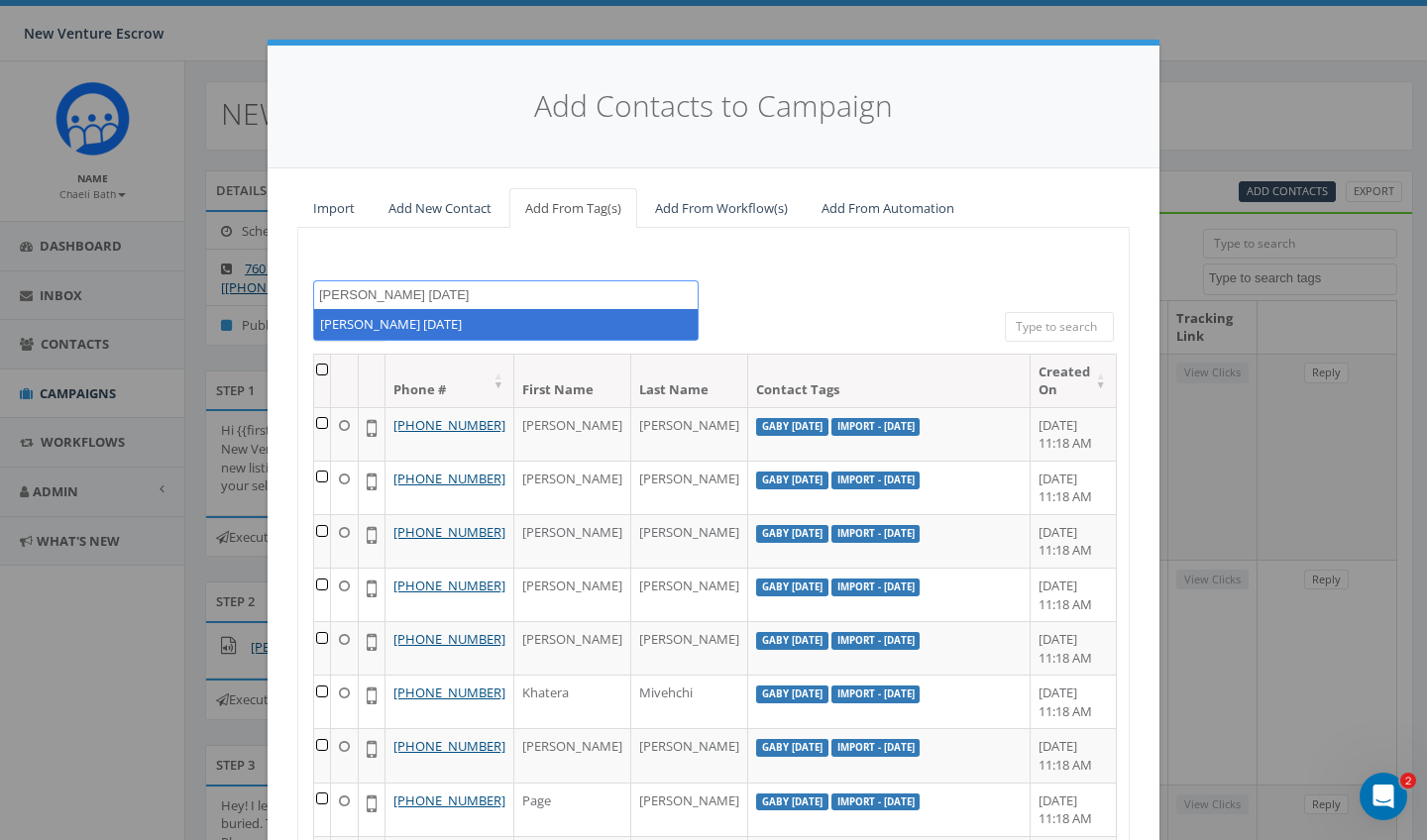 type on "Nathan July 30 2025" 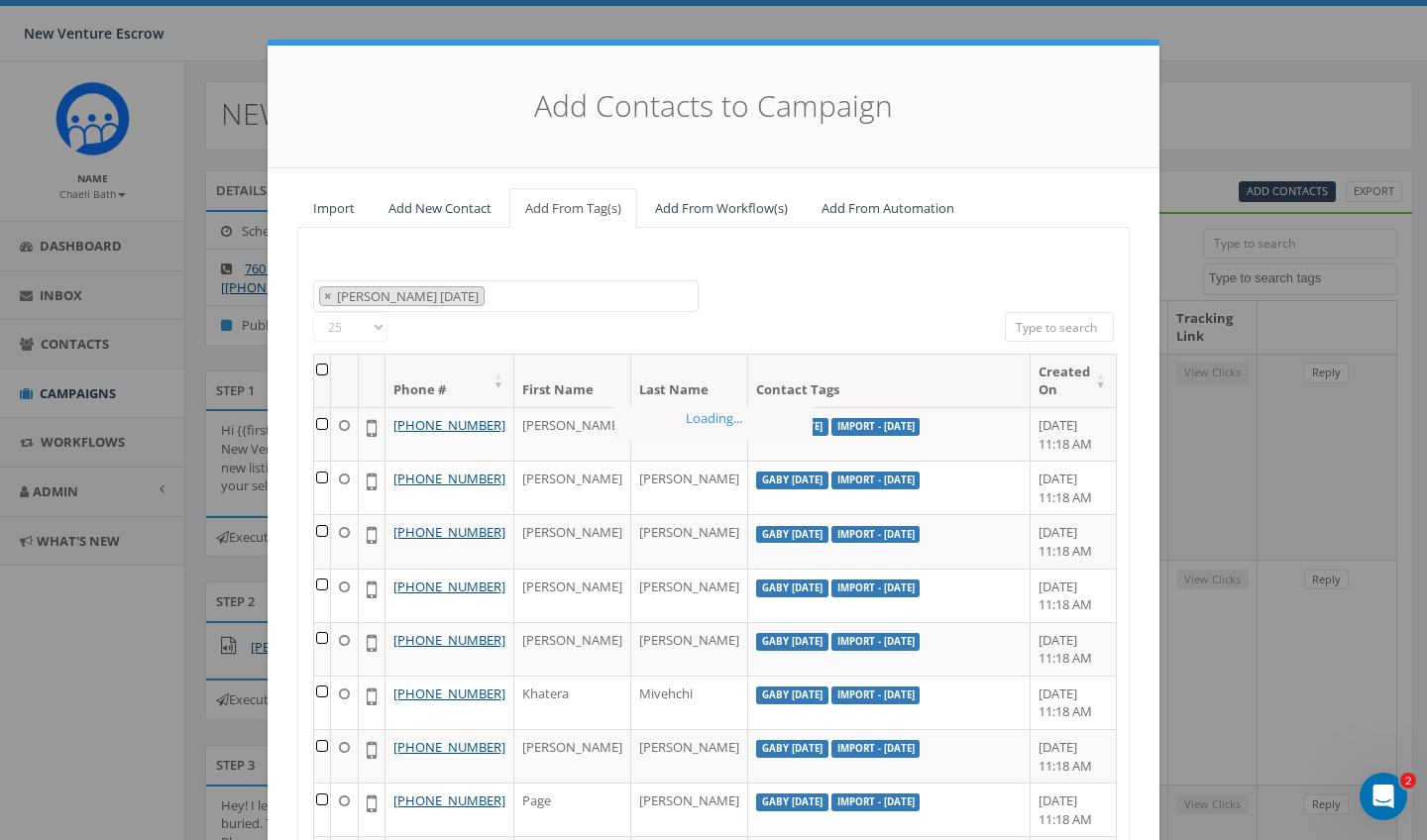 scroll, scrollTop: 3905, scrollLeft: 0, axis: vertical 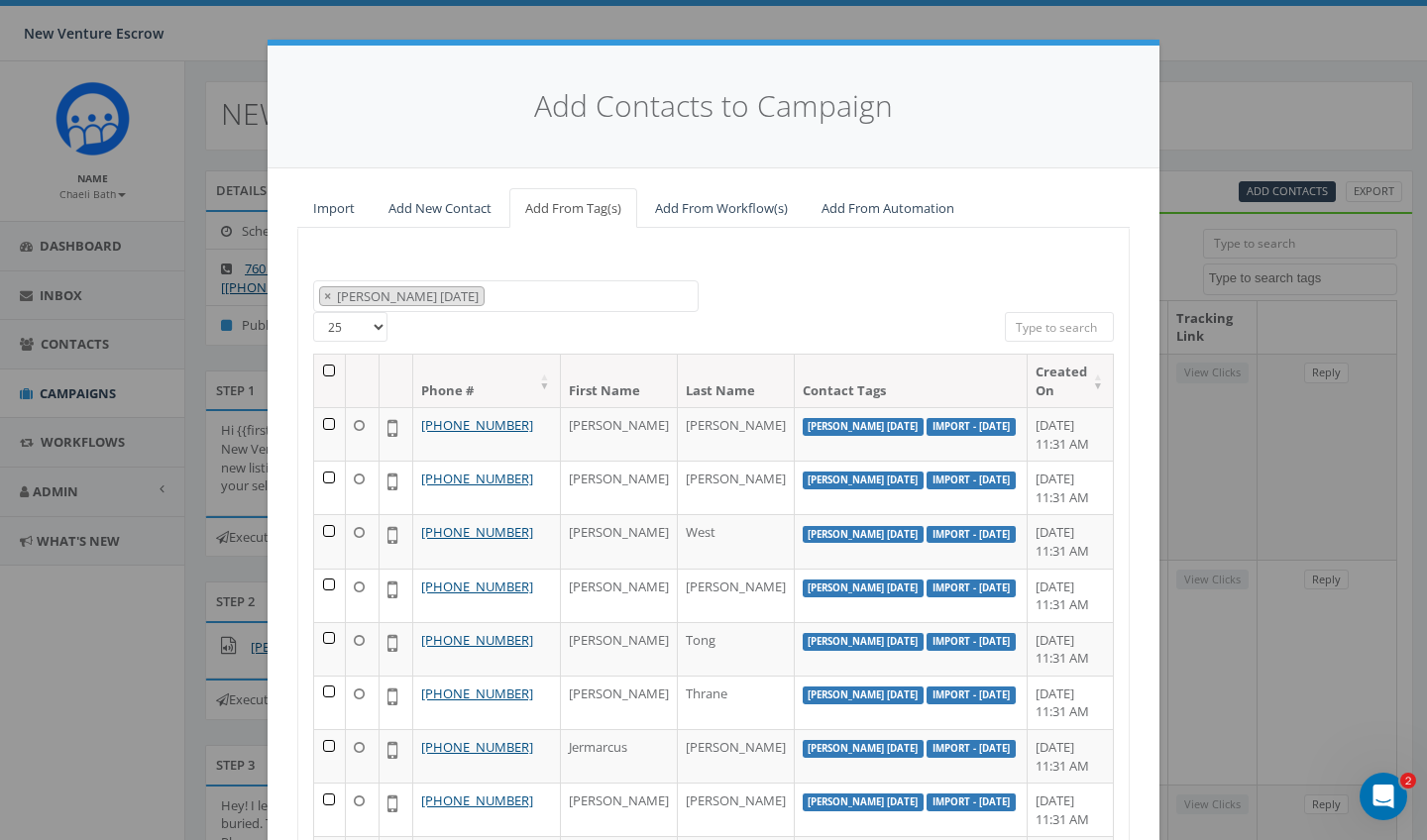 click at bounding box center [330, 380] 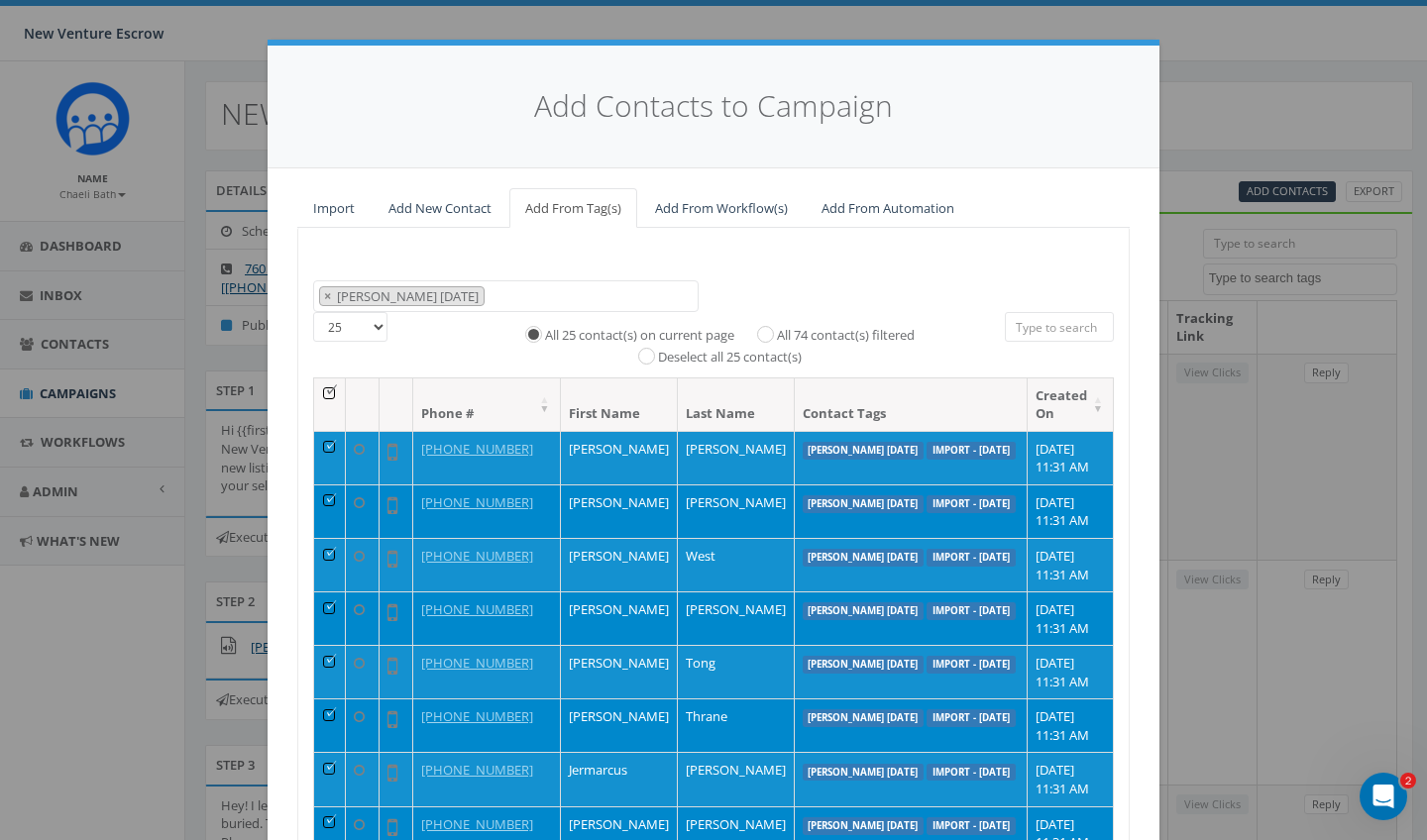 click on "All 74 contact(s) filtered" at bounding box center (770, 332) 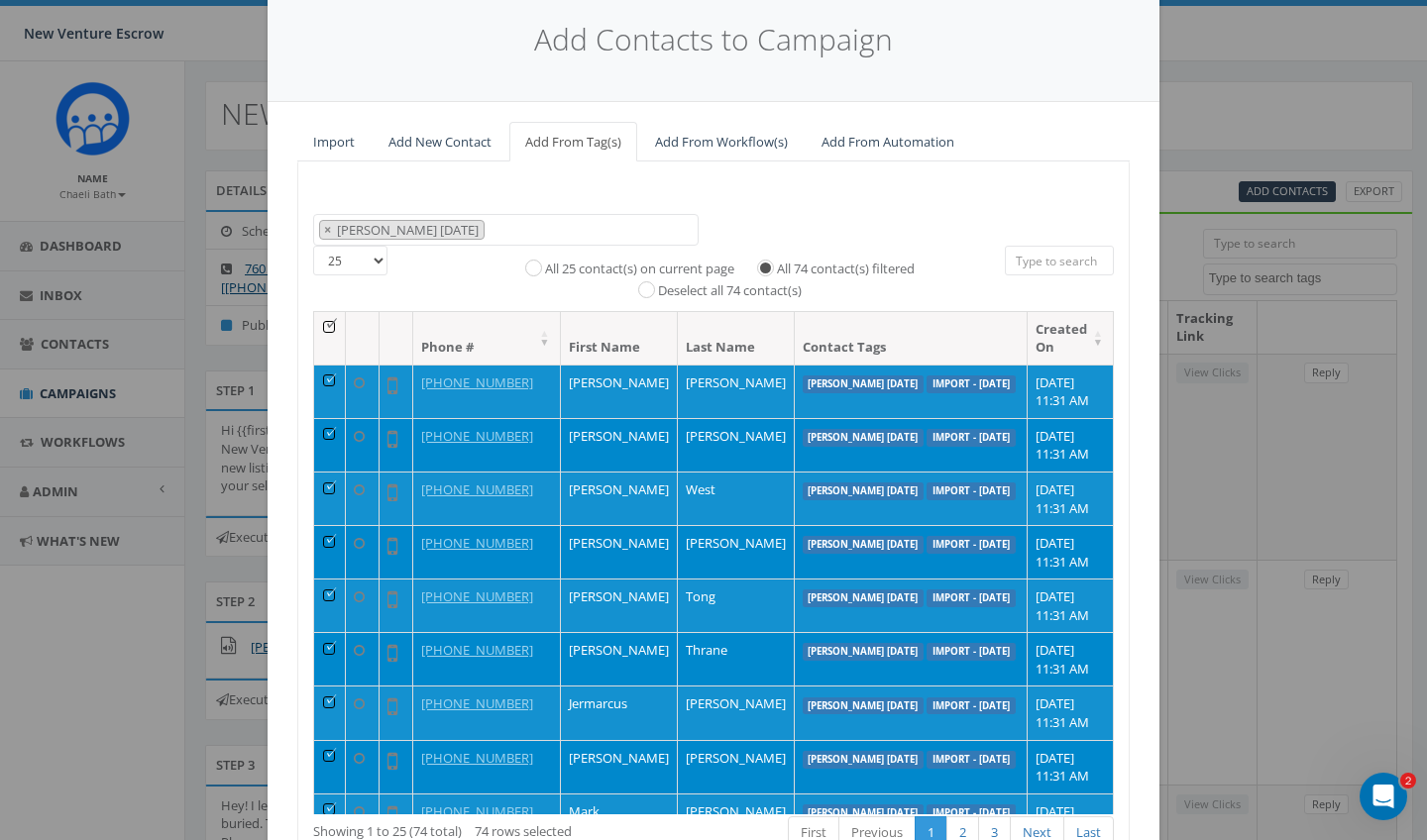 scroll, scrollTop: 122, scrollLeft: 0, axis: vertical 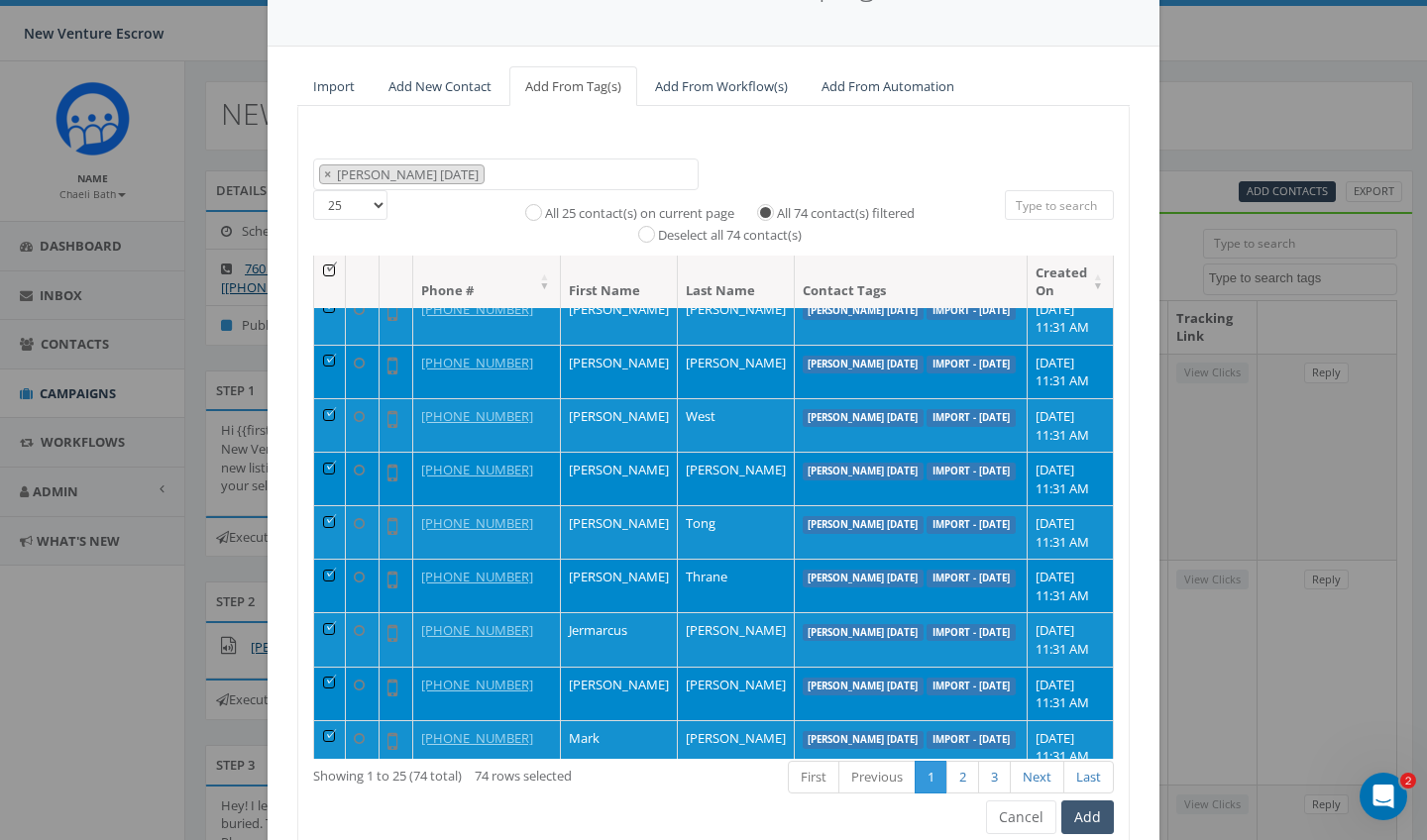click on "Add" at bounding box center (1087, 817) 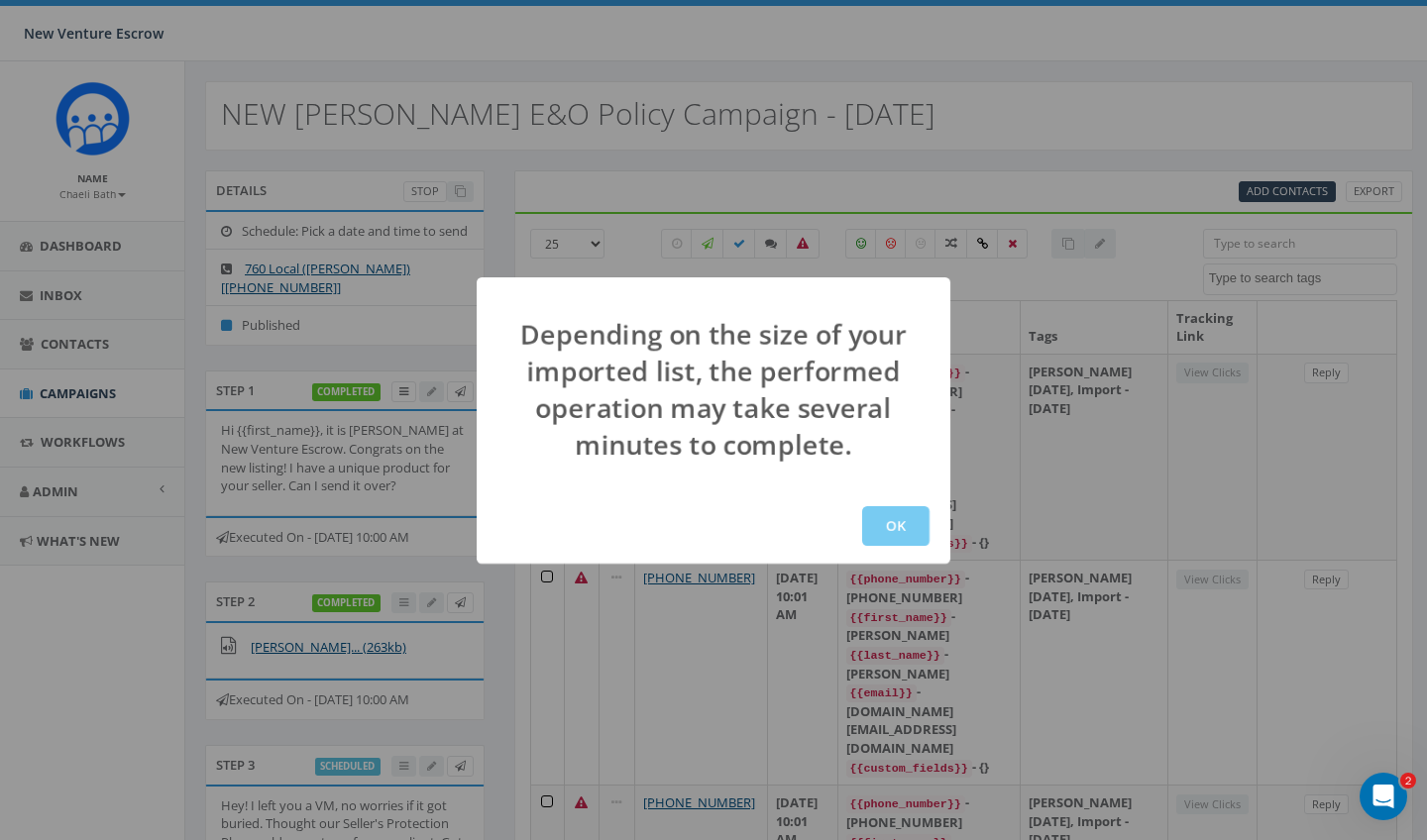 click on "OK" at bounding box center [896, 526] 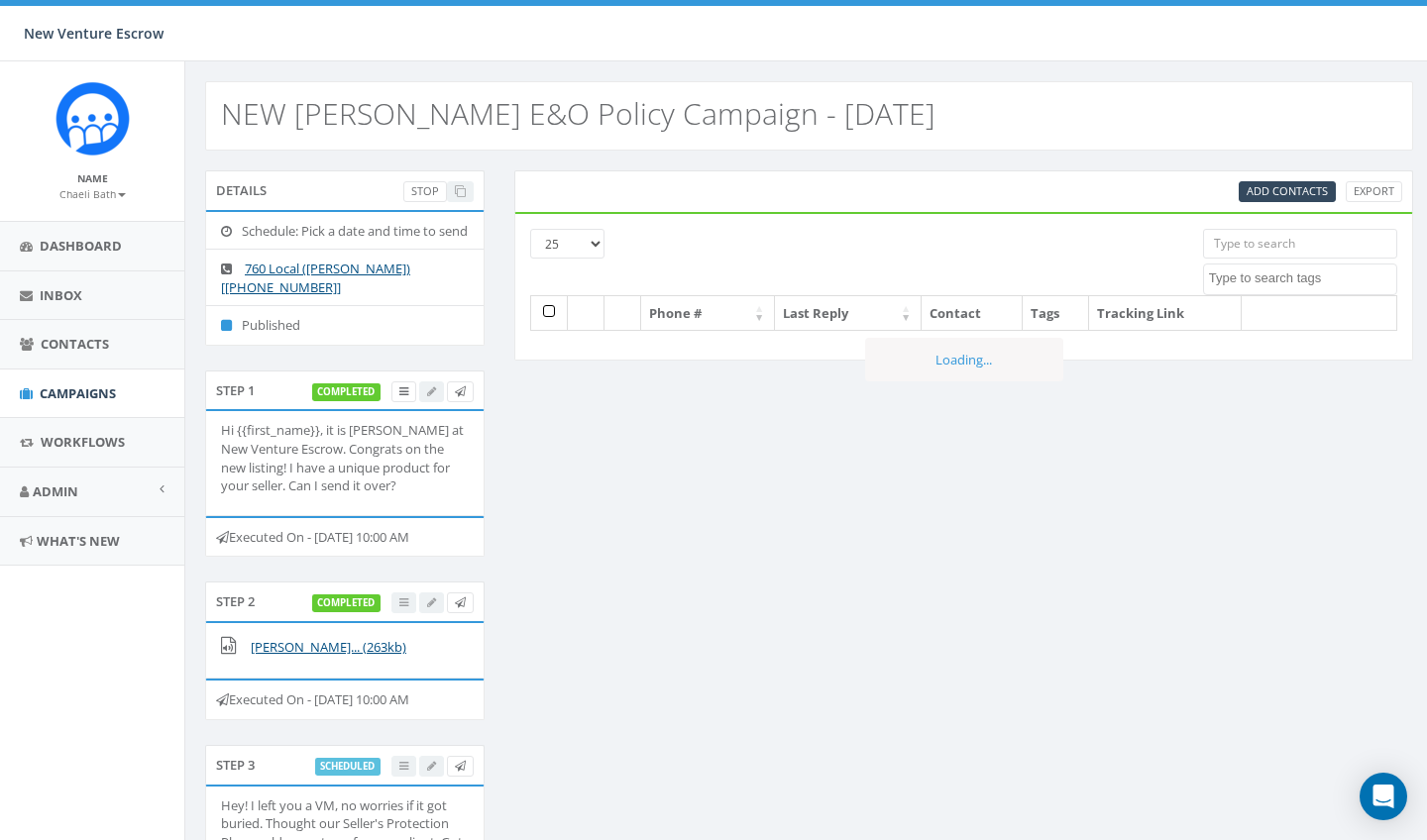 select 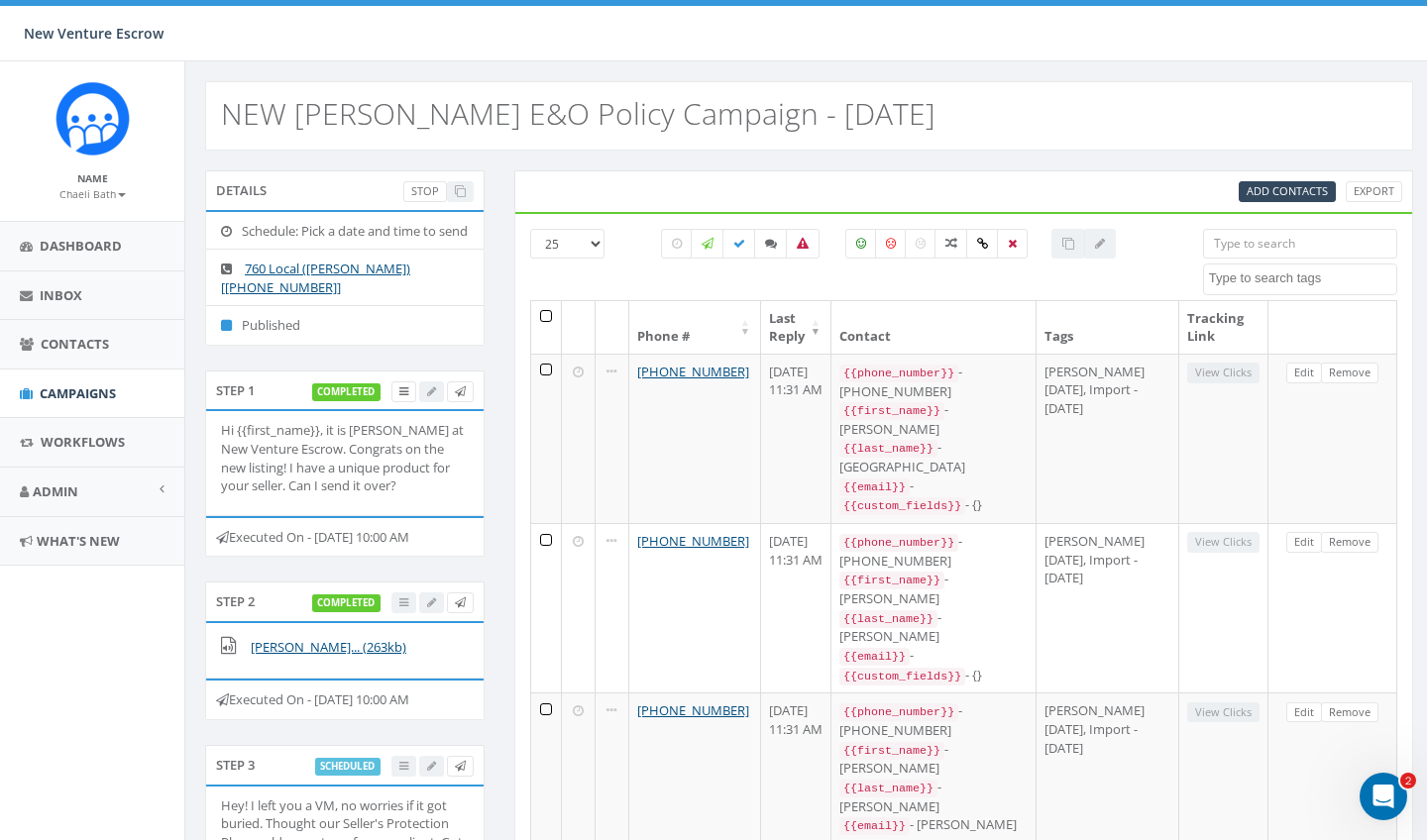 scroll, scrollTop: 0, scrollLeft: 0, axis: both 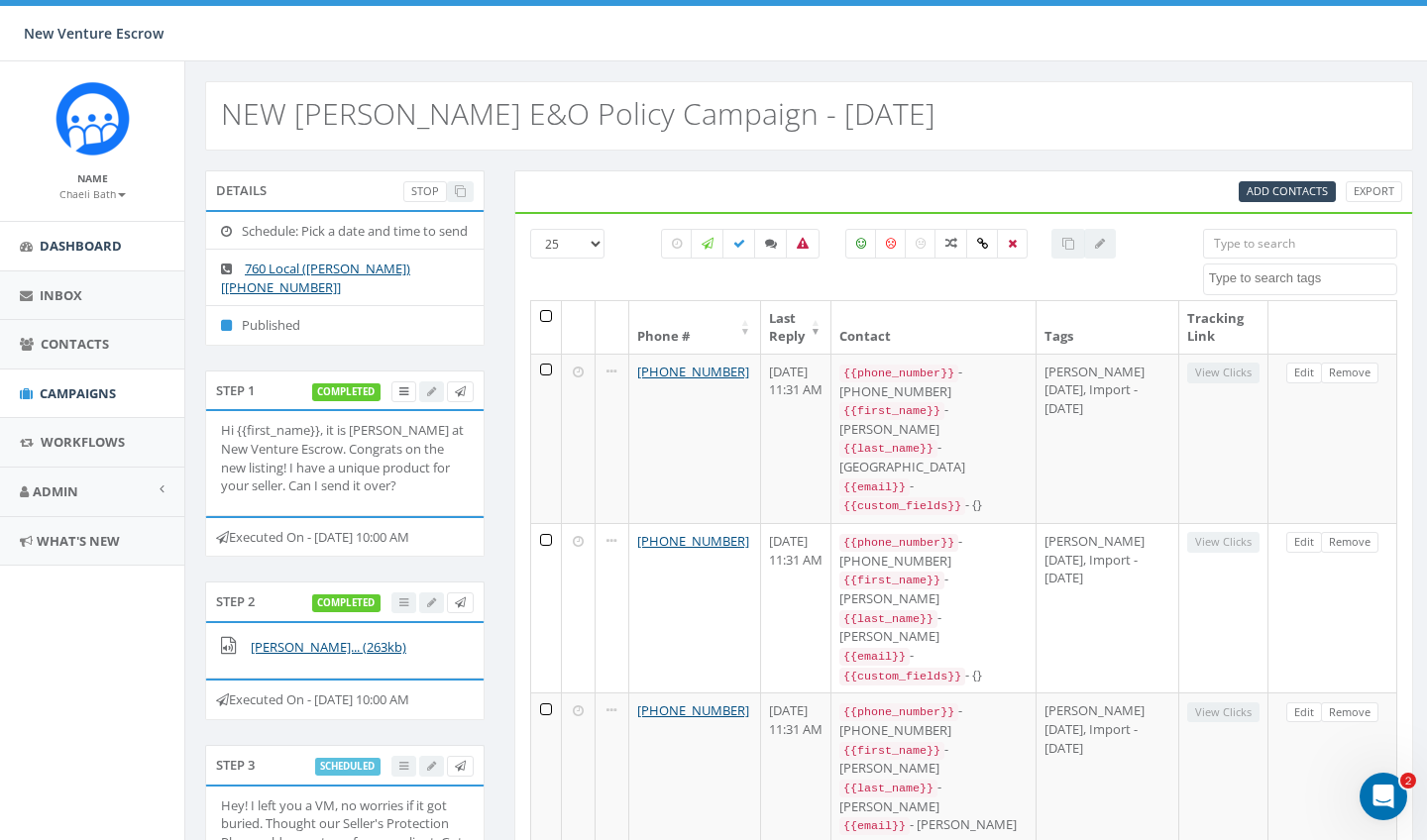 click on "Dashboard" at bounding box center [80, 246] 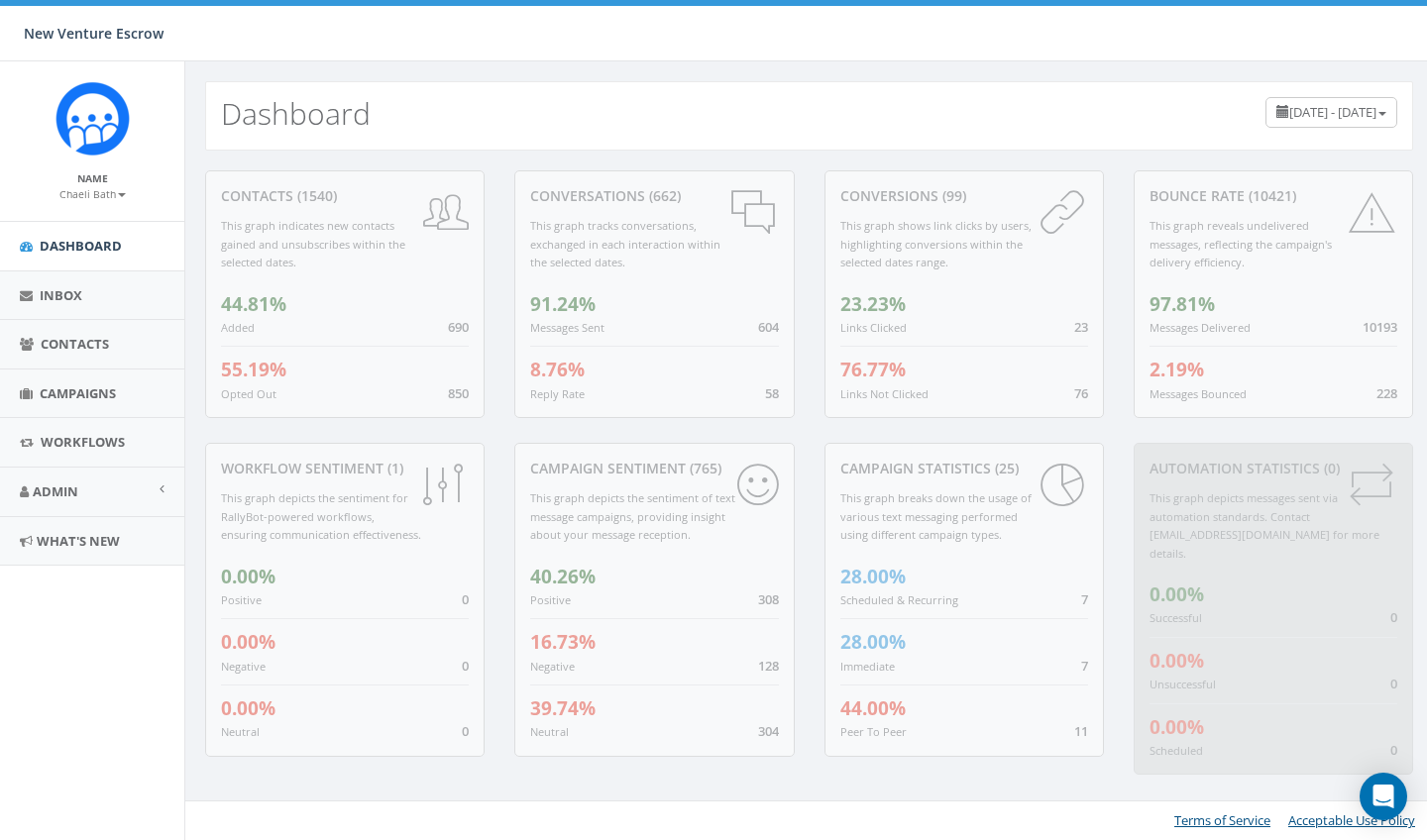 scroll, scrollTop: 0, scrollLeft: 0, axis: both 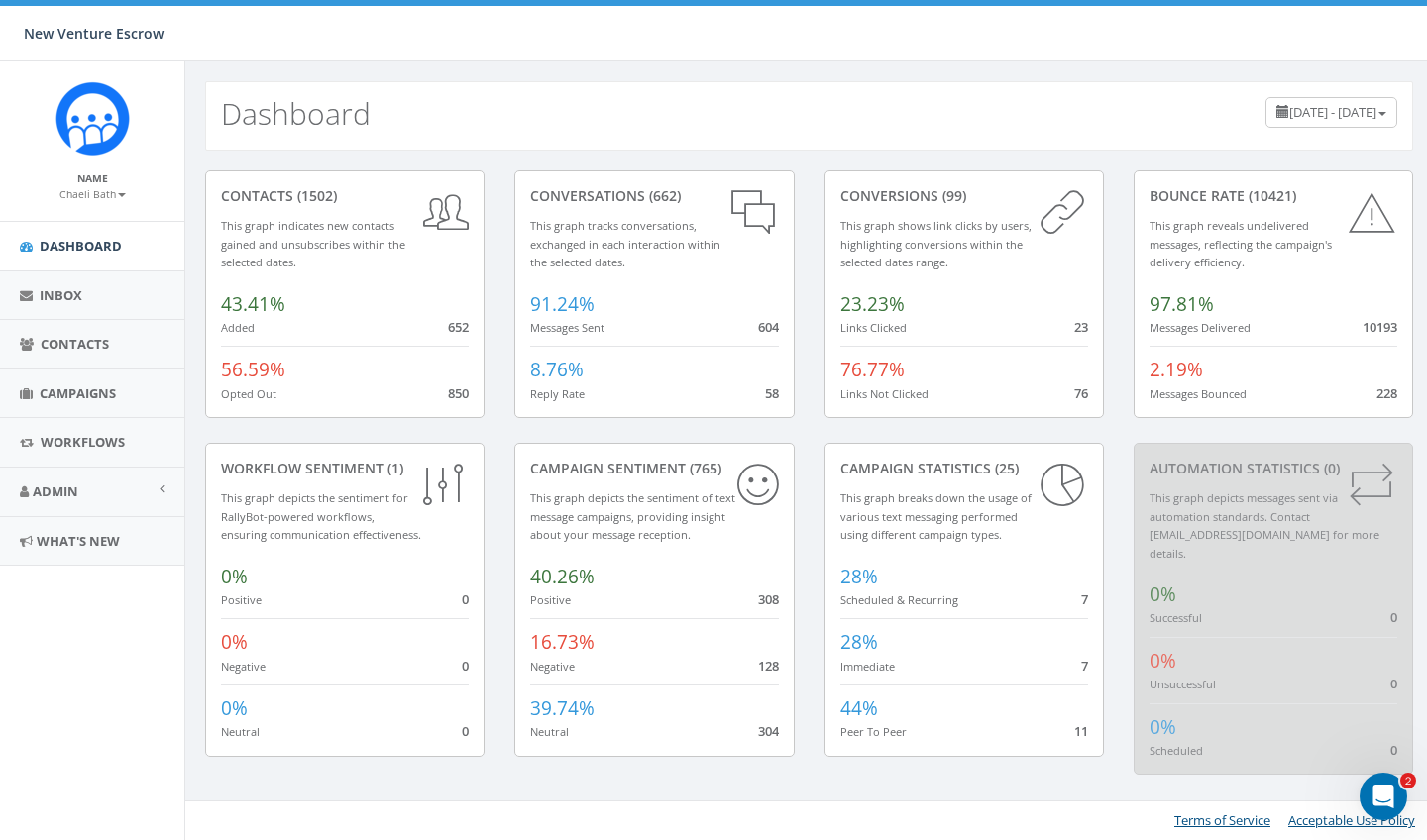 click on "Chaeli Bath" at bounding box center (92, 194) 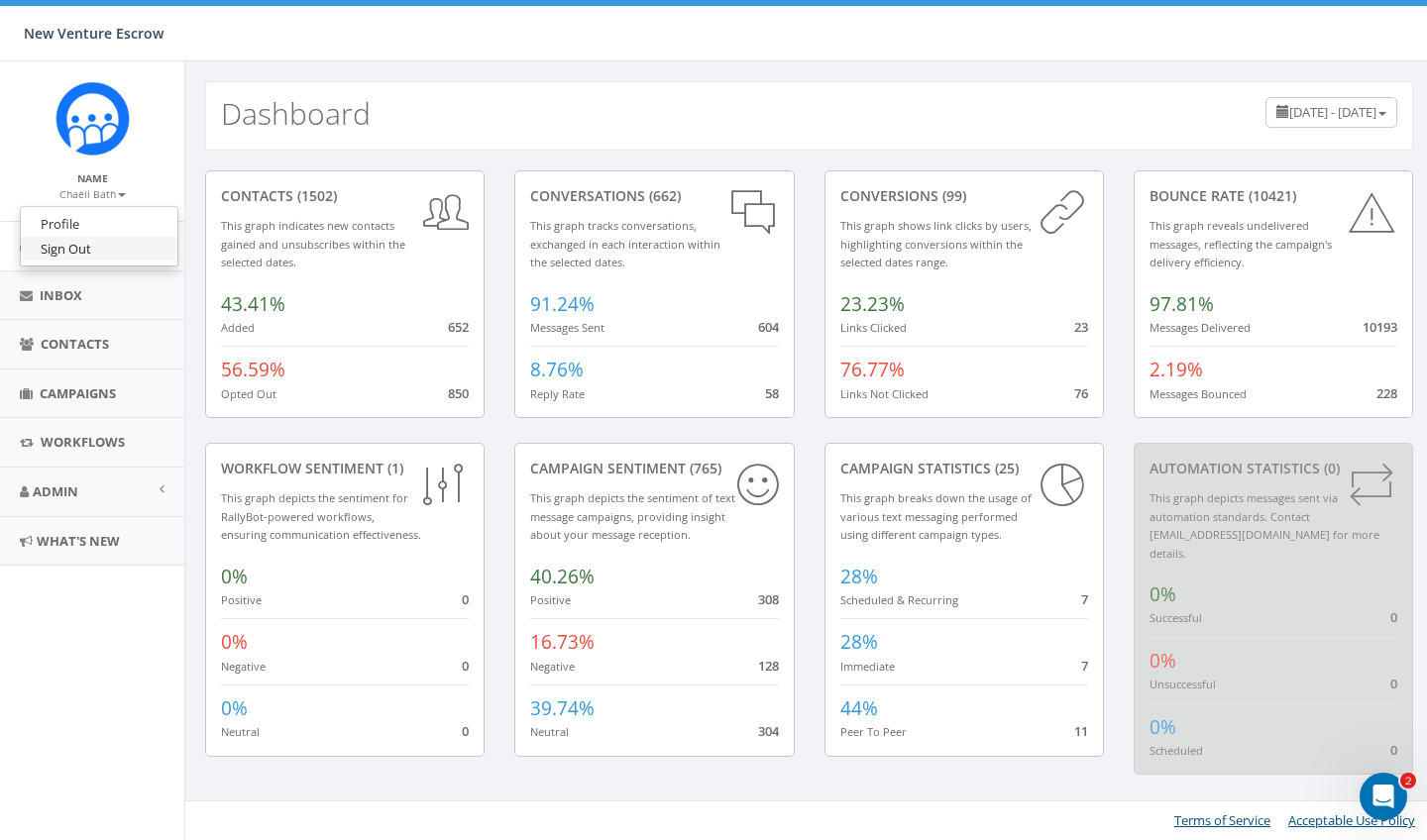 click on "Sign Out" at bounding box center [99, 249] 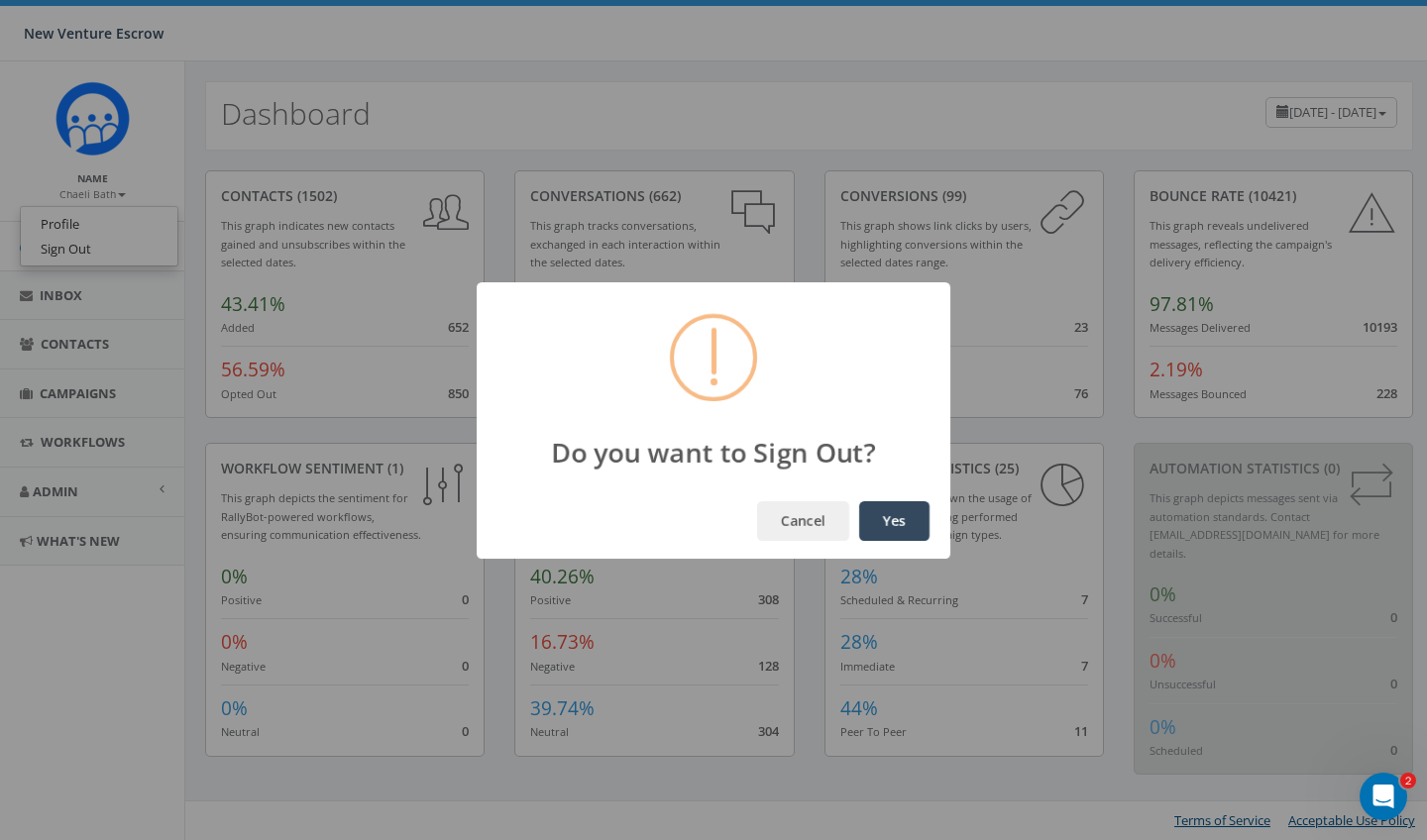 click on "Yes" at bounding box center [894, 521] 